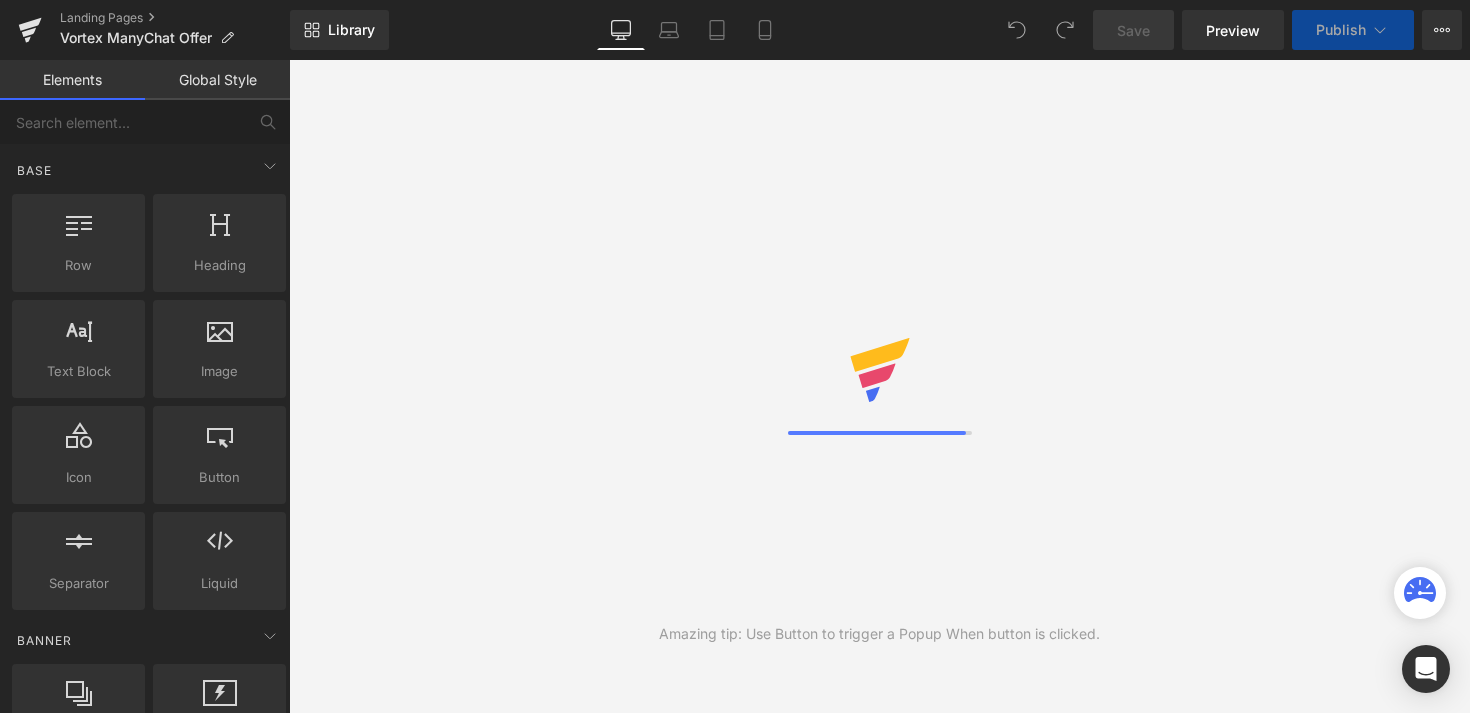 scroll, scrollTop: 0, scrollLeft: 0, axis: both 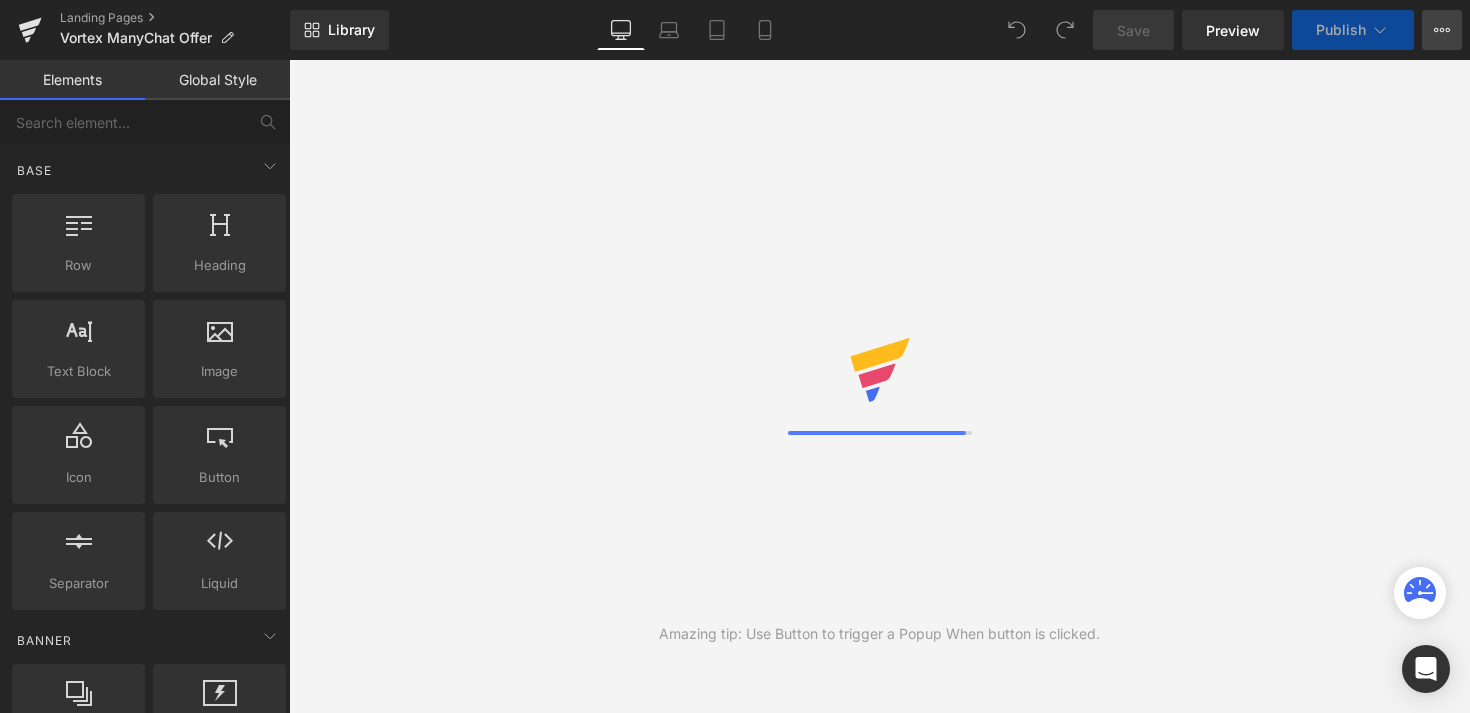 click on "View Live Page View with current Template Save Template to Library Schedule Publish  Optimize  Publish Settings Shortcuts" at bounding box center [1442, 30] 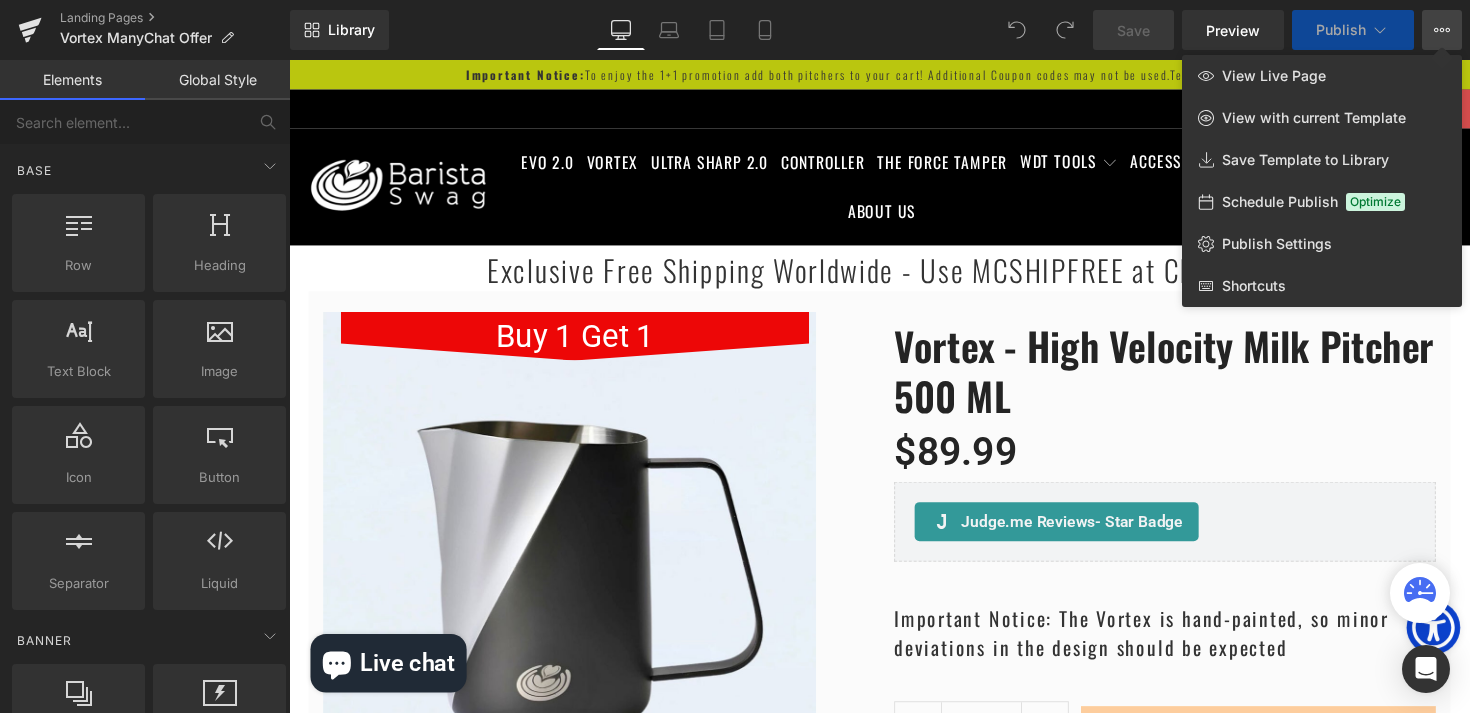 scroll, scrollTop: 9, scrollLeft: 10, axis: both 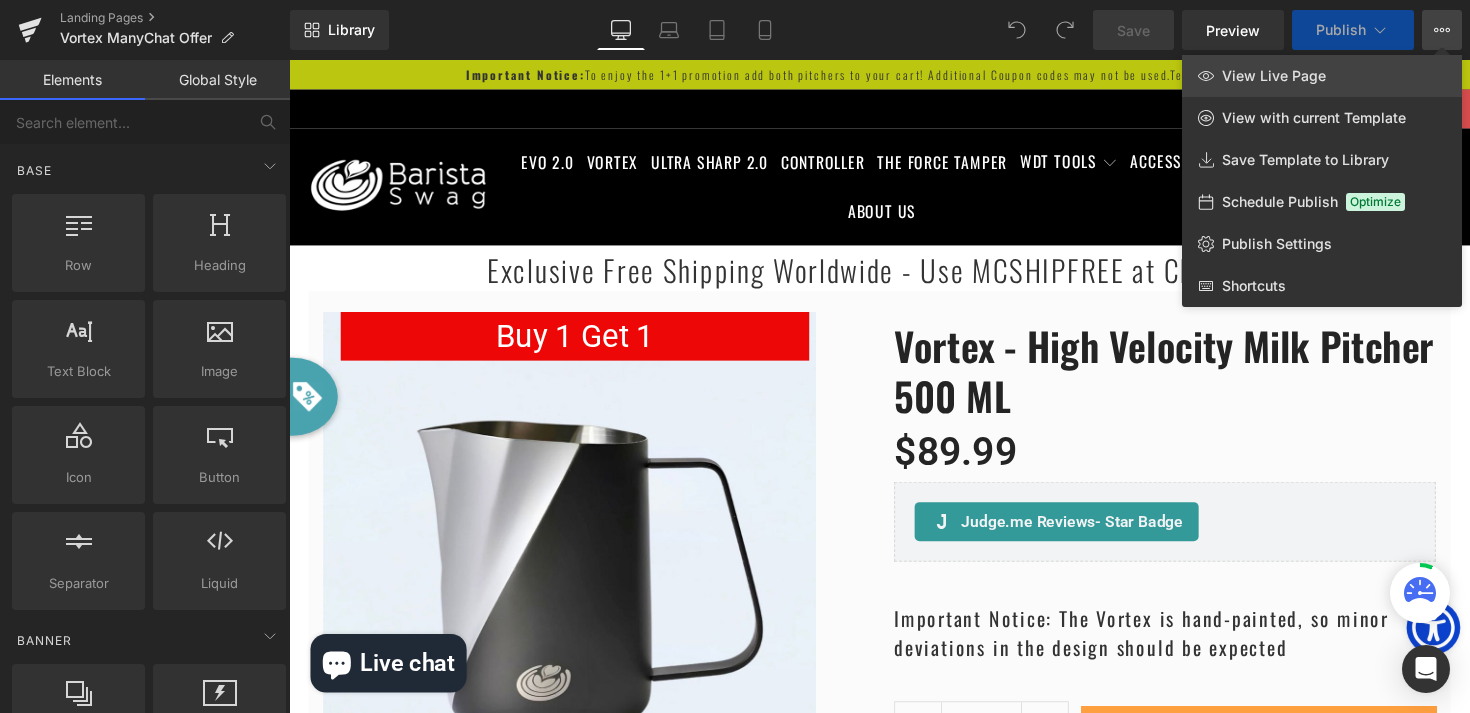 click on "View Live Page" at bounding box center (1322, 76) 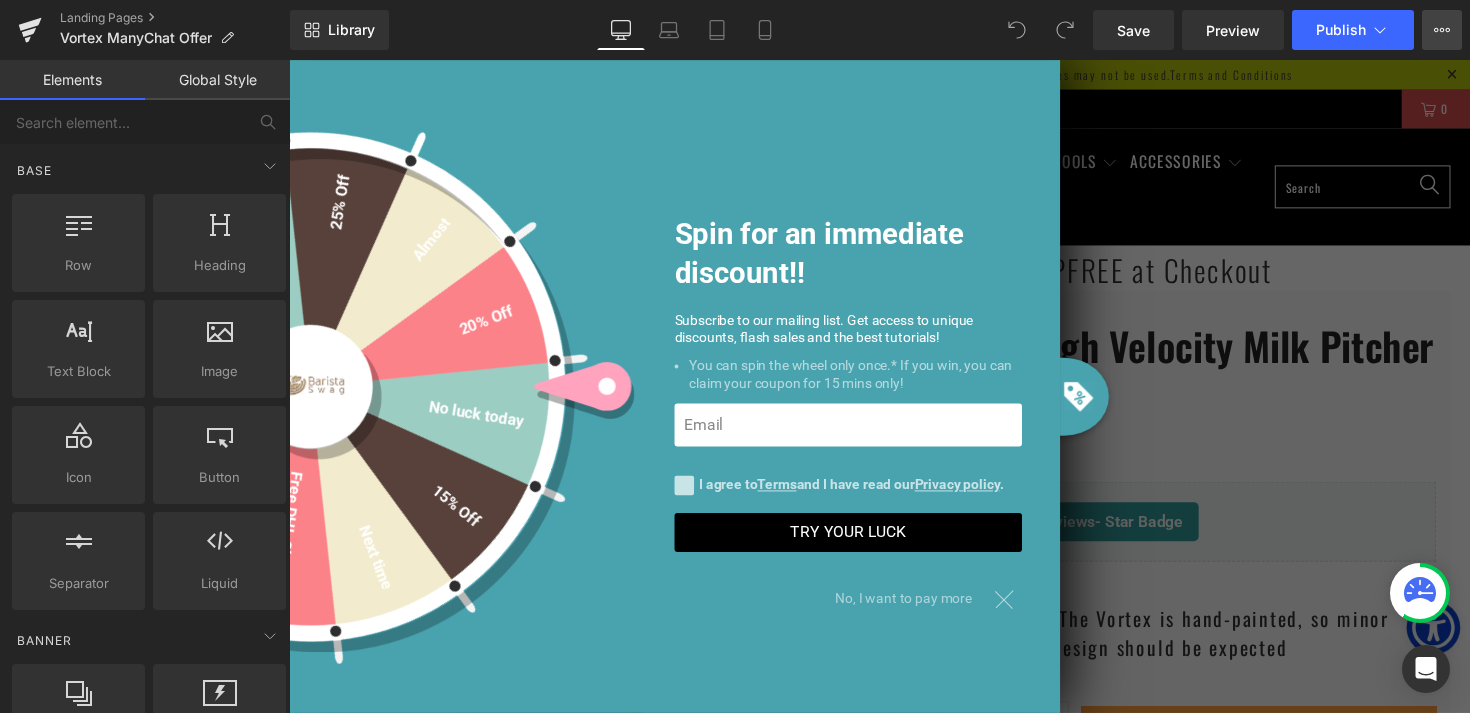 scroll, scrollTop: 9, scrollLeft: 10, axis: both 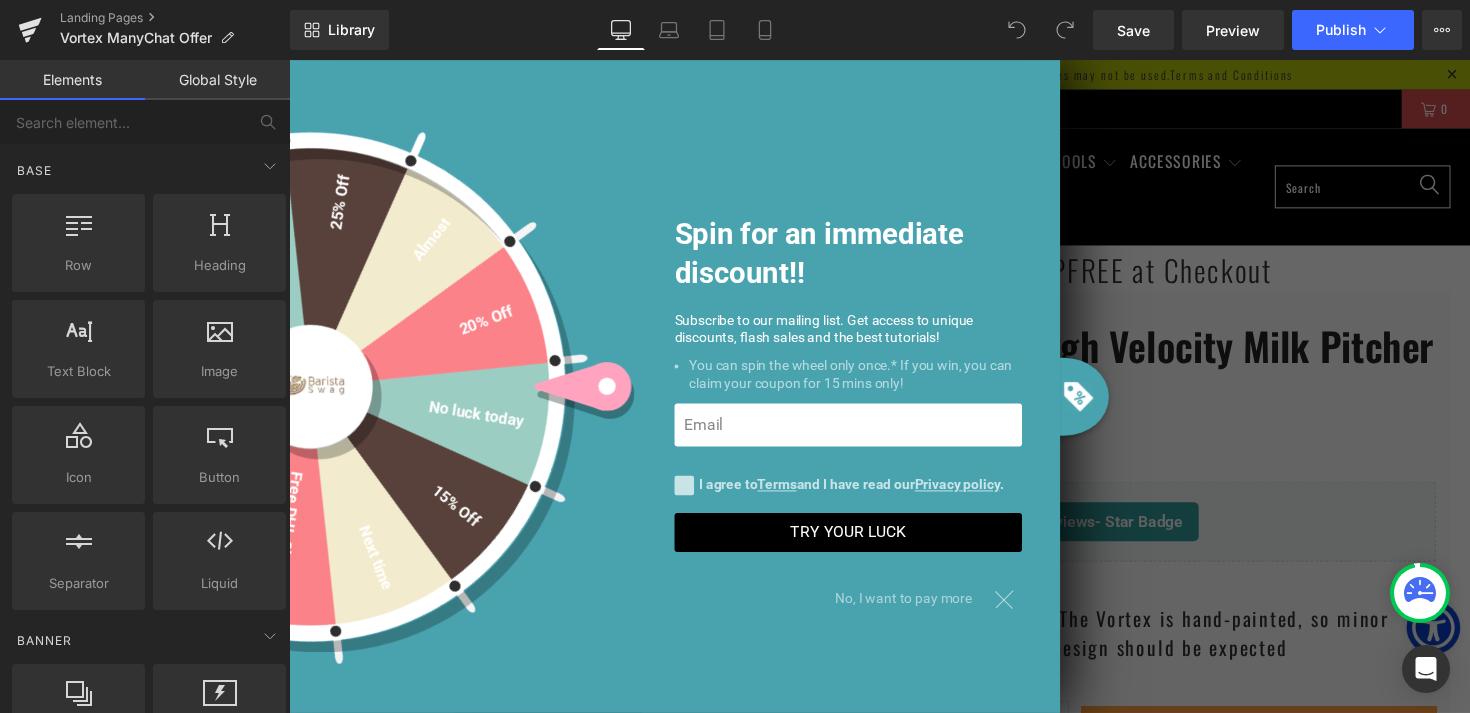 click at bounding box center (1022, 611) 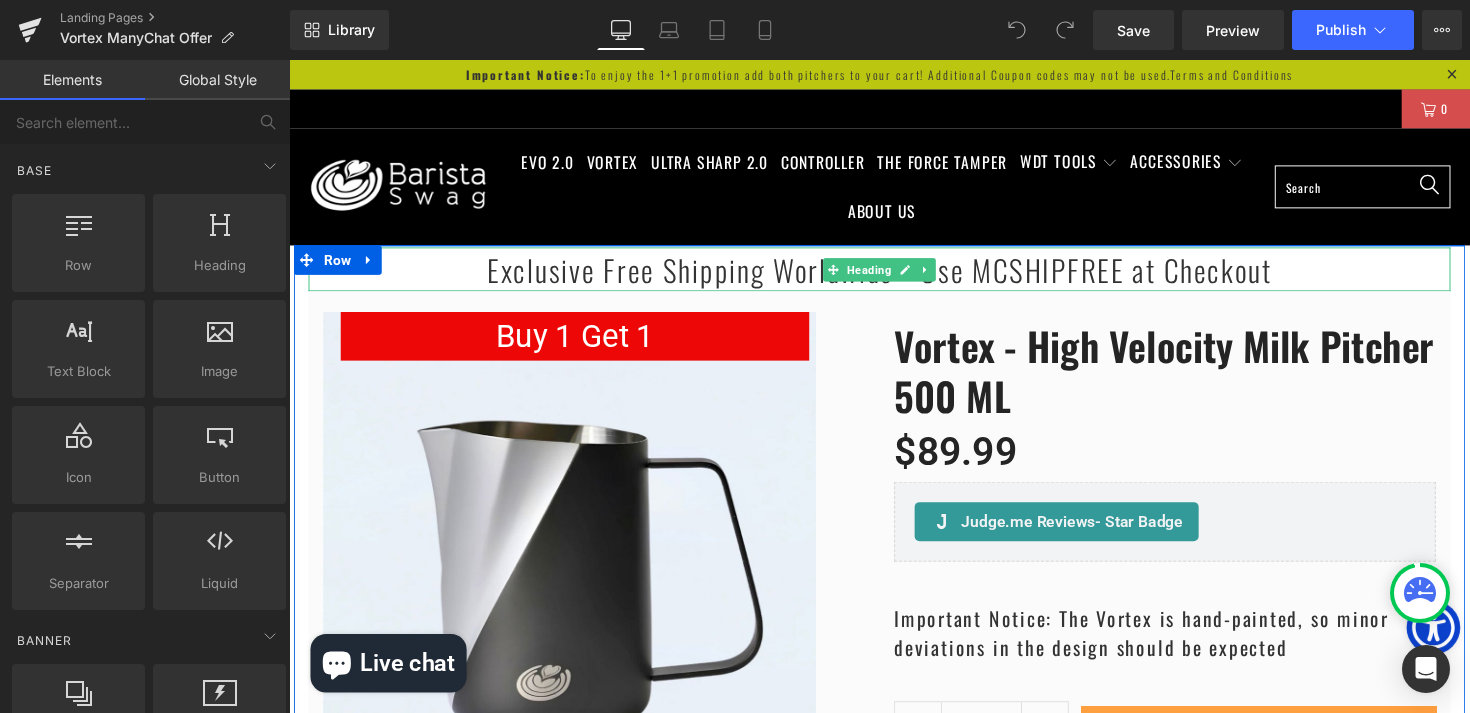 click on "Exclusive Free Shipping Worldwide - Use MCSHIPFREE at Checkout" at bounding box center [894, 274] 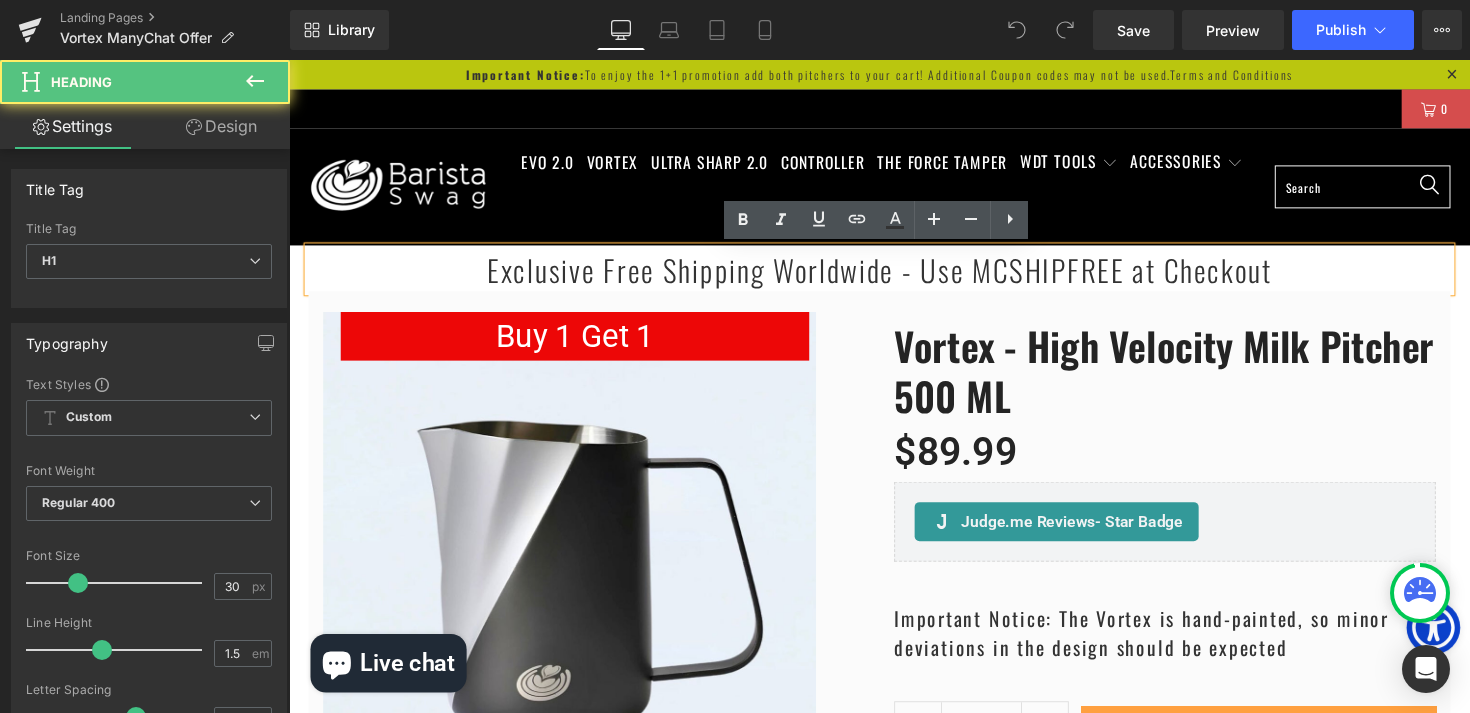 click on "Exclusive Free Shipping Worldwide - Use MCSHIPFREE at Checkout" at bounding box center [894, 274] 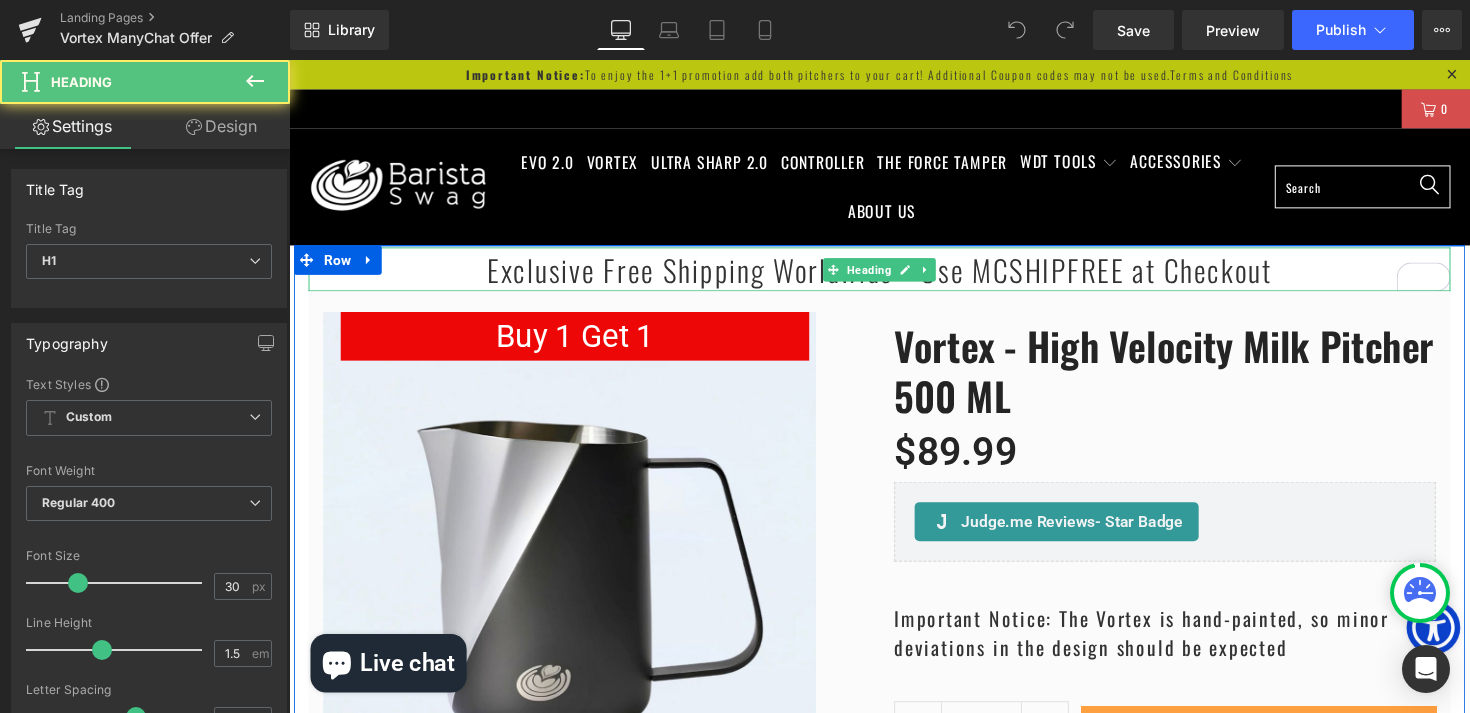 click on "Exclusive Free Shipping Worldwide - Use MCSHIPFREE at Checkout" at bounding box center (894, 274) 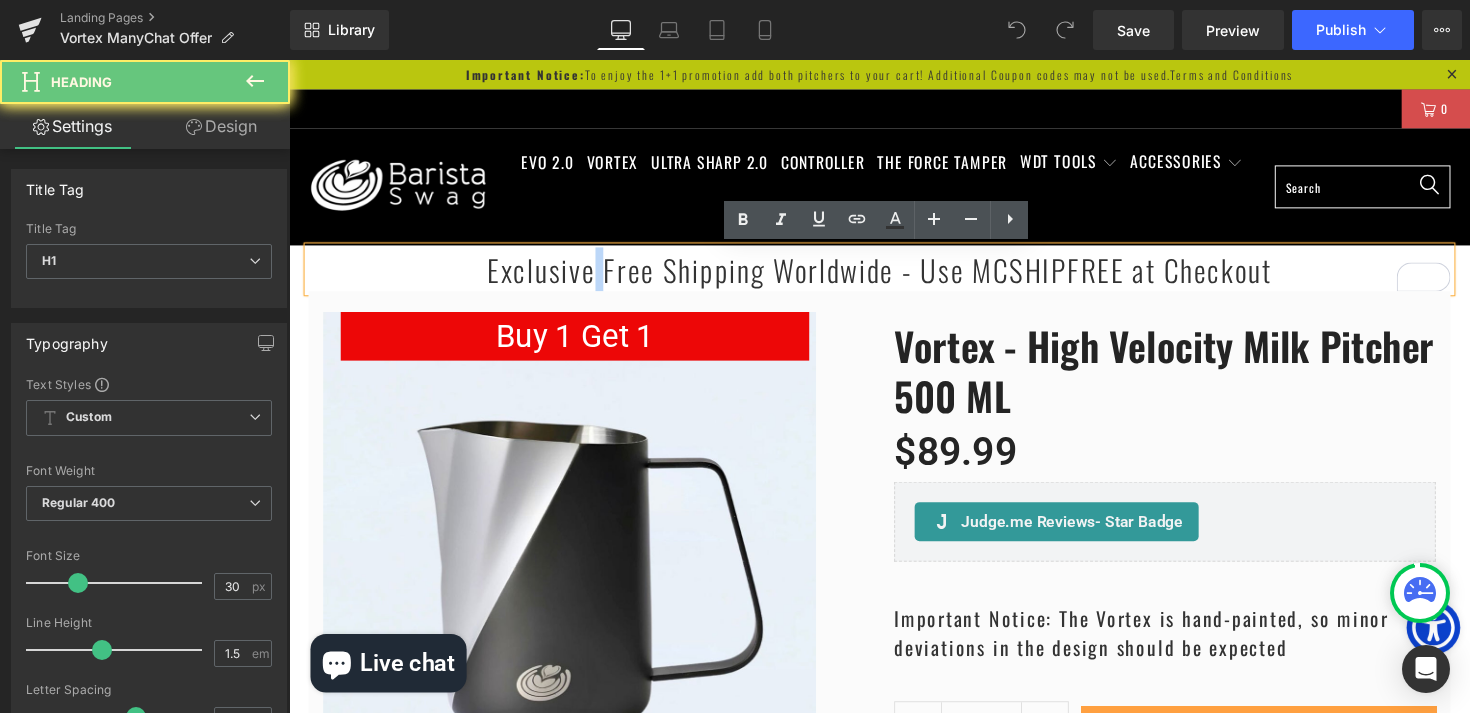 click on "Exclusive Free Shipping Worldwide - Use MCSHIPFREE at Checkout" at bounding box center [894, 274] 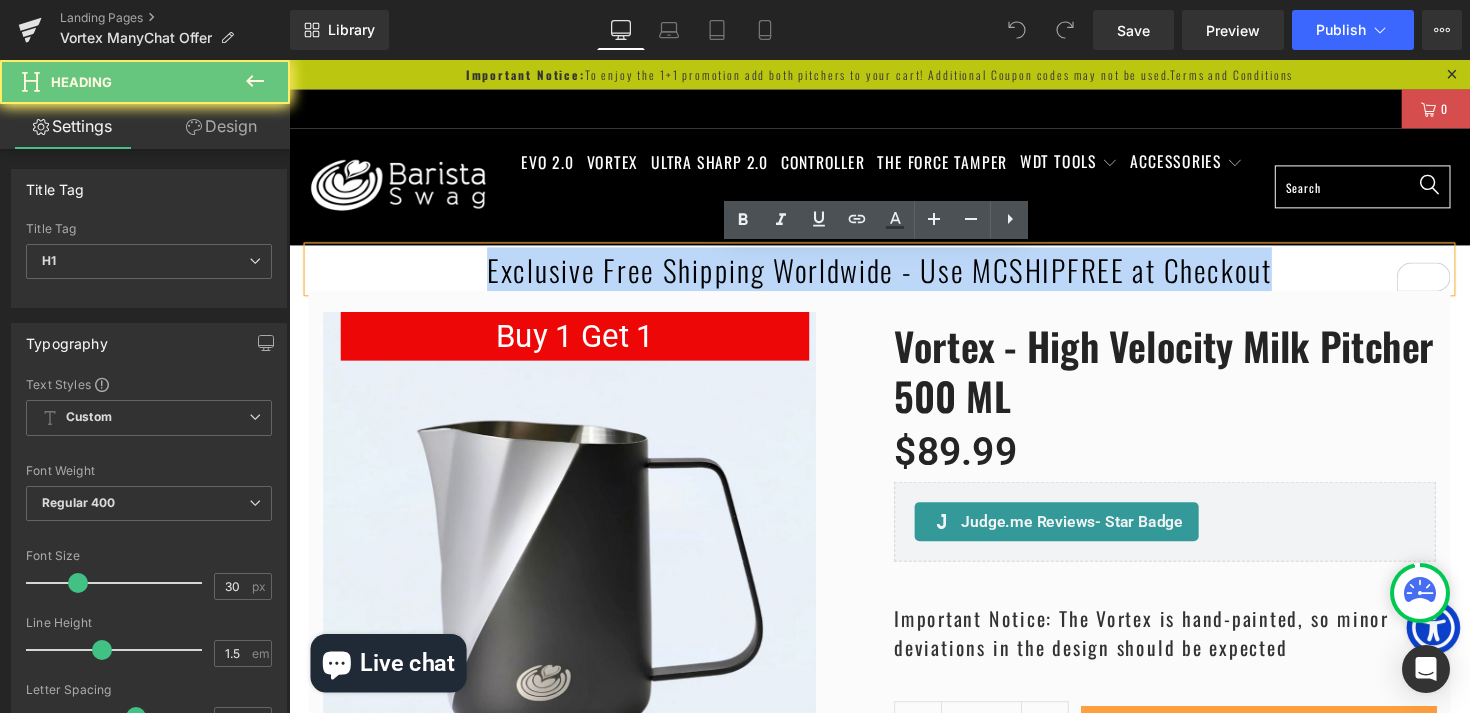 click on "Exclusive Free Shipping Worldwide - Use MCSHIPFREE at Checkout" at bounding box center [894, 274] 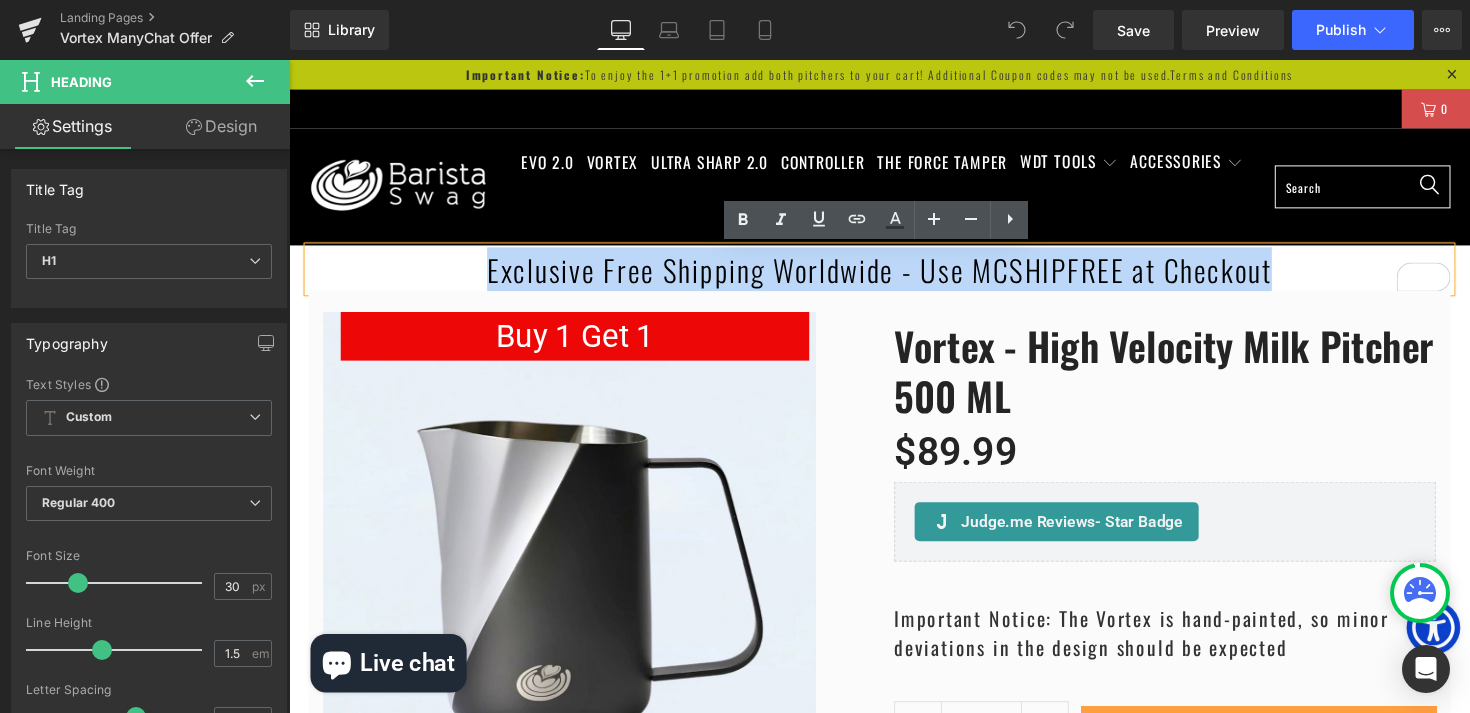 click on "Exclusive Free Shipping Worldwide - Use MCSHIPFREE at Checkout" at bounding box center [894, 274] 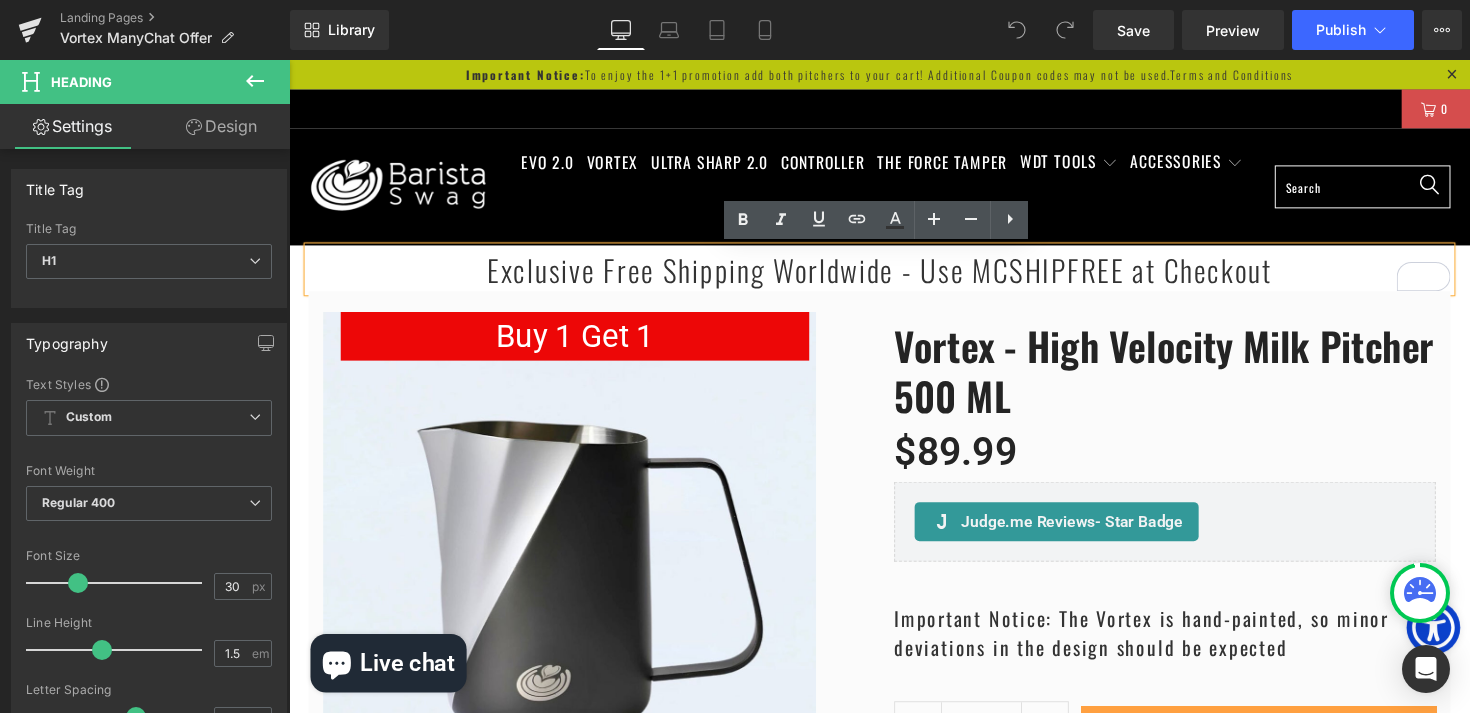 click on "Exclusive Free Shipping Worldwide - Use MCSHIPFREE at Checkout" at bounding box center (894, 274) 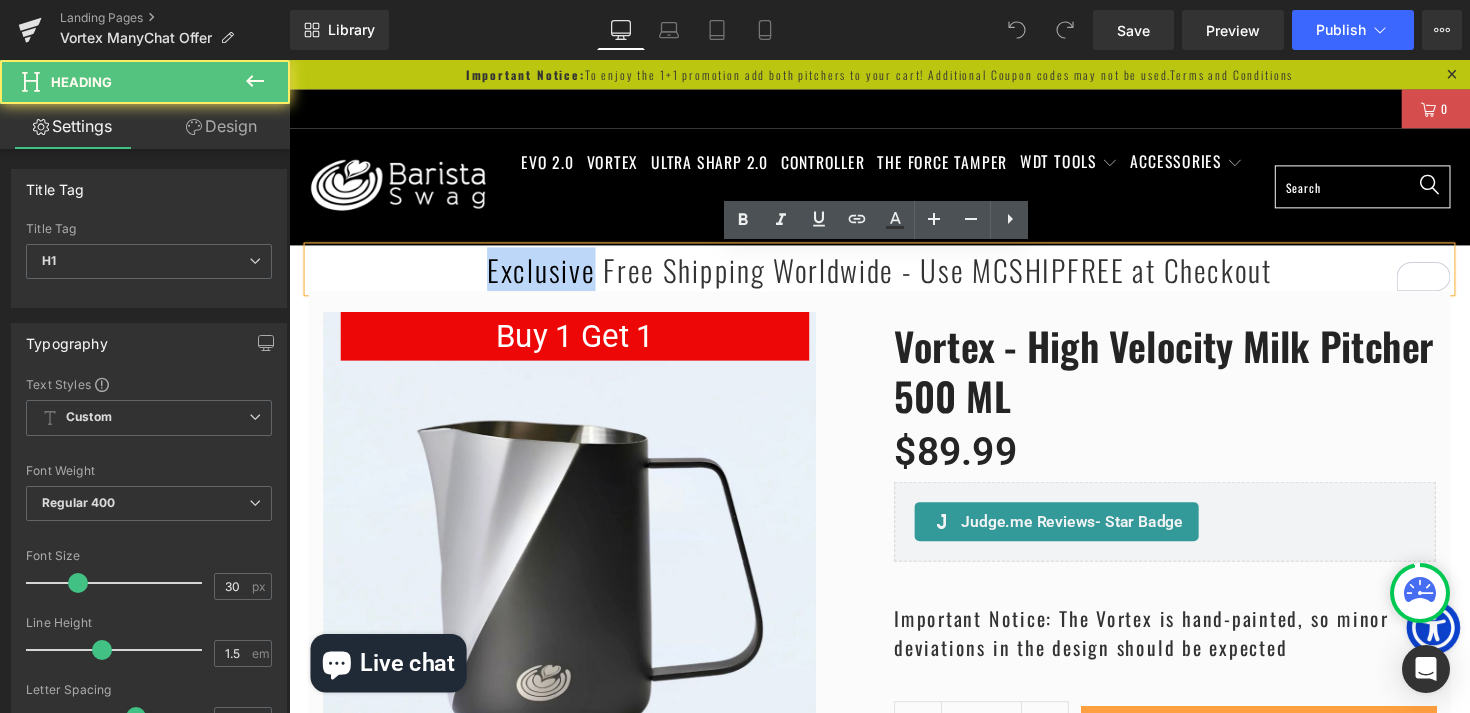 click on "Exclusive Free Shipping Worldwide - Use MCSHIPFREE at Checkout" at bounding box center [894, 274] 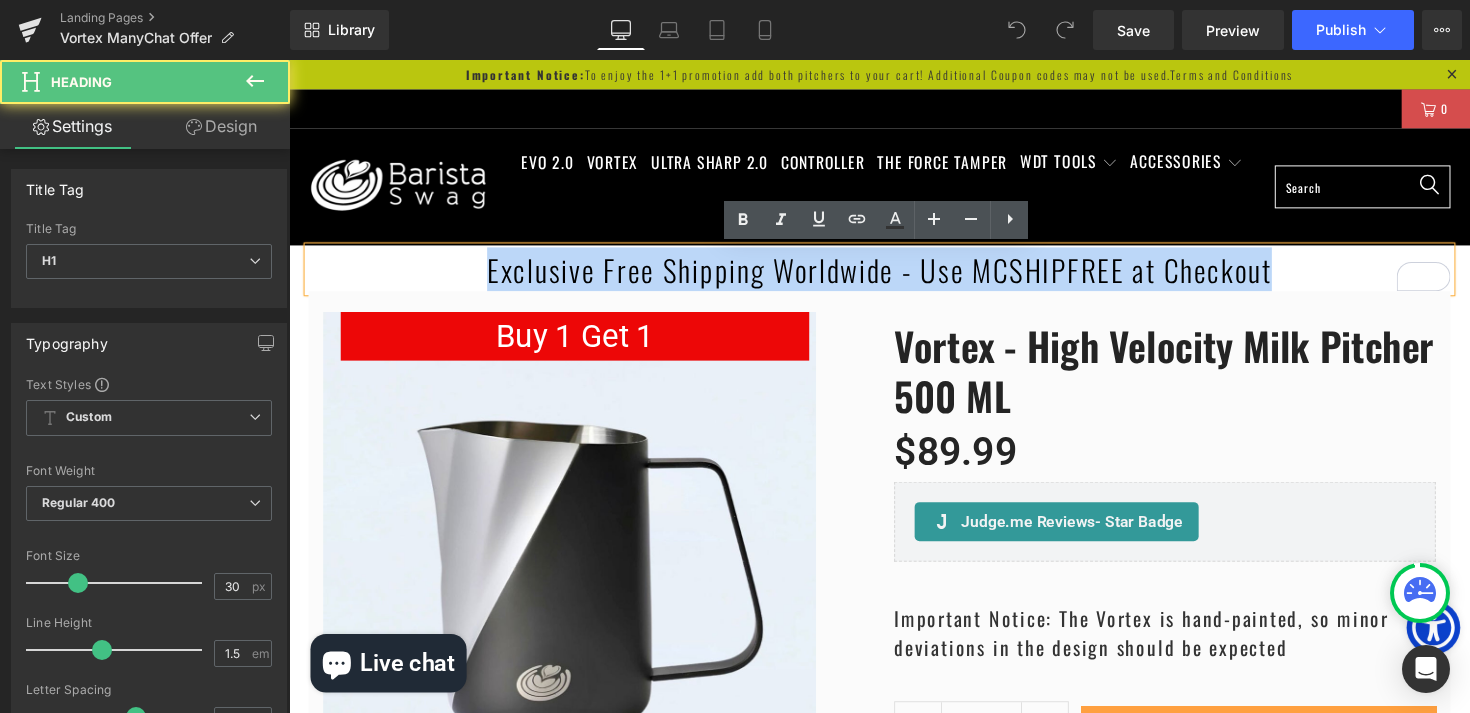 click on "Exclusive Free Shipping Worldwide - Use MCSHIPFREE at Checkout" at bounding box center [894, 274] 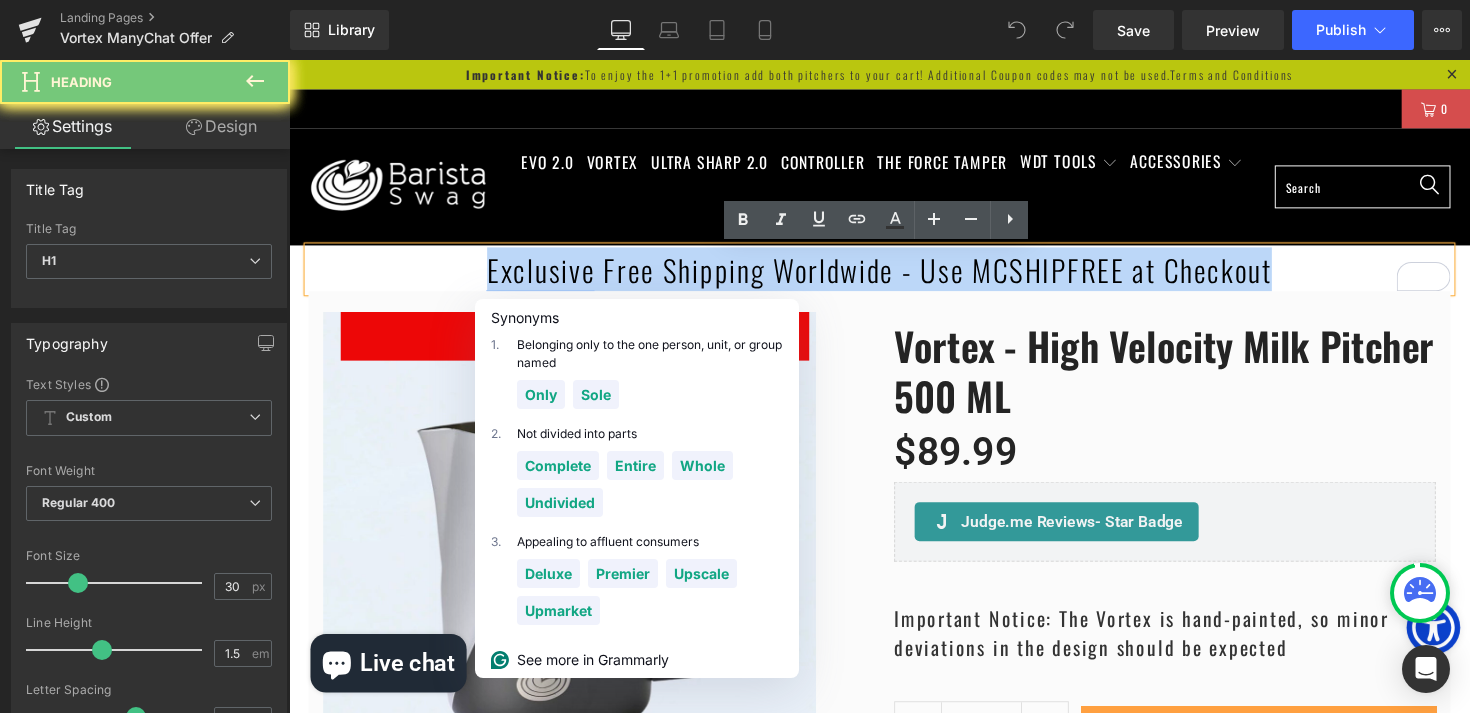 type 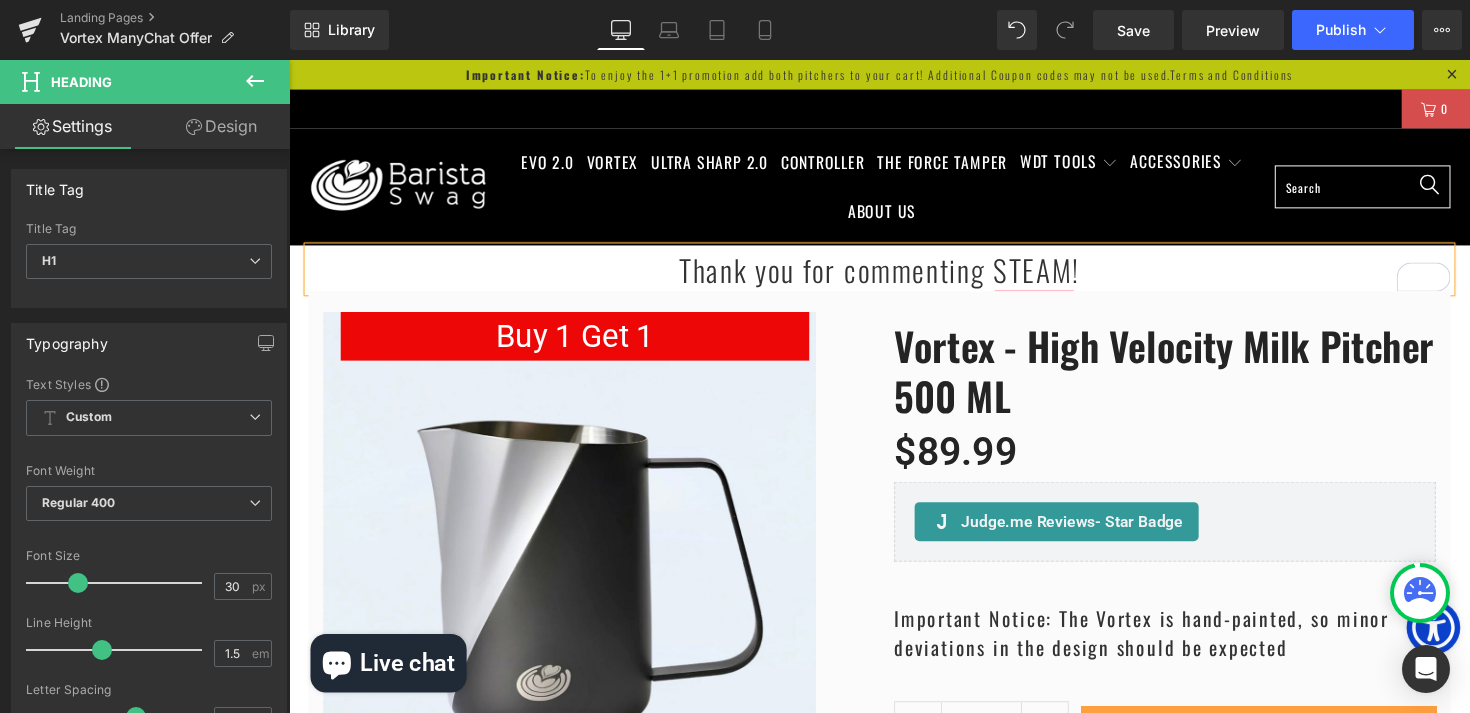 scroll, scrollTop: 9, scrollLeft: 10, axis: both 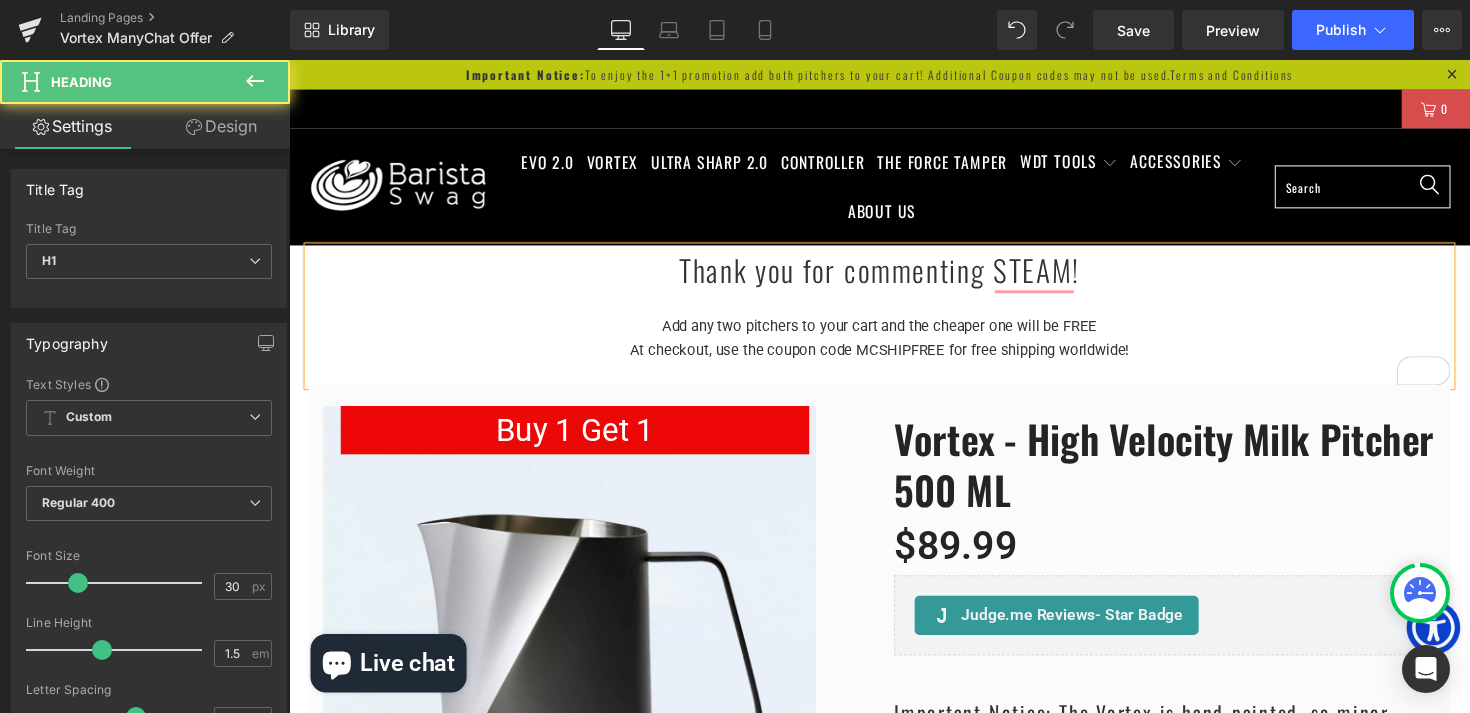 click at bounding box center (894, 381) 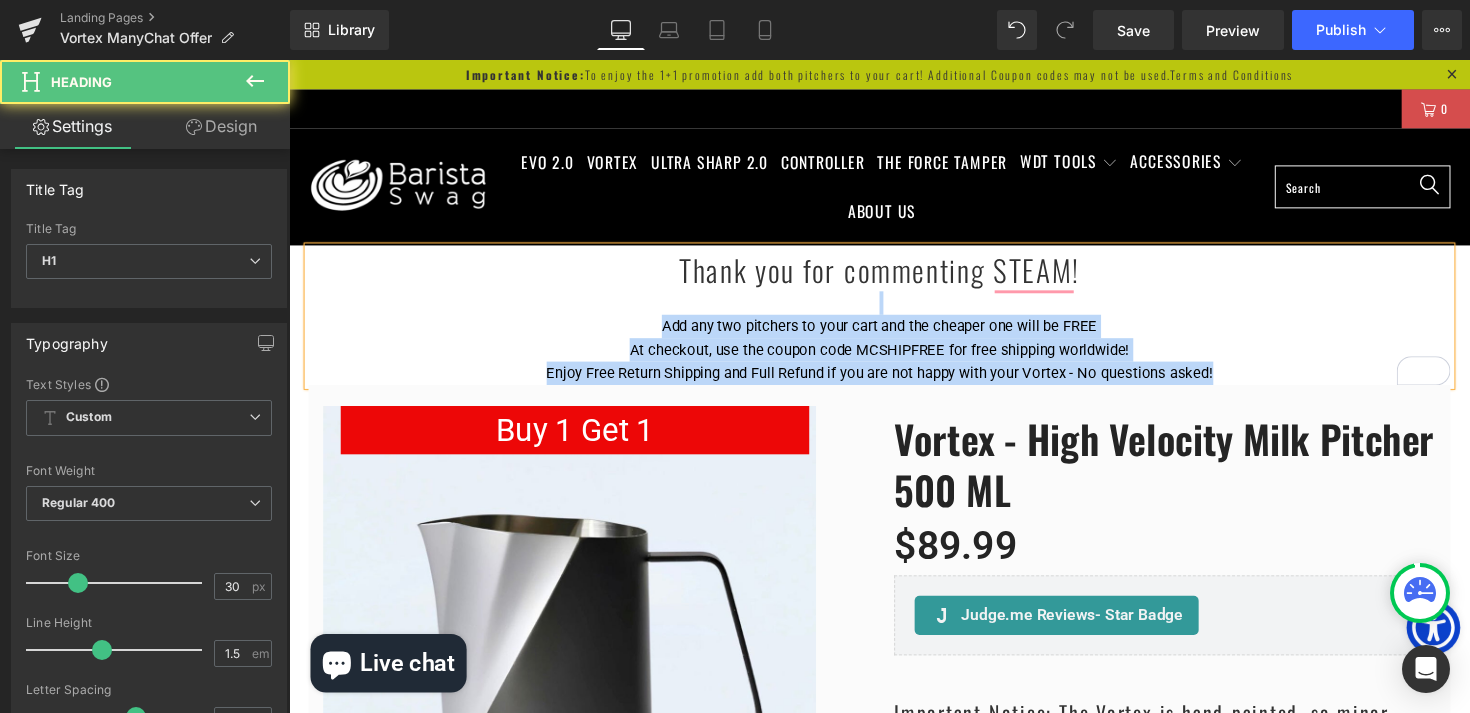 drag, startPoint x: 1264, startPoint y: 383, endPoint x: 777, endPoint y: 288, distance: 496.1794 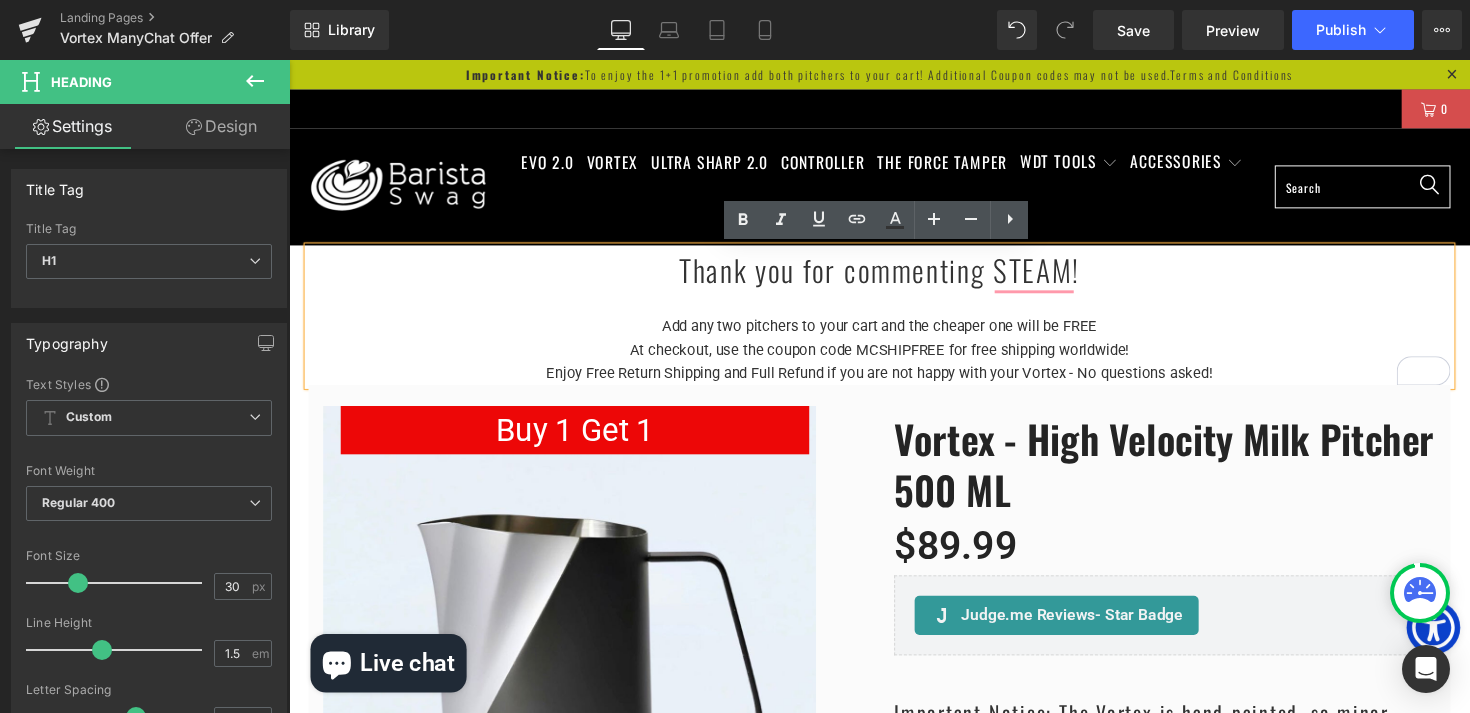click on "Add any two pitchers to your cart and the cheaper one will be FREE" at bounding box center (894, 333) 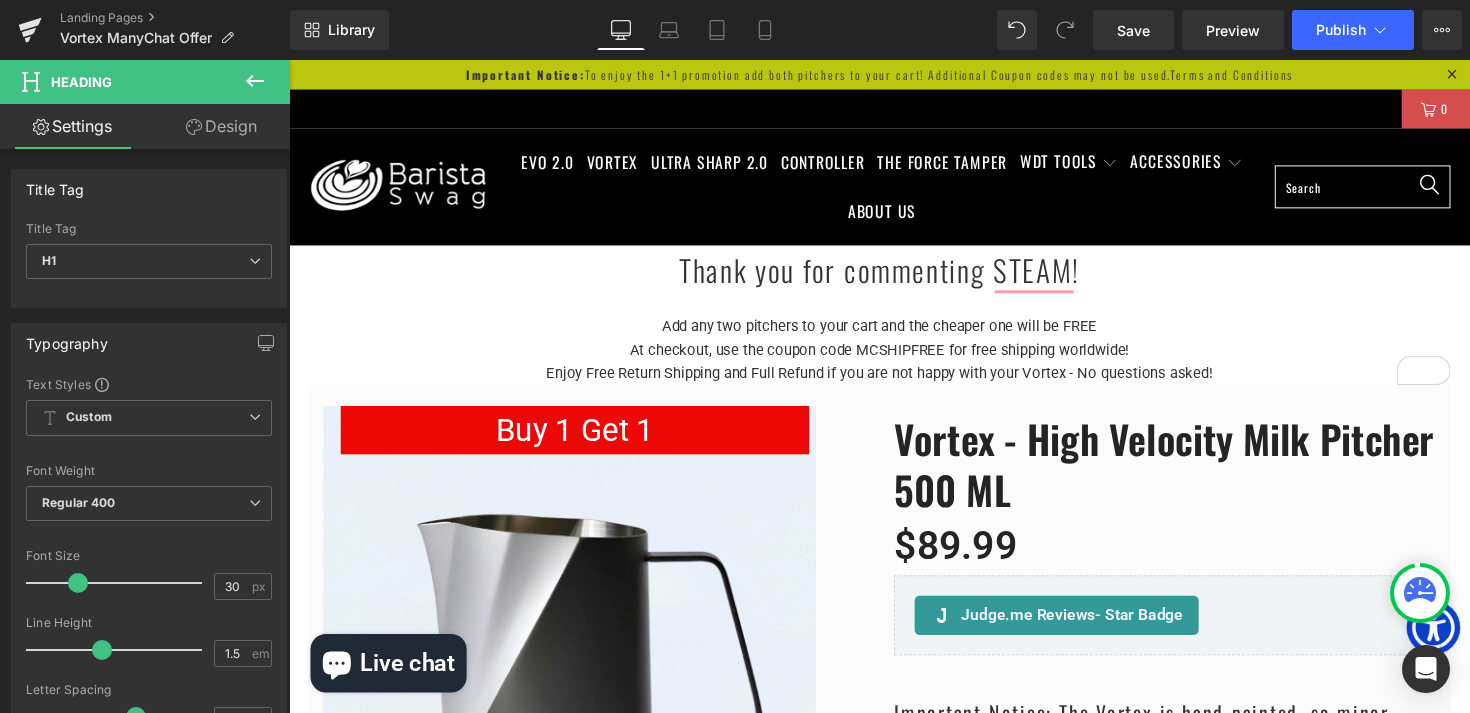 click 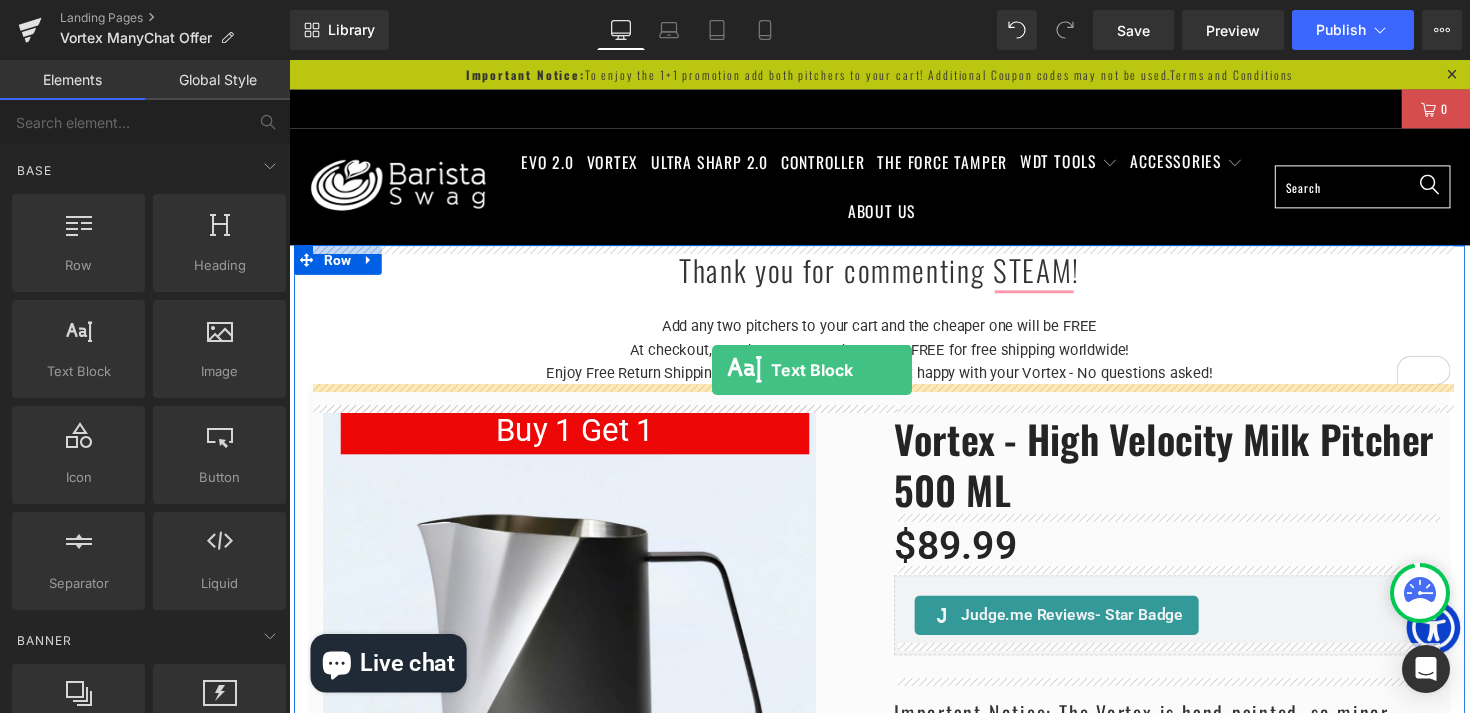 drag, startPoint x: 390, startPoint y: 432, endPoint x: 722, endPoint y: 379, distance: 336.2038 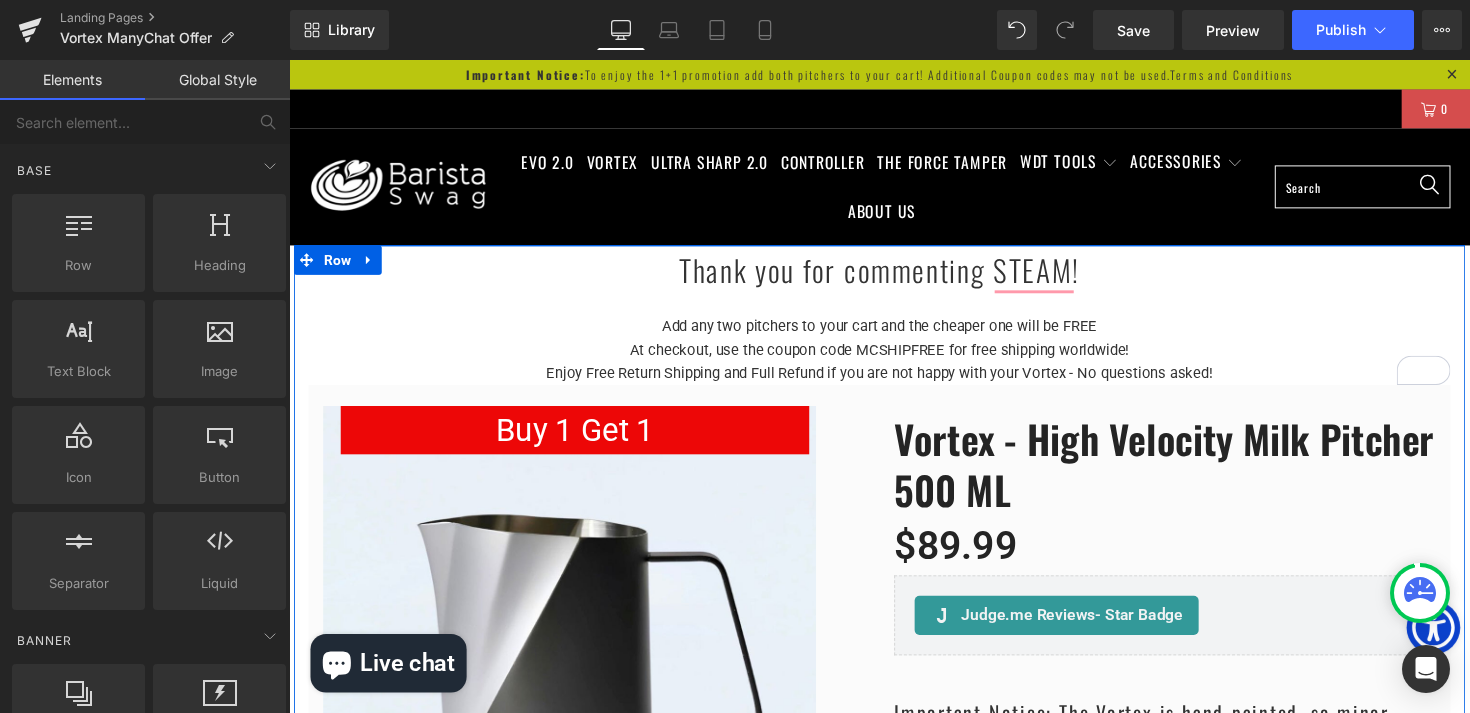 scroll, scrollTop: 9, scrollLeft: 10, axis: both 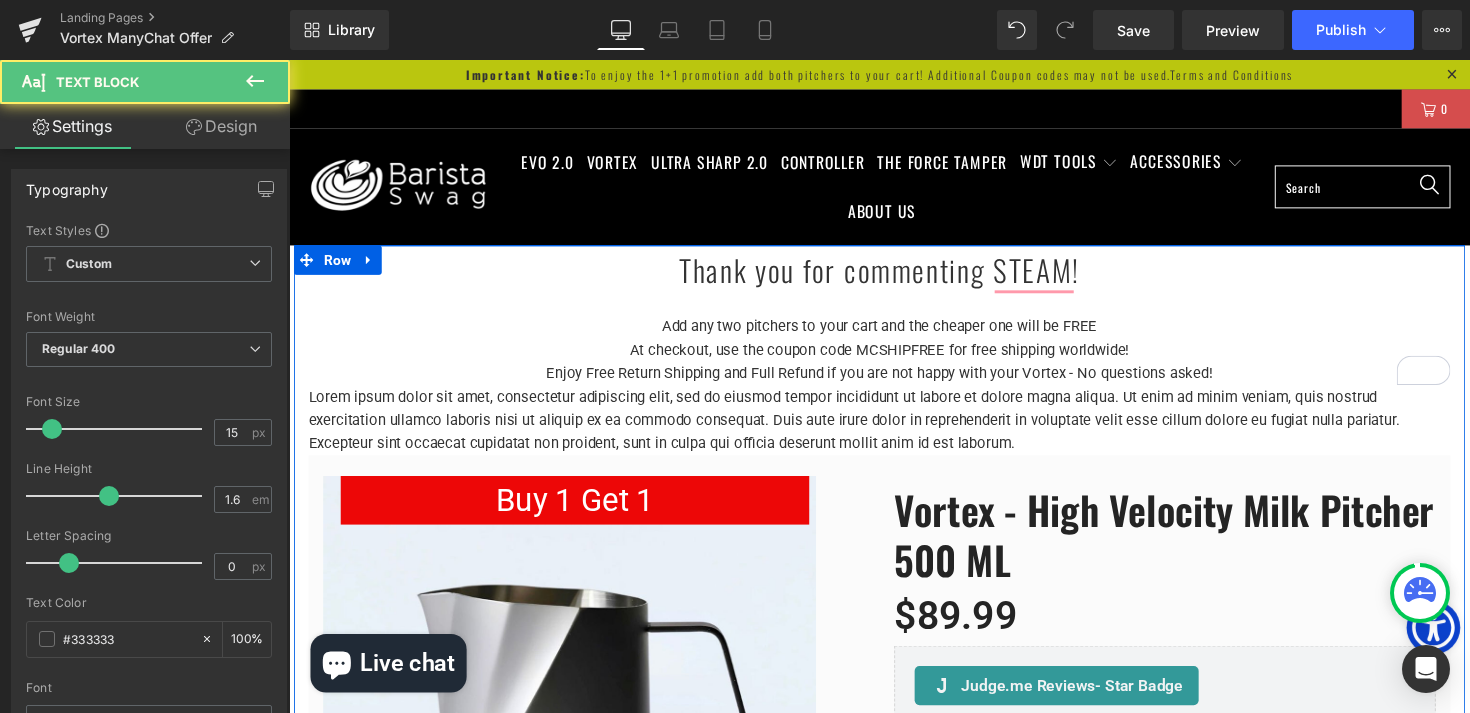 click on "At checkout, use the coupon code MCSHIPFREE for free shipping worldwide!" at bounding box center (894, 357) 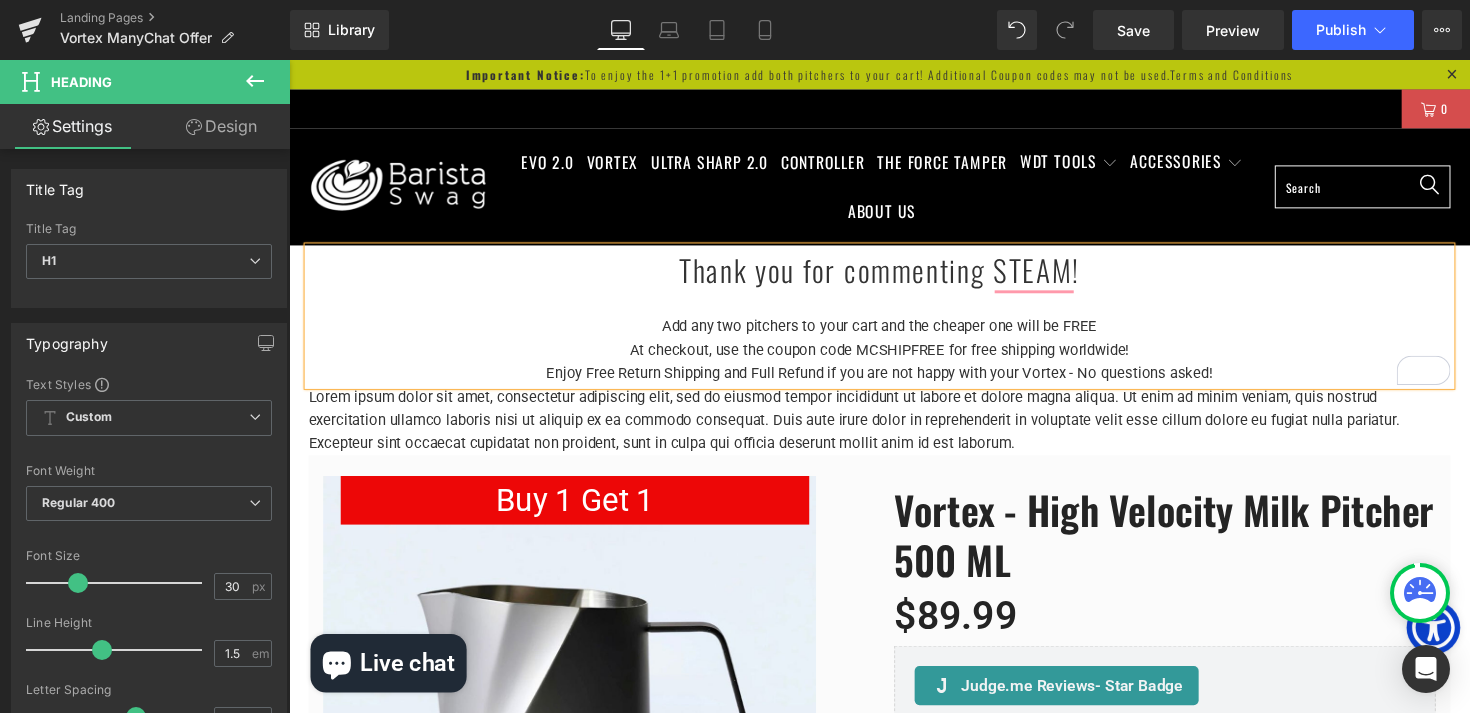 scroll, scrollTop: 7090, scrollLeft: 1210, axis: both 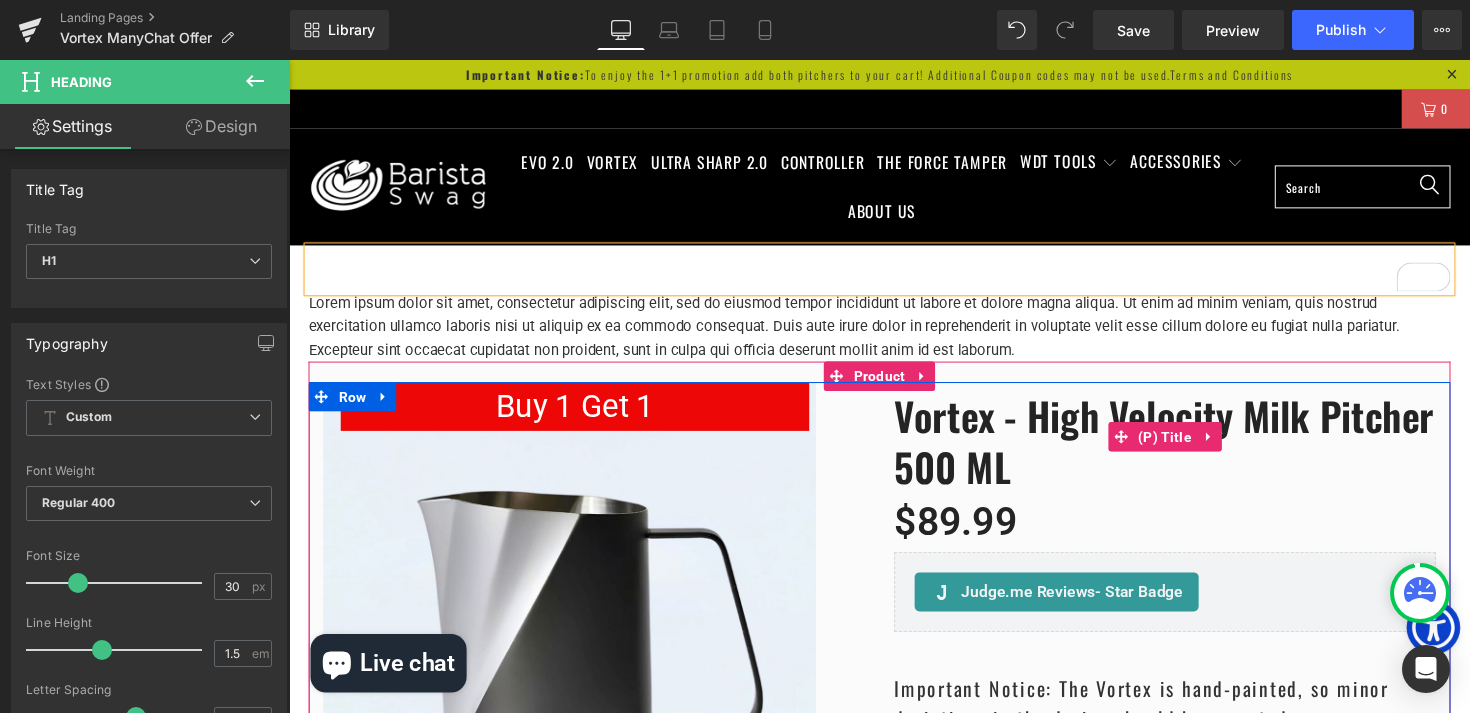 click on "Lorem ipsum dolor sit amet, consectetur adipiscing elit, sed do eiusmod tempor incididunt ut labore et dolore magna aliqua. Ut enim ad minim veniam, quis nostrud exercitation ullamco laboris nisi ut aliquip ex ea commodo consequat. Duis aute irure dolor in reprehenderit in voluptate velit esse cillum dolore eu fugiat nulla pariatur. Excepteur sint occaecat cupidatat non proident, sunt in culpa qui officia deserunt mollit anim id est laborum.
Text Block" at bounding box center (894, 333) 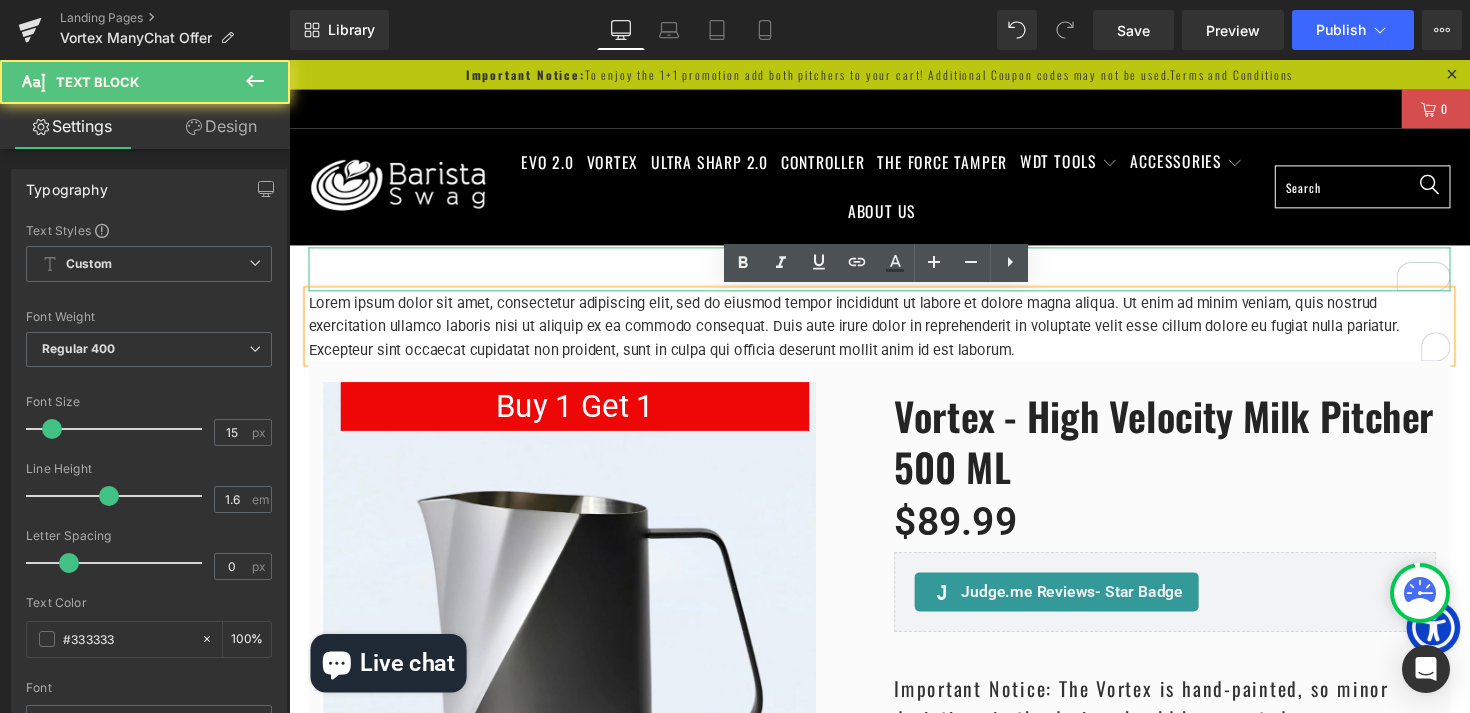 click at bounding box center (894, 274) 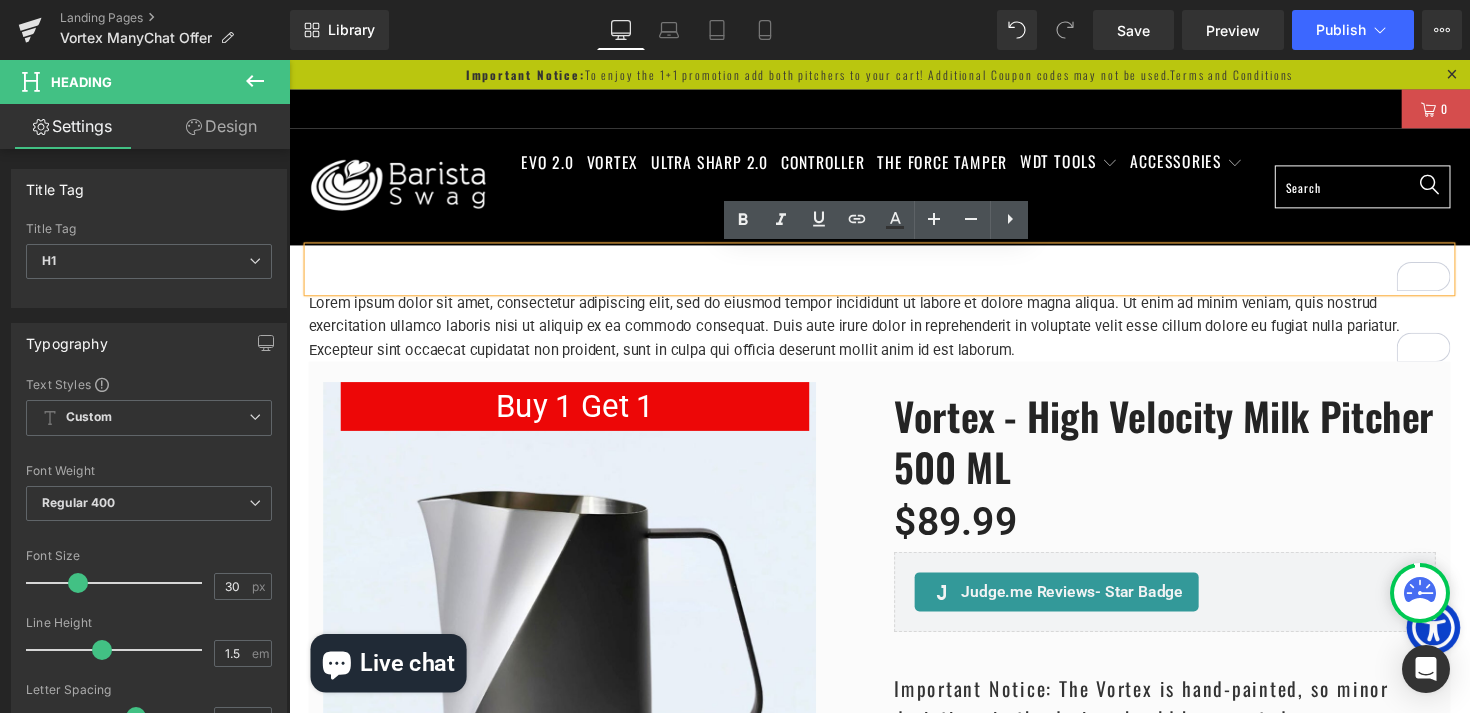 click at bounding box center [894, 274] 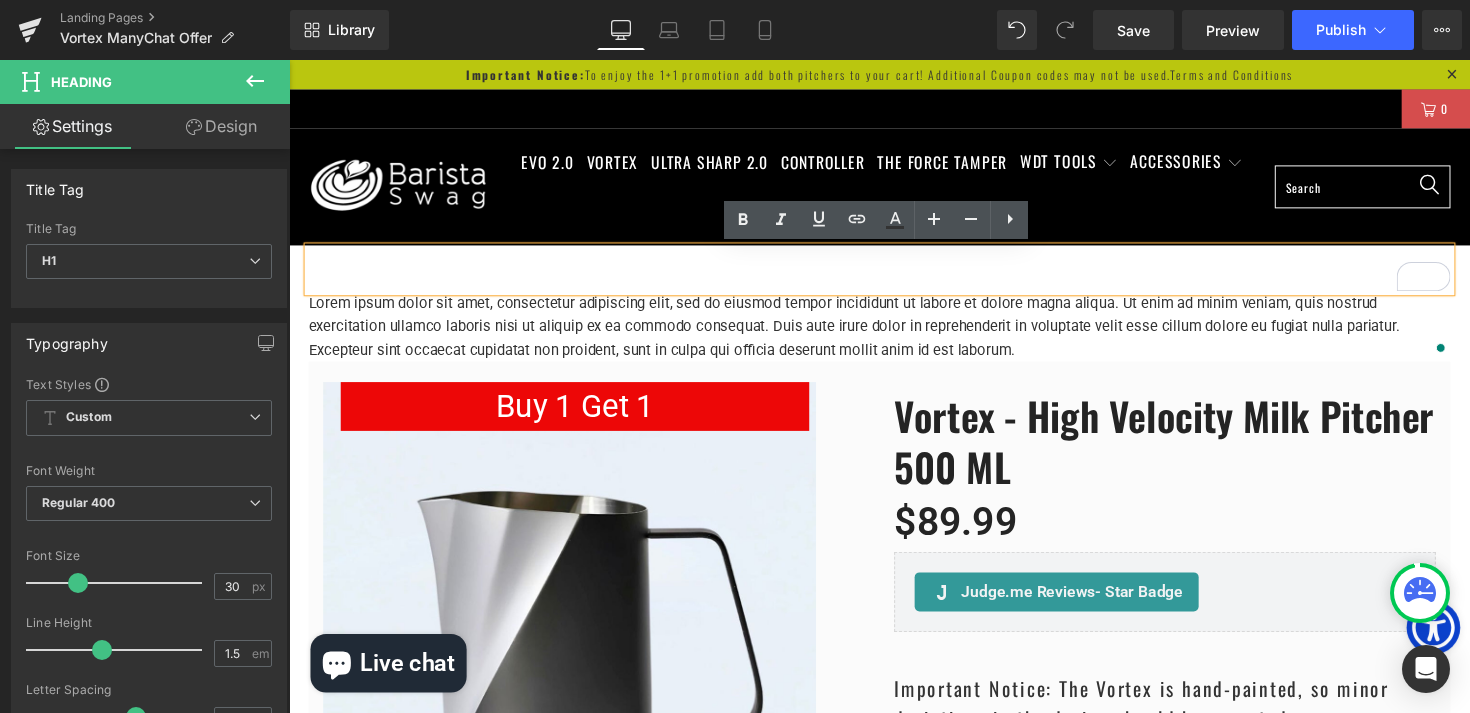 click at bounding box center (894, 274) 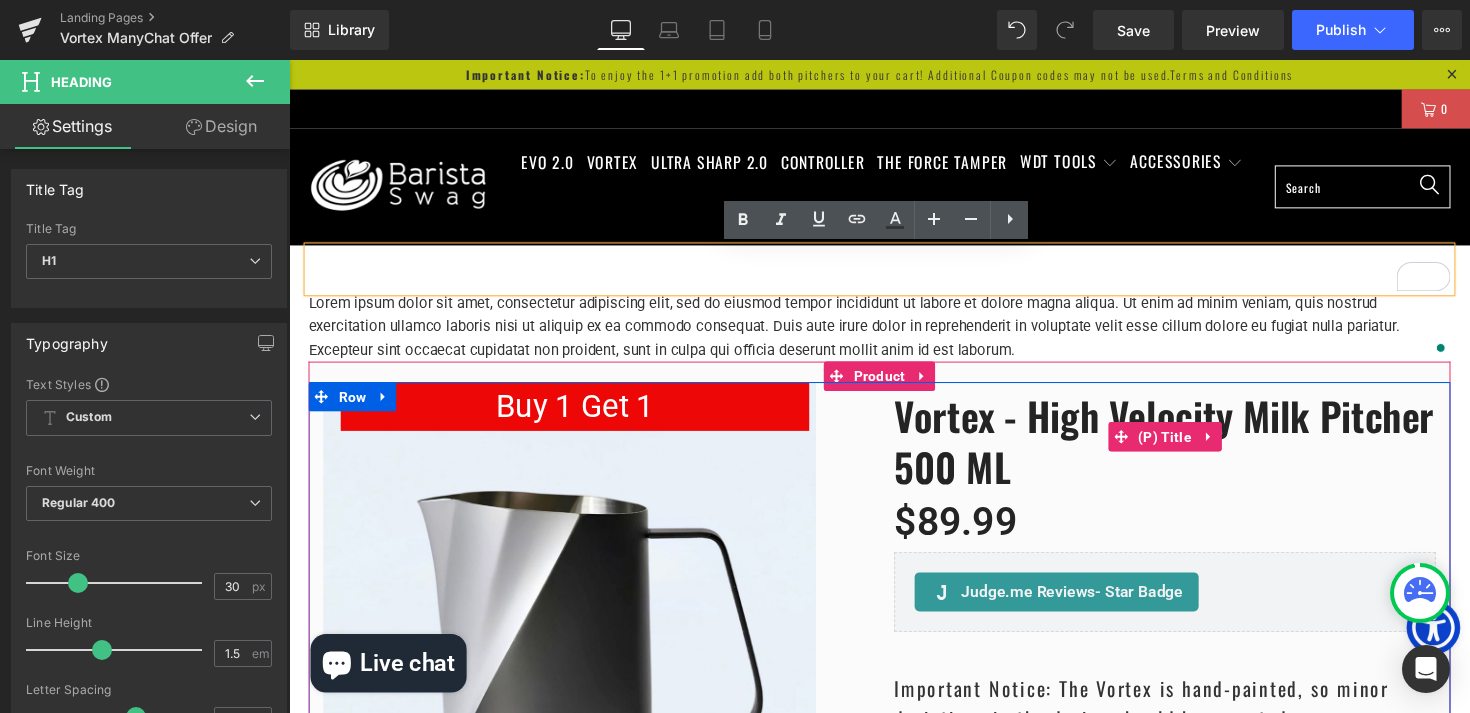 click at bounding box center (894, 379) 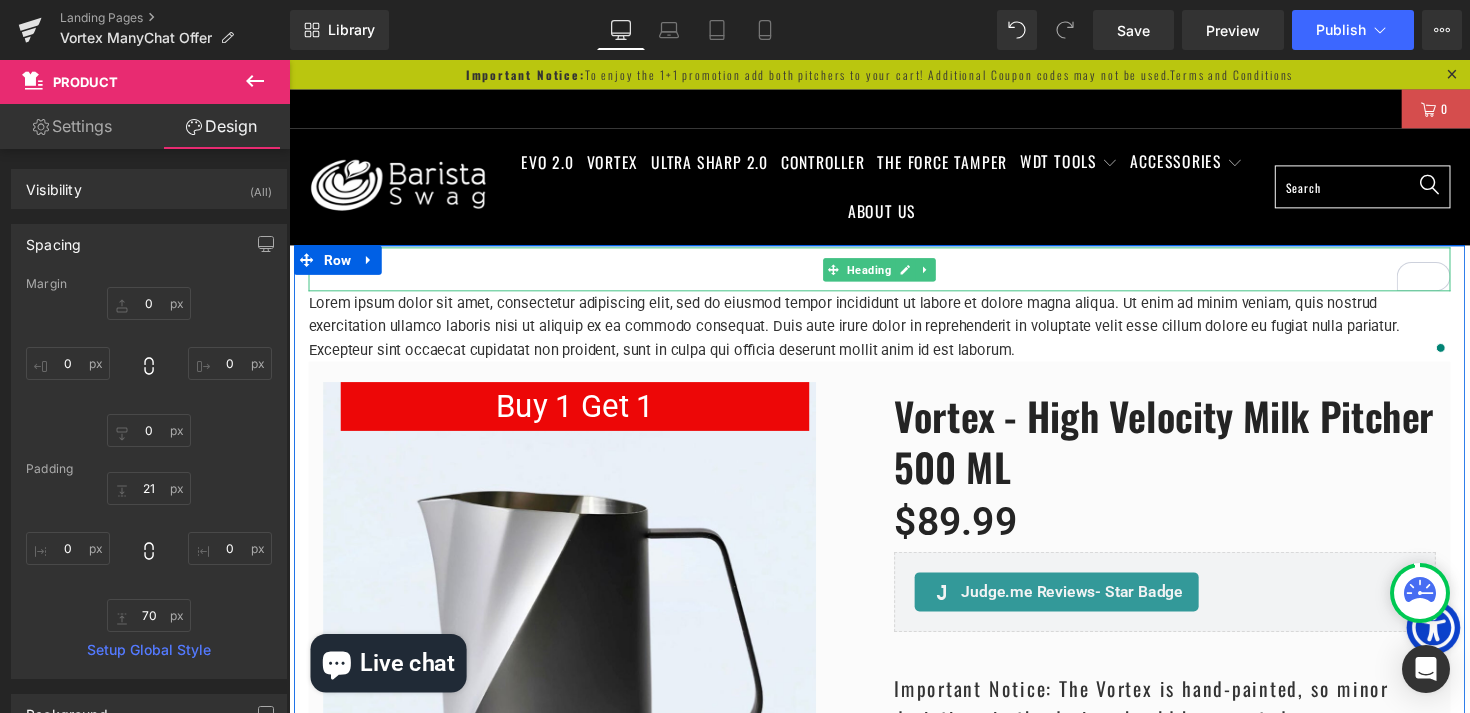 click at bounding box center [894, 274] 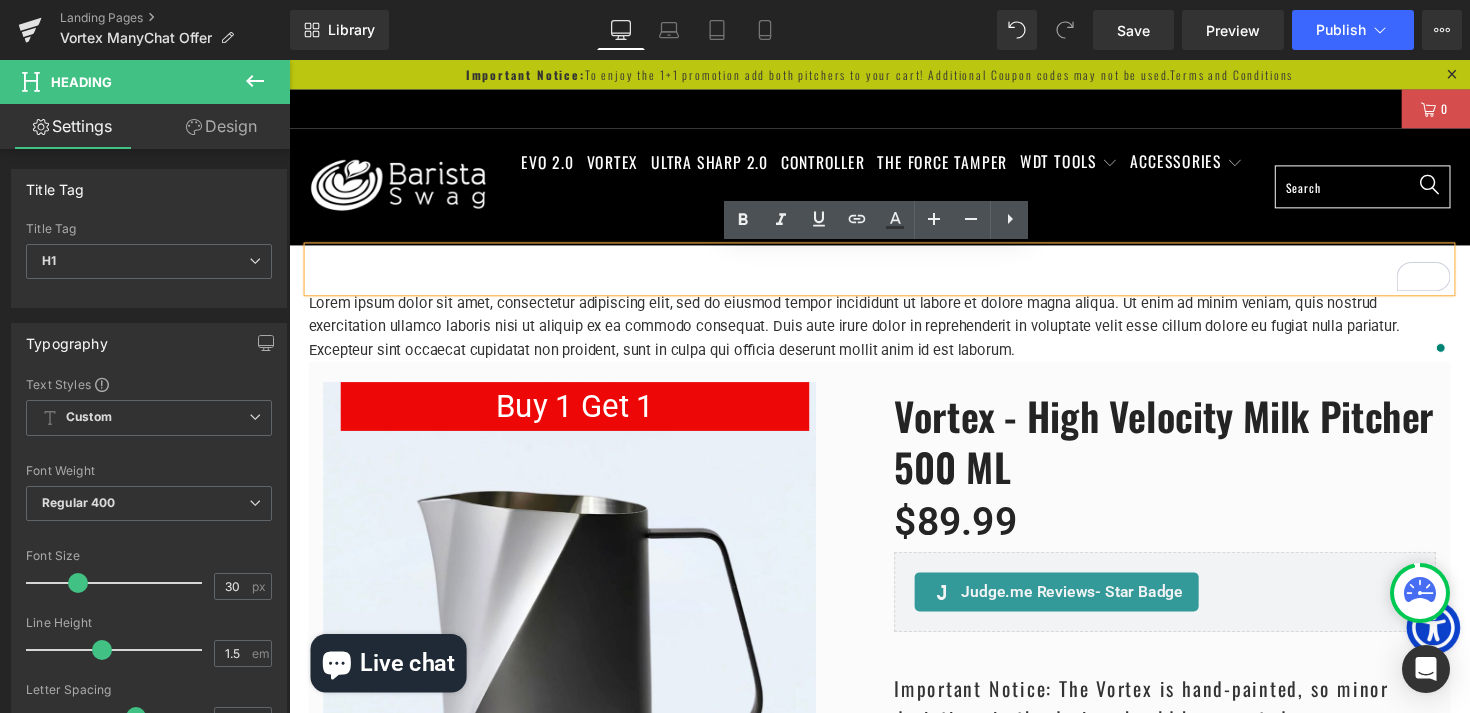 click at bounding box center [925, 333] 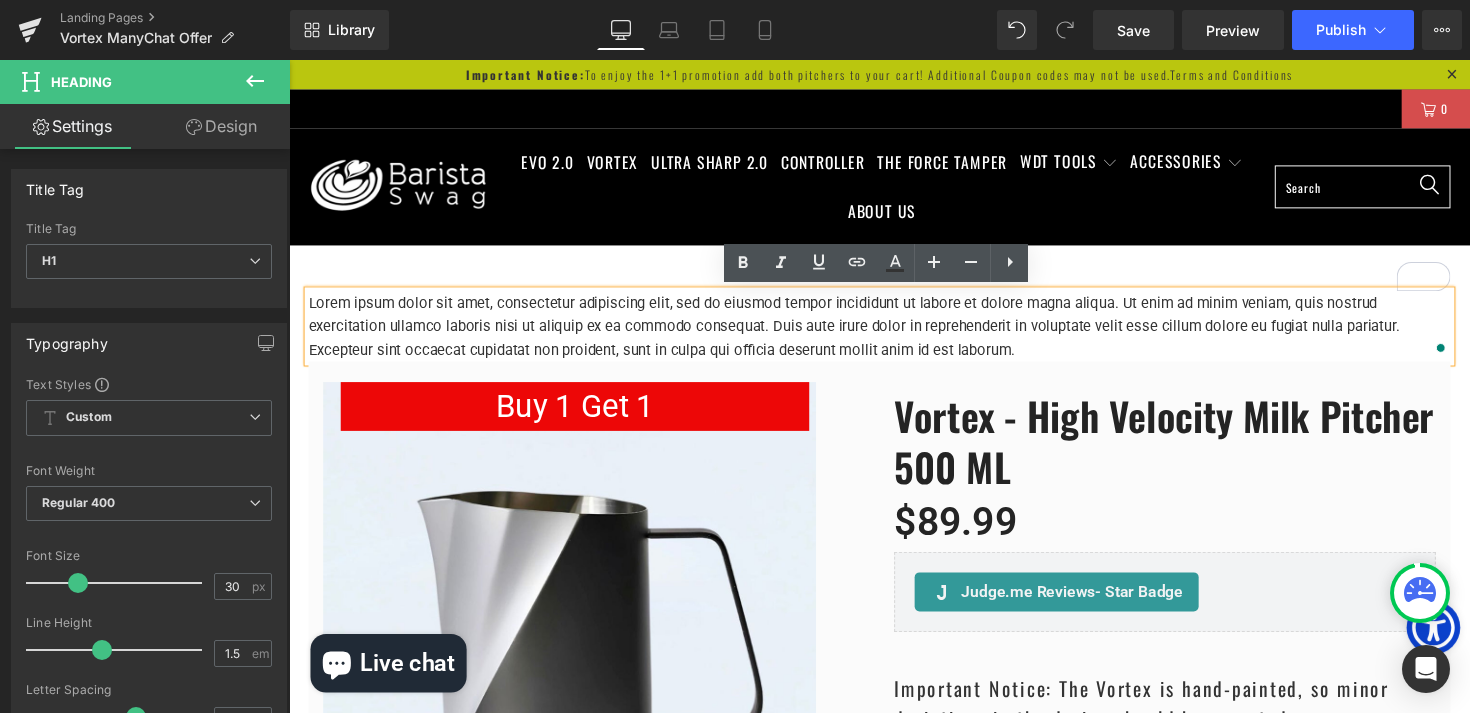 click on "Lorem ipsum dolor sit amet, consectetur adipiscing elit, sed do eiusmod tempor incididunt ut labore et dolore magna aliqua. Ut enim ad minim veniam, quis nostrud exercitation ullamco laboris nisi ut aliquip ex ea commodo consequat. Duis aute irure dolor in reprehenderit in voluptate velit esse cillum dolore eu fugiat nulla pariatur. Excepteur sint occaecat cupidatat non proident, sunt in culpa qui officia deserunt mollit anim id est laborum." at bounding box center (894, 333) 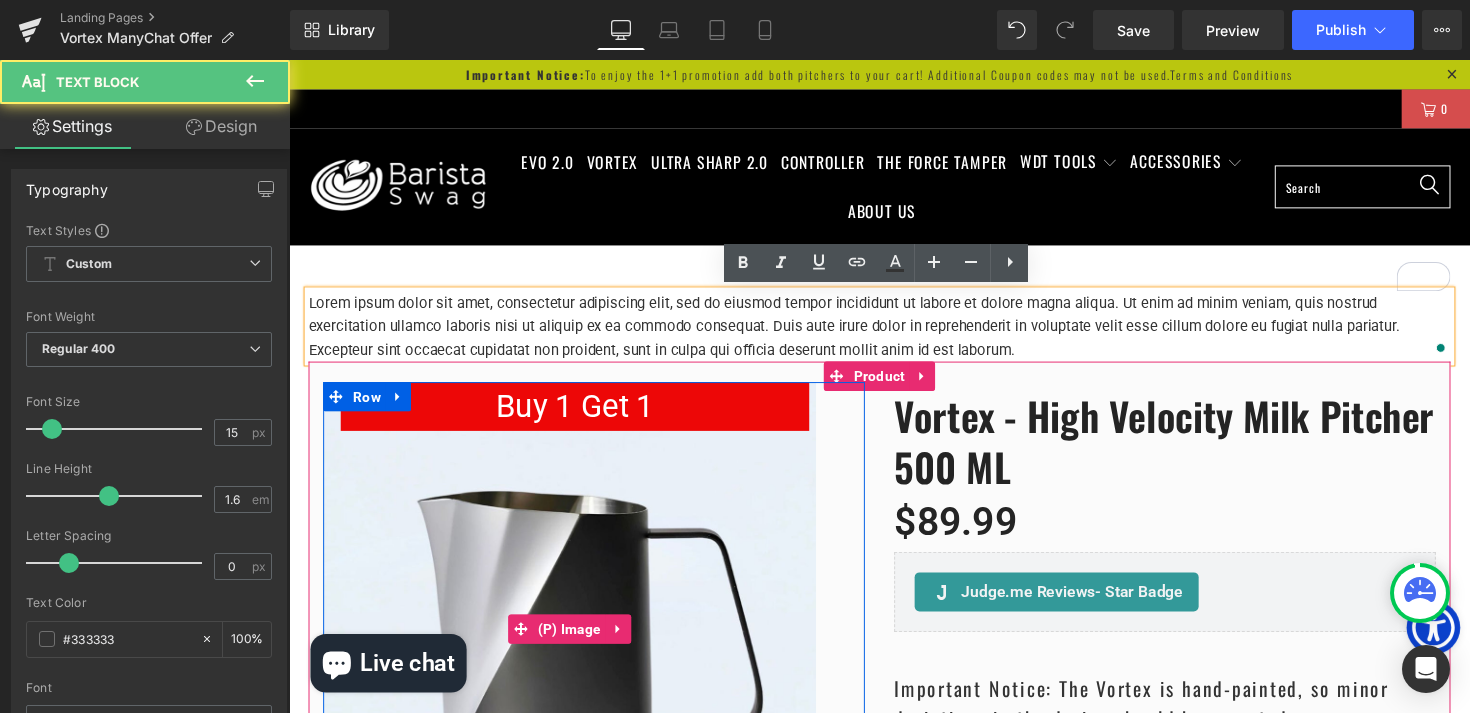 click at bounding box center (576, 642) 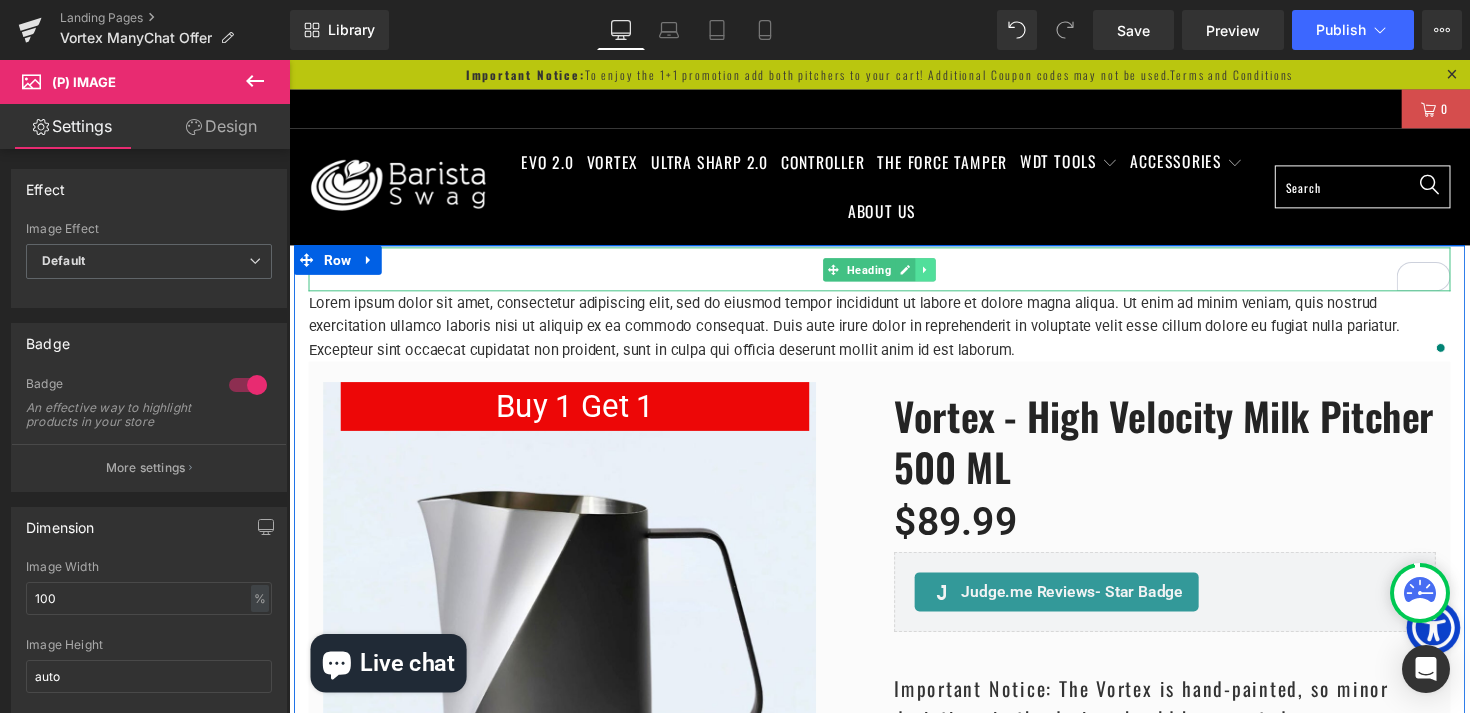 click 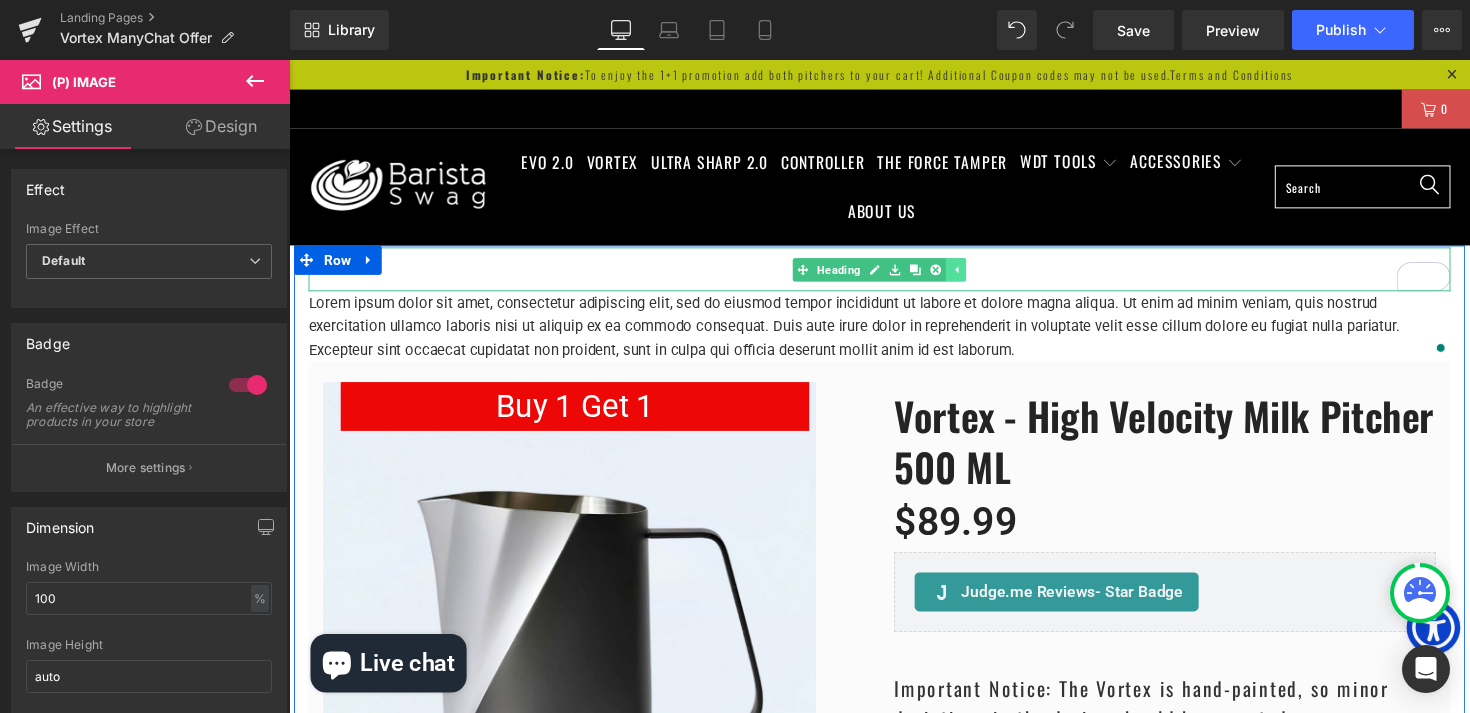 click at bounding box center (972, 275) 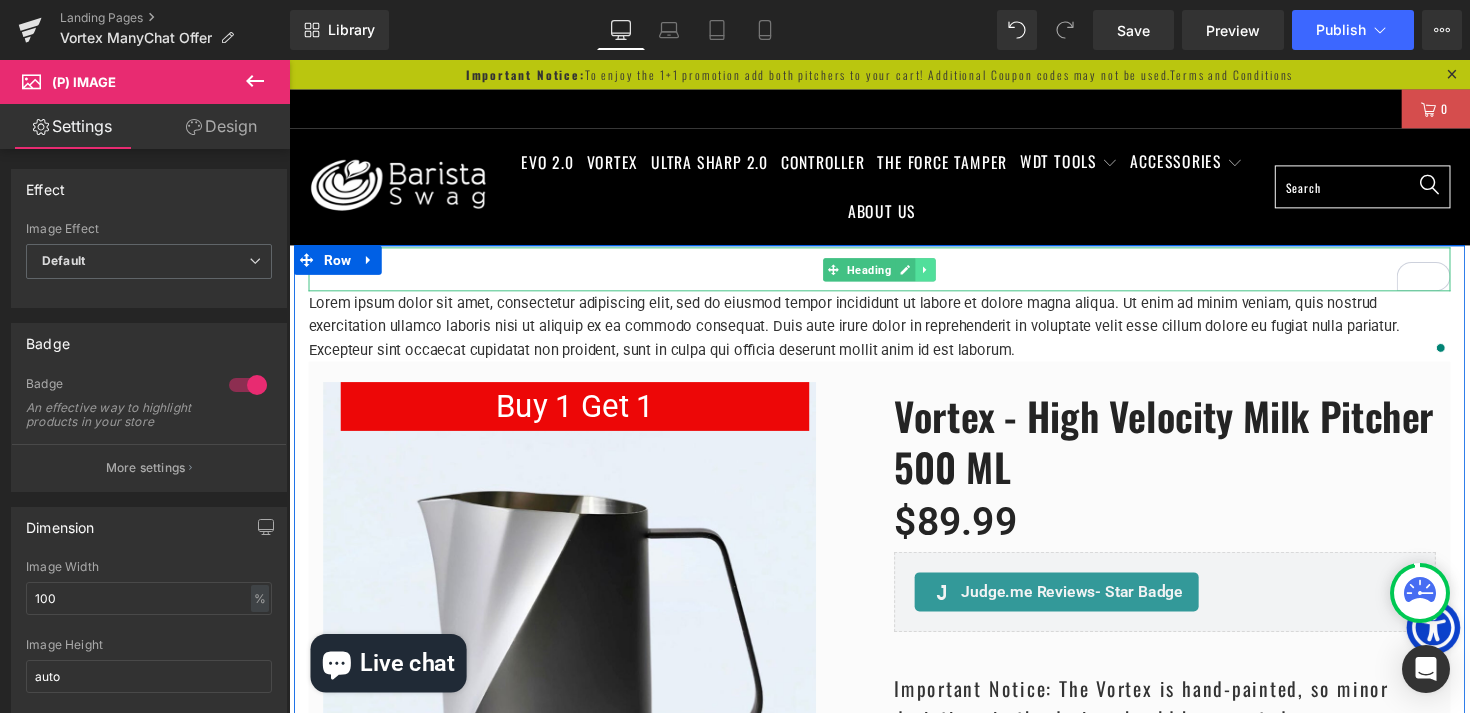 click 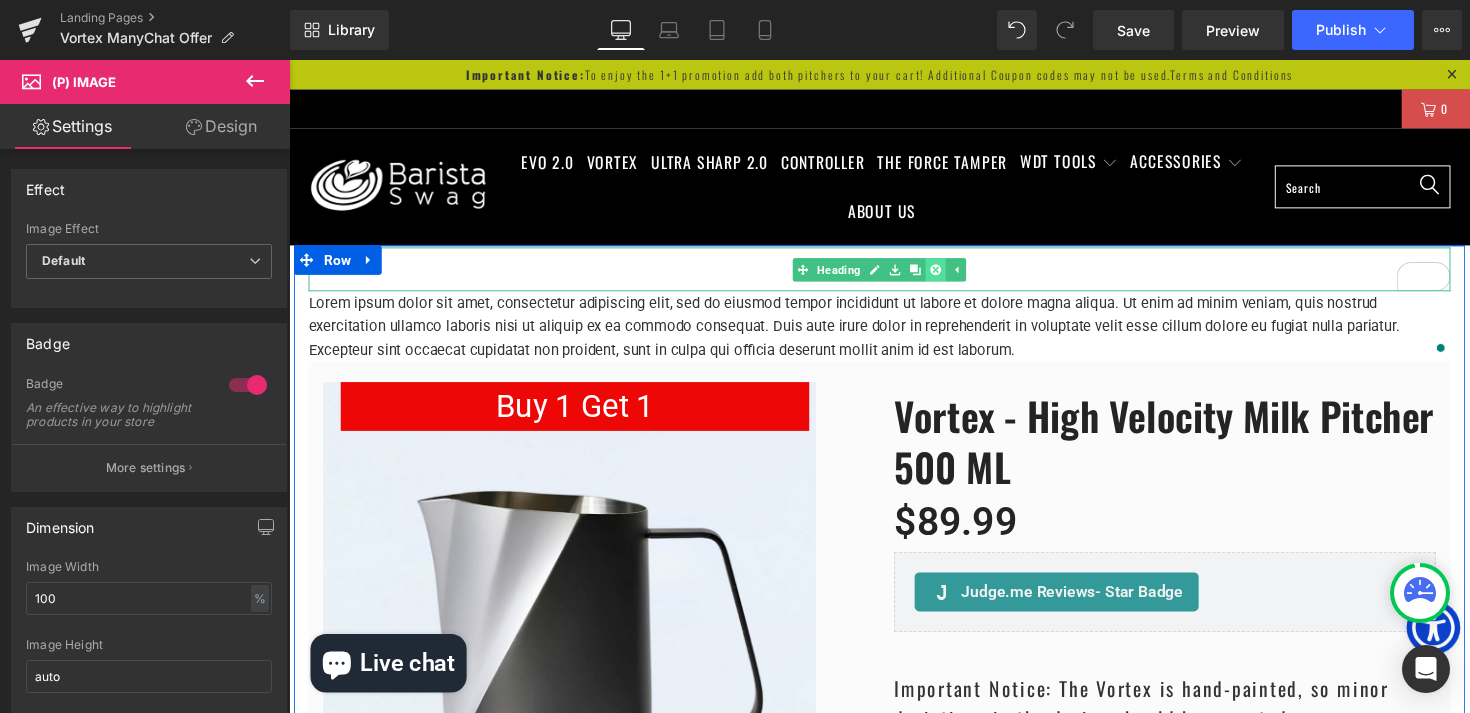 click 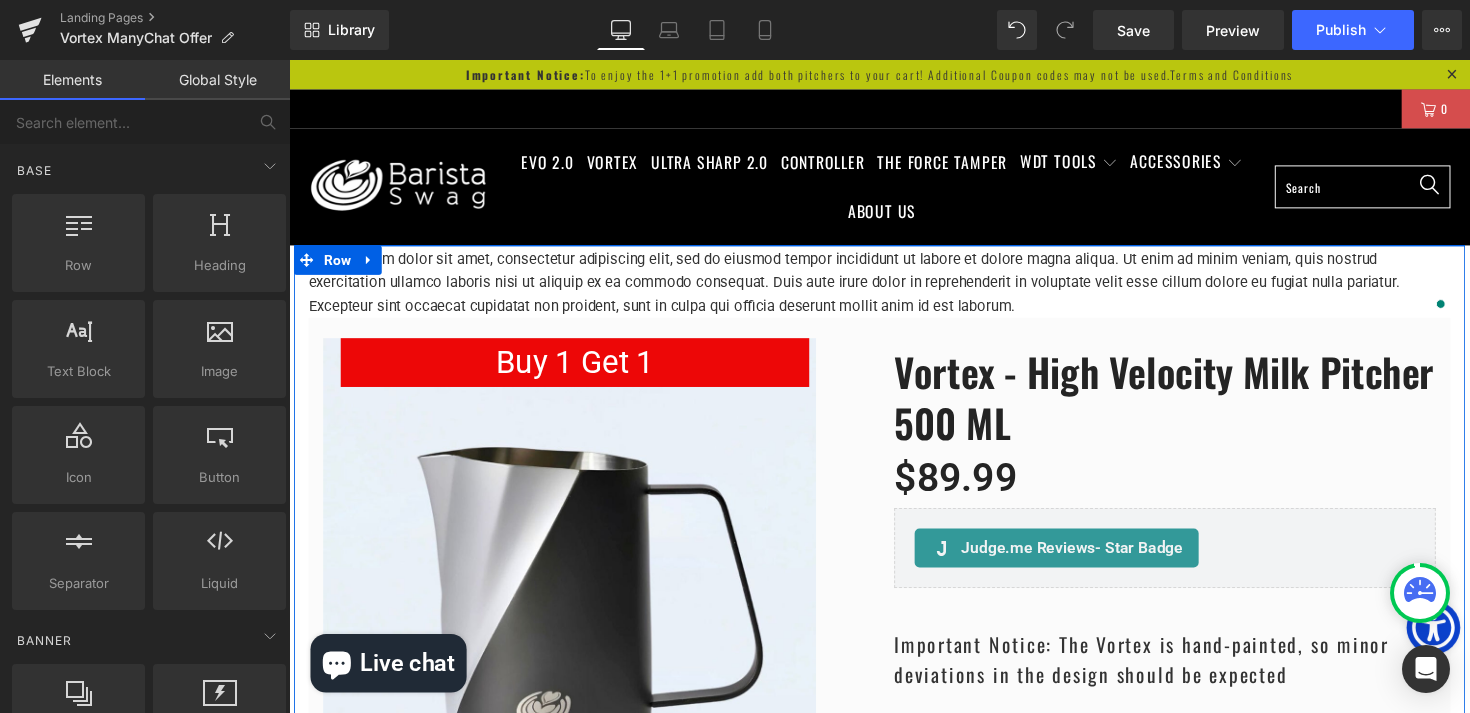 scroll, scrollTop: 7045, scrollLeft: 1210, axis: both 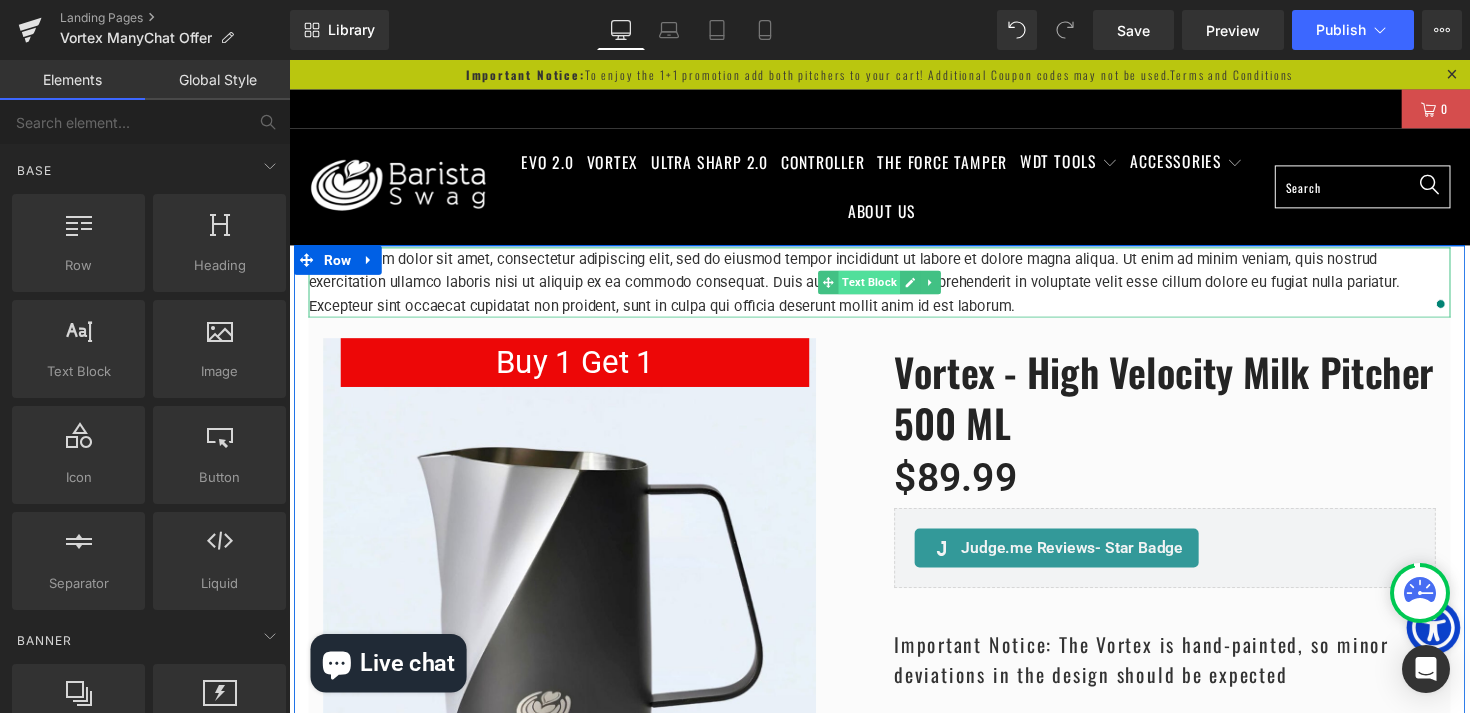 click on "Text Block" at bounding box center [883, 288] 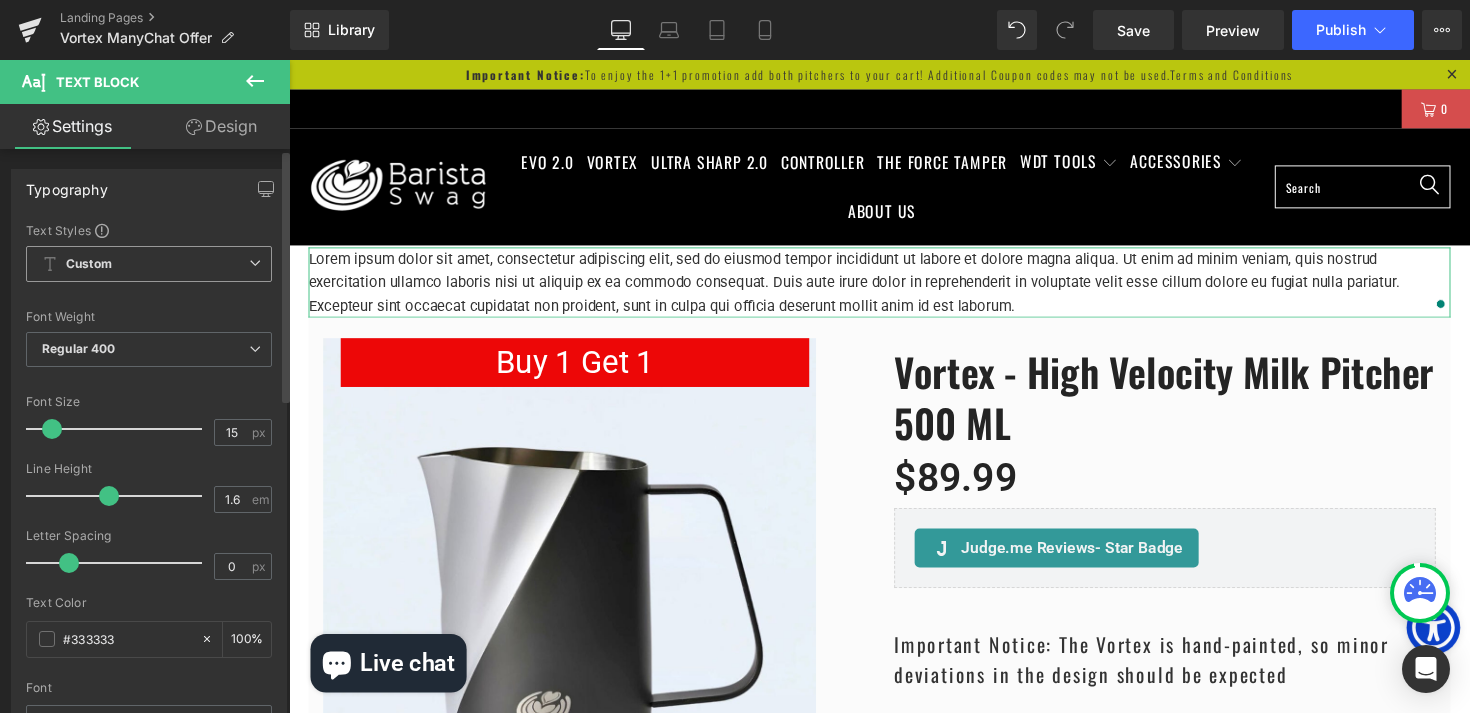 click on "Custom
Setup Global Style" at bounding box center (149, 264) 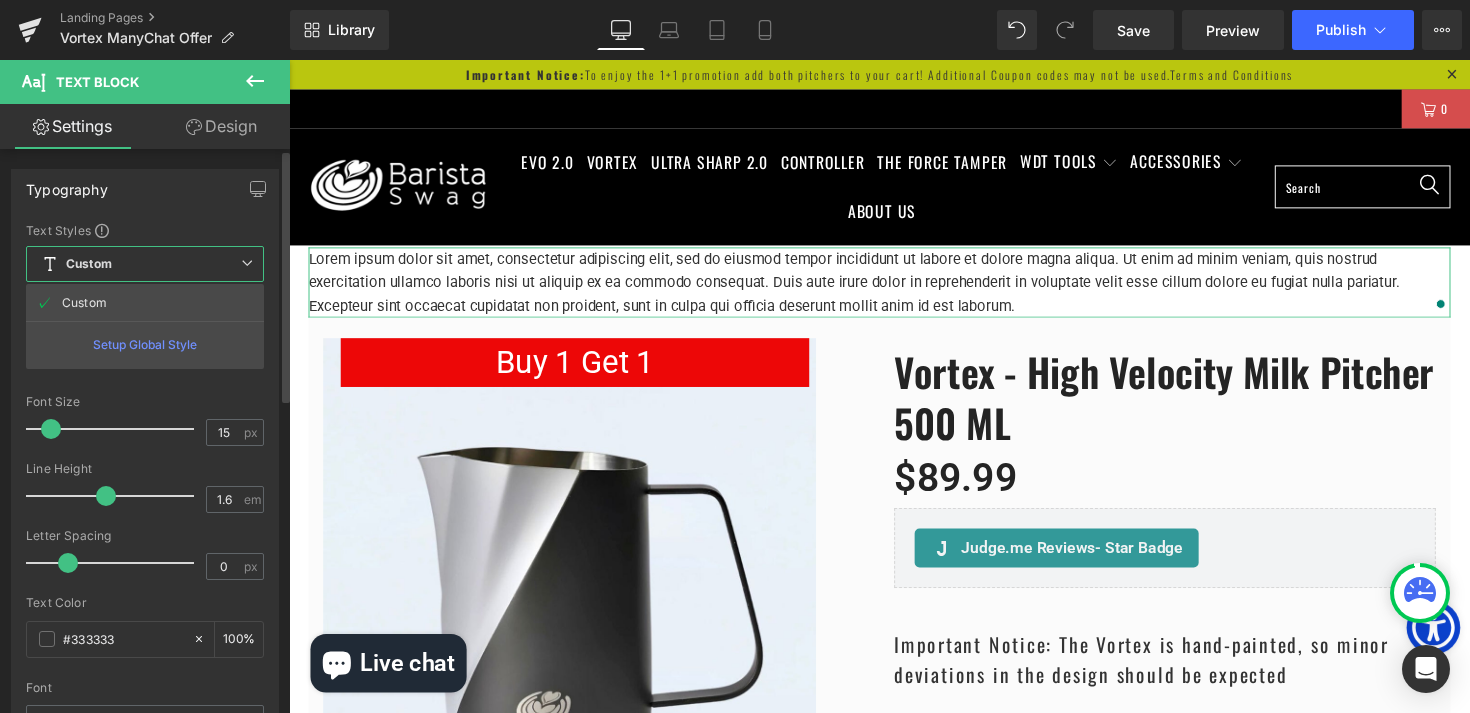 click on "Custom
Setup Global Style" at bounding box center [145, 264] 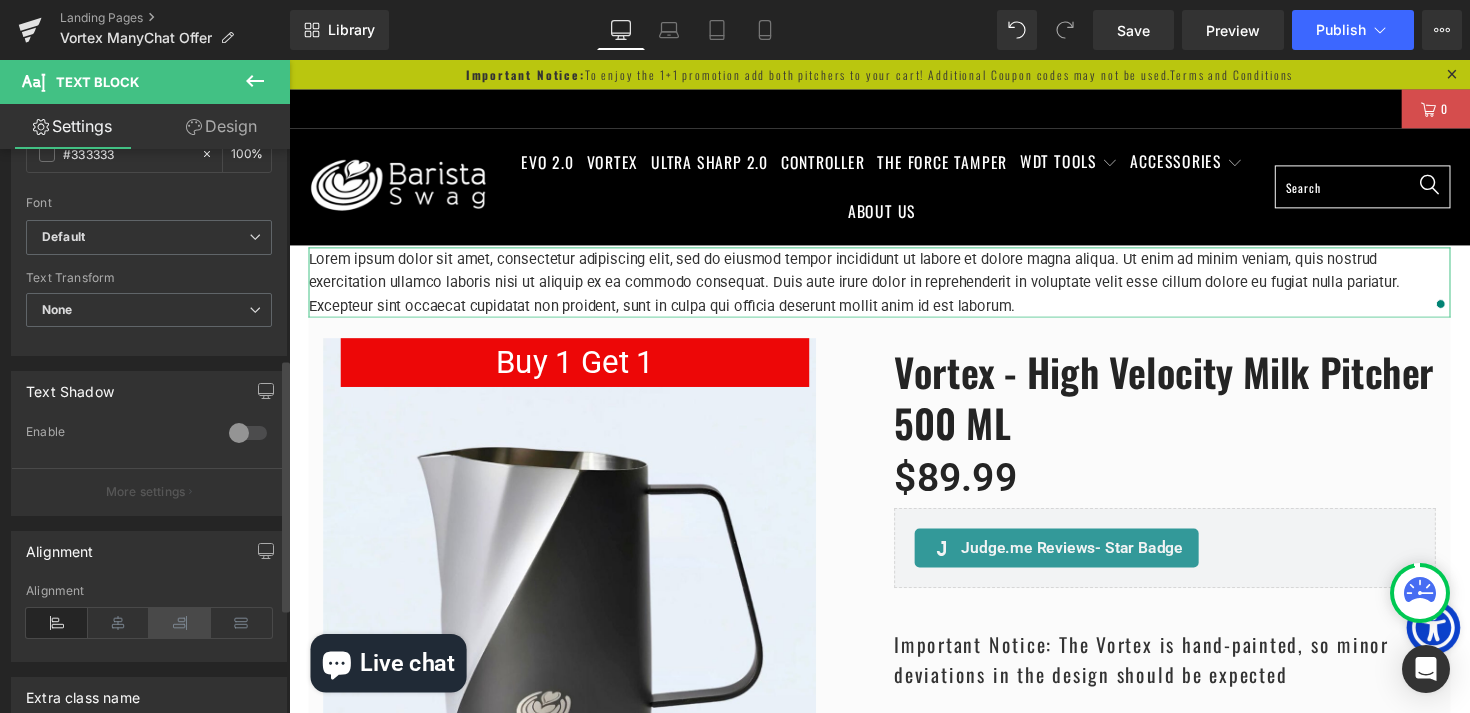 scroll, scrollTop: 362, scrollLeft: 0, axis: vertical 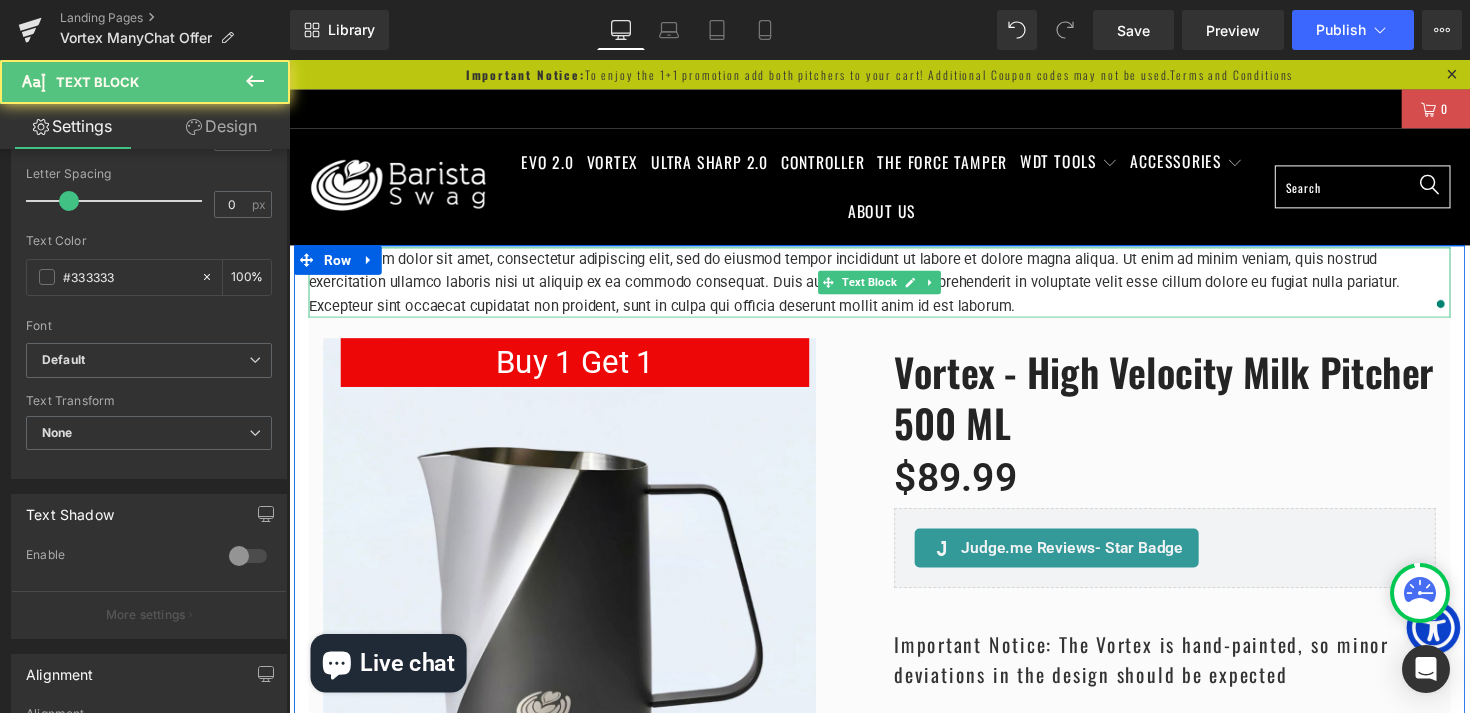 click on "Lorem ipsum dolor sit amet, consectetur adipiscing elit, sed do eiusmod tempor incididunt ut labore et dolore magna aliqua. Ut enim ad minim veniam, quis nostrud exercitation ullamco laboris nisi ut aliquip ex ea commodo consequat. Duis aute irure dolor in reprehenderit in voluptate velit esse cillum dolore eu fugiat nulla pariatur. Excepteur sint occaecat cupidatat non proident, sunt in culpa qui officia deserunt mollit anim id est laborum." at bounding box center [894, 288] 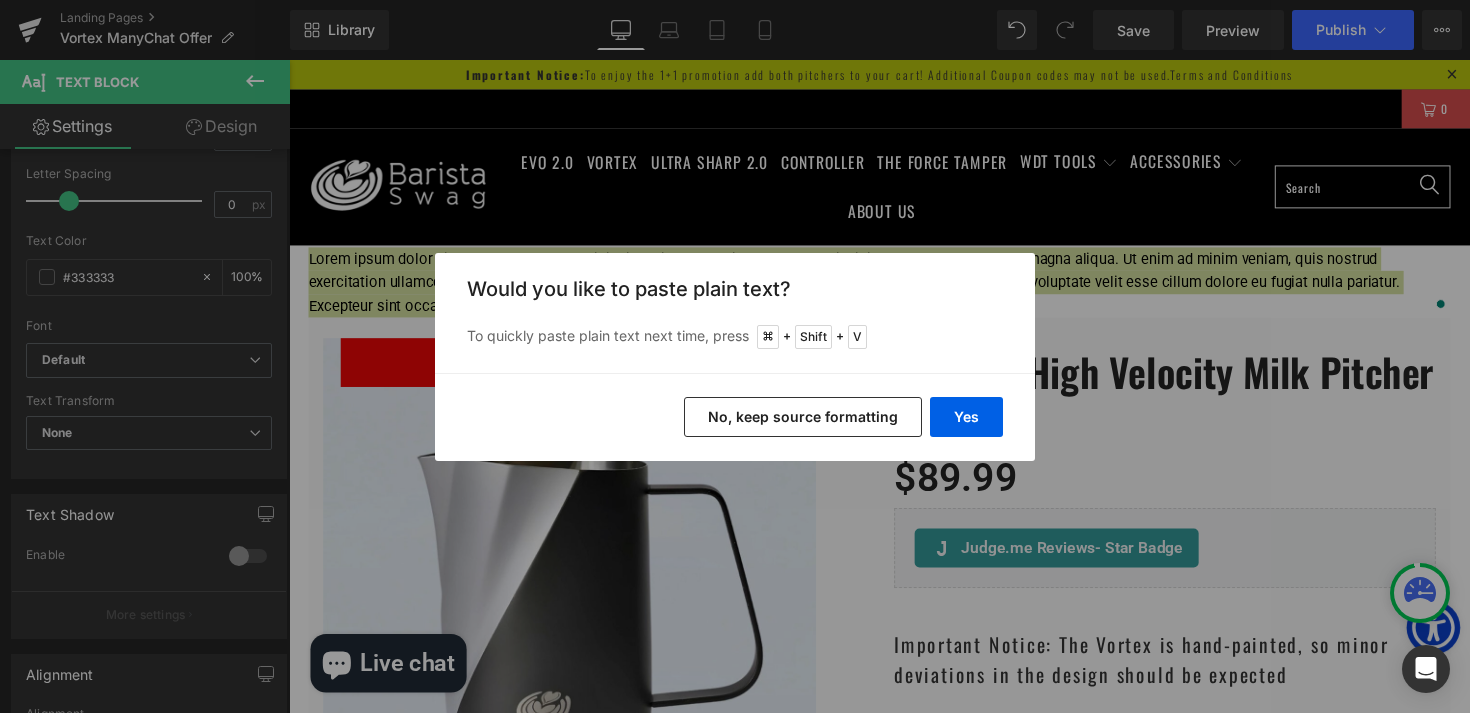 drag, startPoint x: 860, startPoint y: 403, endPoint x: 869, endPoint y: 427, distance: 25.632011 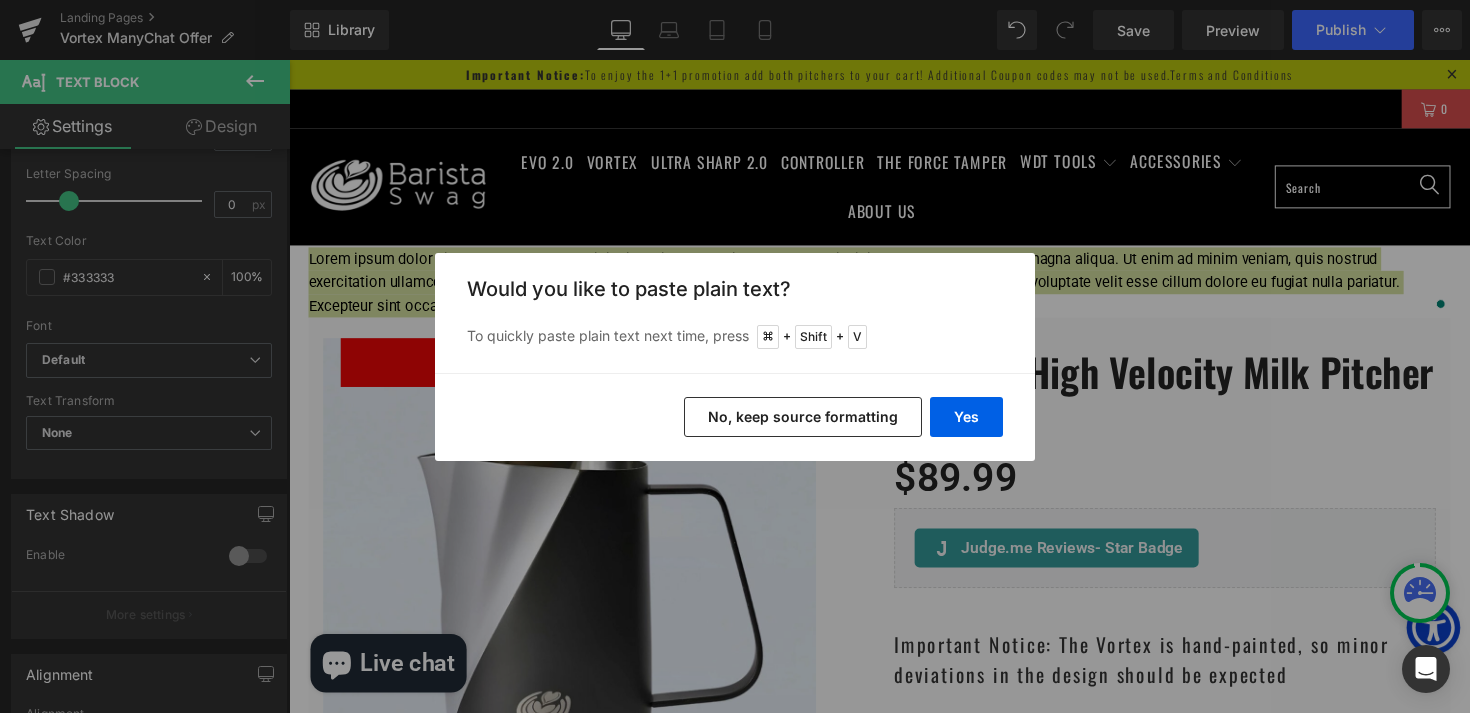 click on "No, keep source formatting" at bounding box center [803, 417] 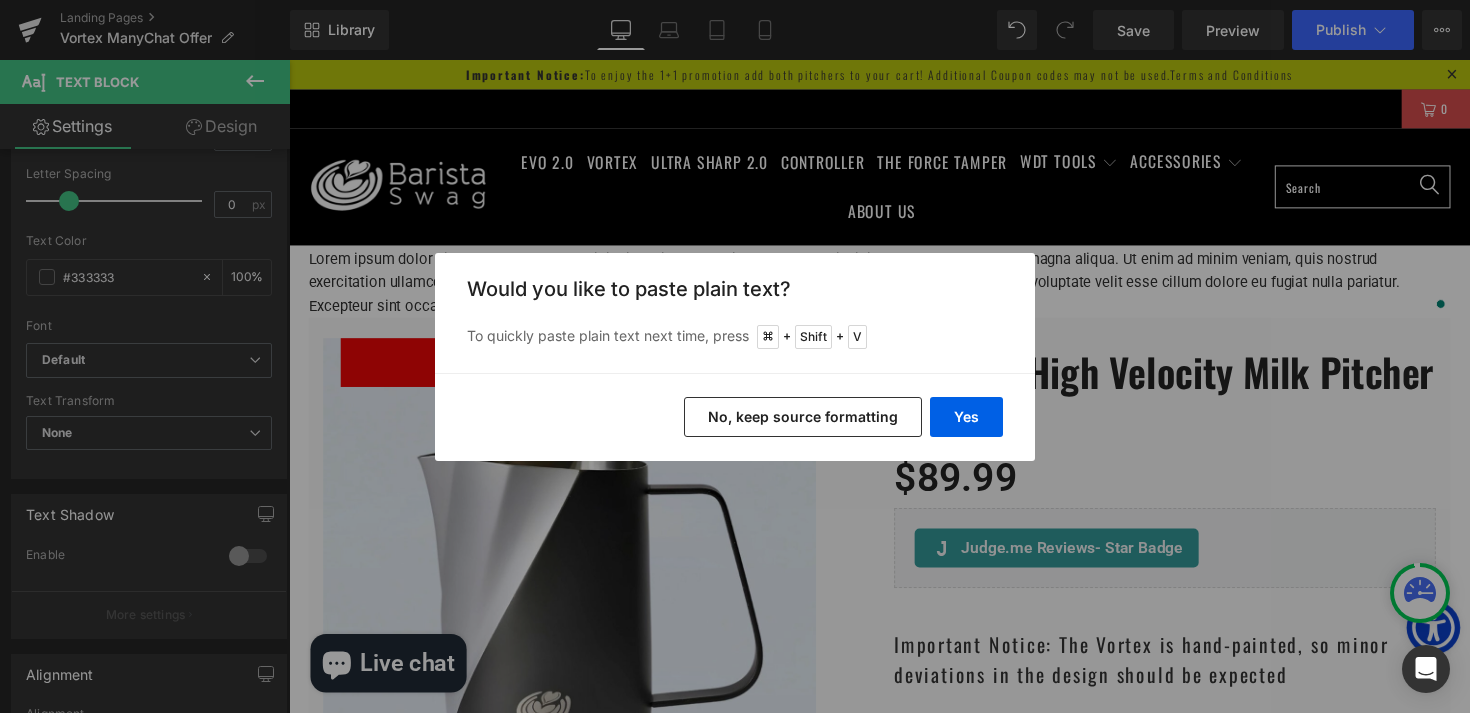 scroll, scrollTop: 7114, scrollLeft: 1210, axis: both 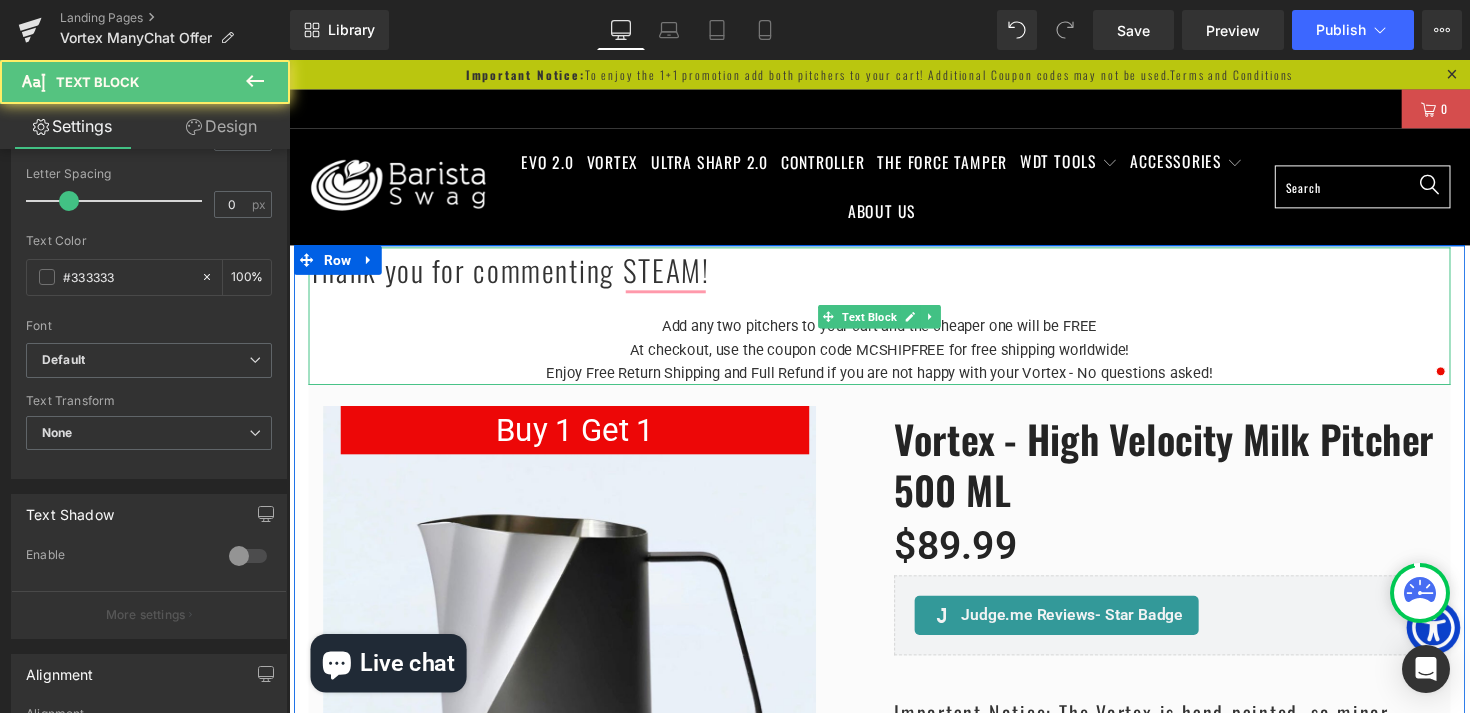 click on "At checkout, use the coupon code MCSHIPFREE for free shipping worldwide!" at bounding box center [894, 357] 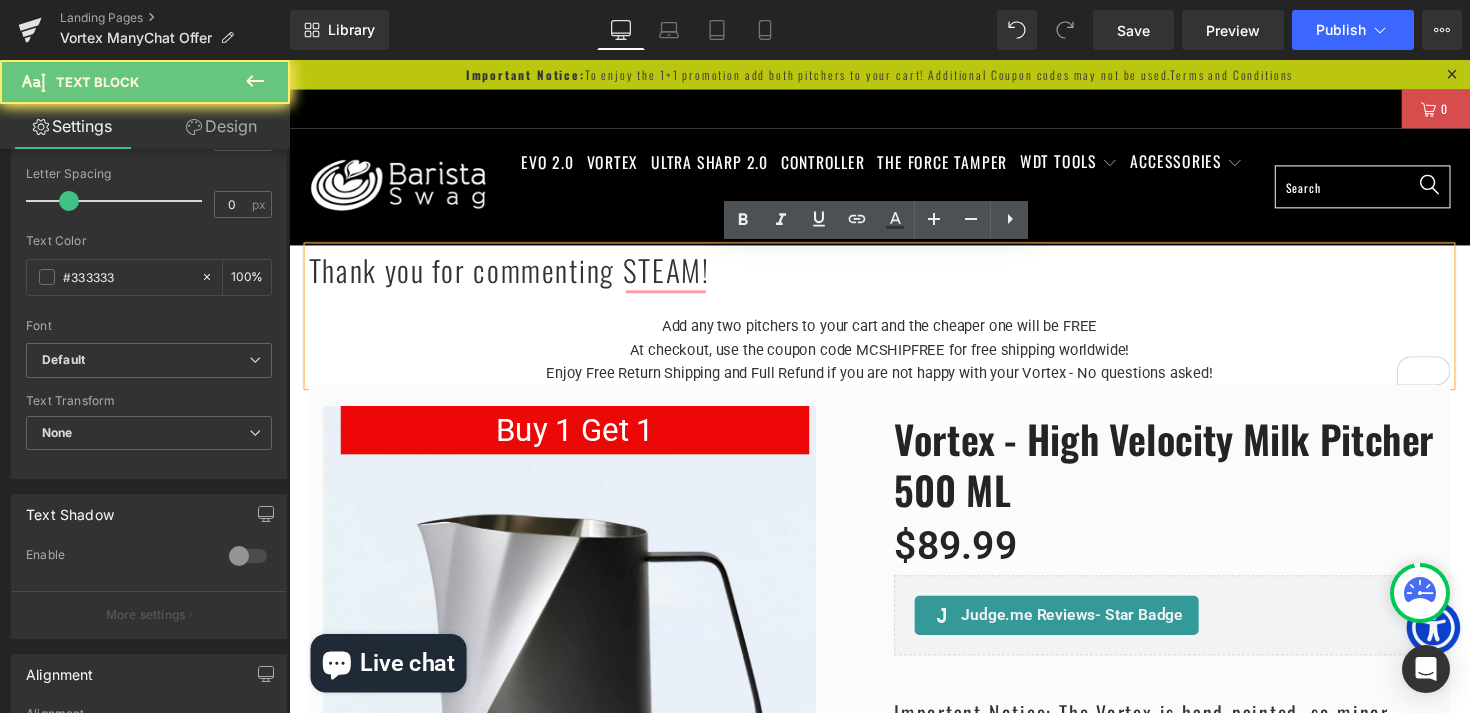 click on "Thank you for commenting STEAM!" at bounding box center [894, 274] 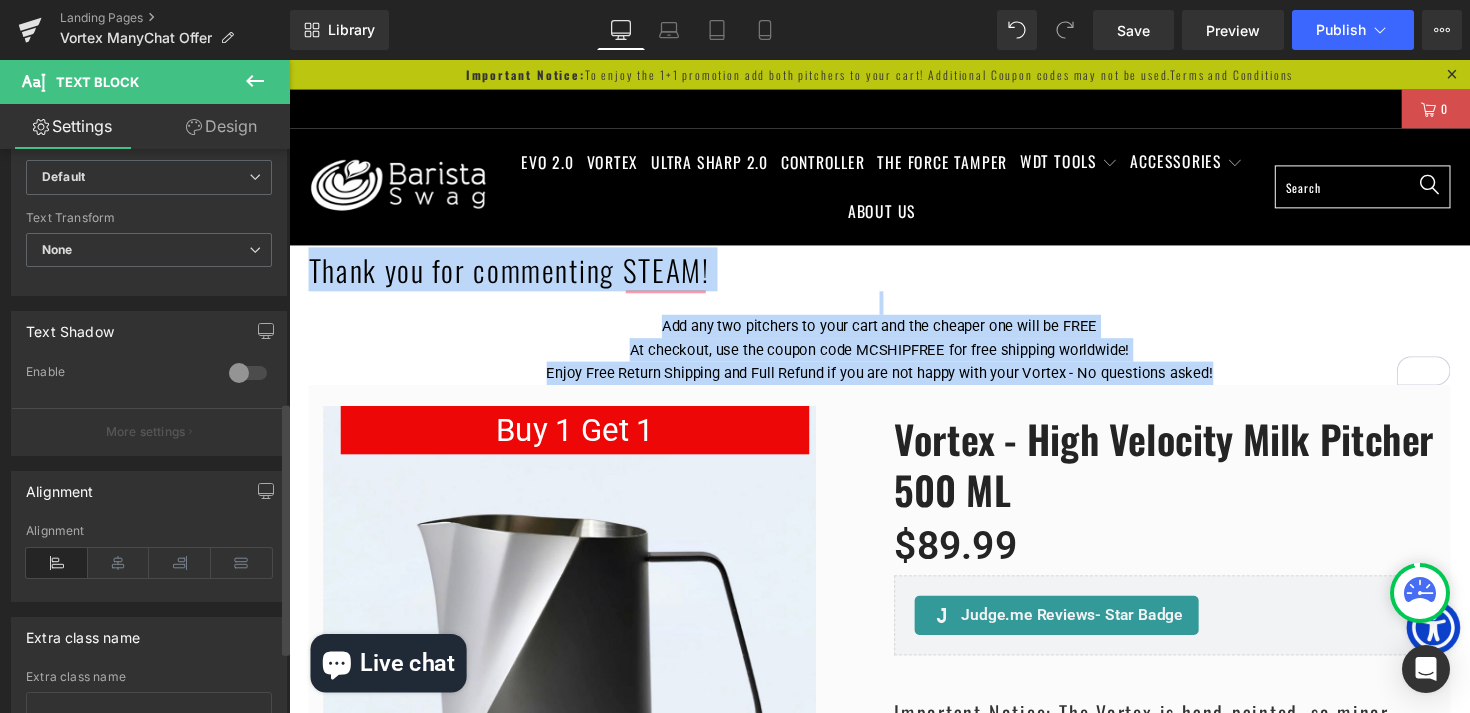 scroll, scrollTop: 581, scrollLeft: 0, axis: vertical 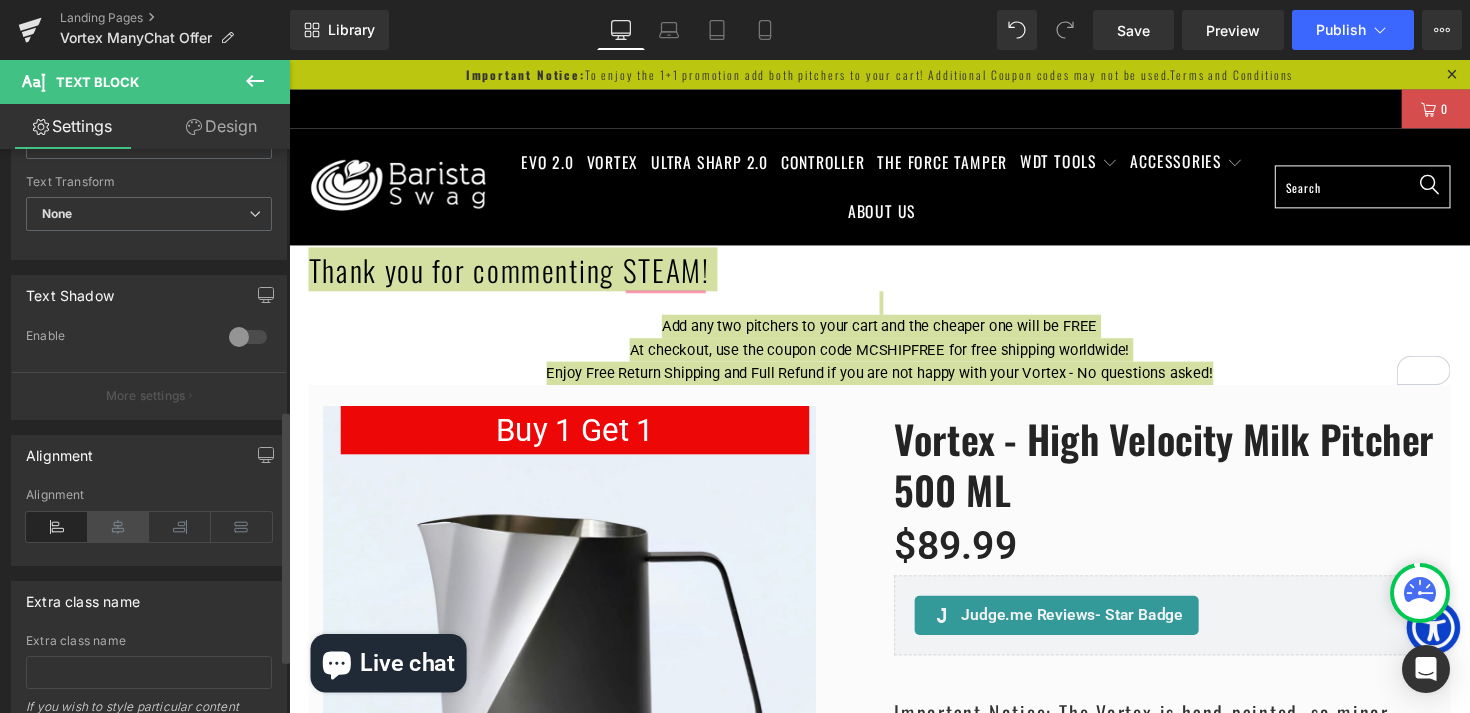click at bounding box center [119, 527] 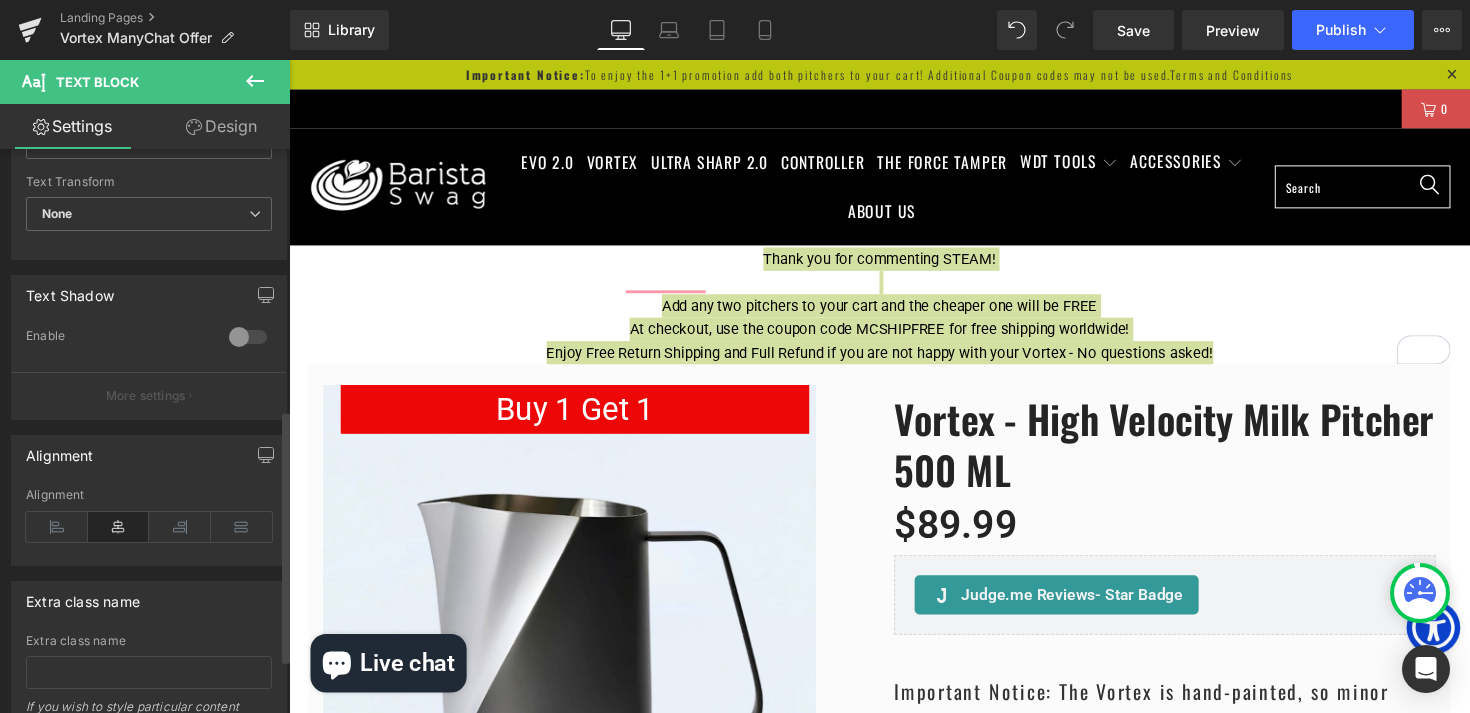 scroll, scrollTop: 7093, scrollLeft: 1210, axis: both 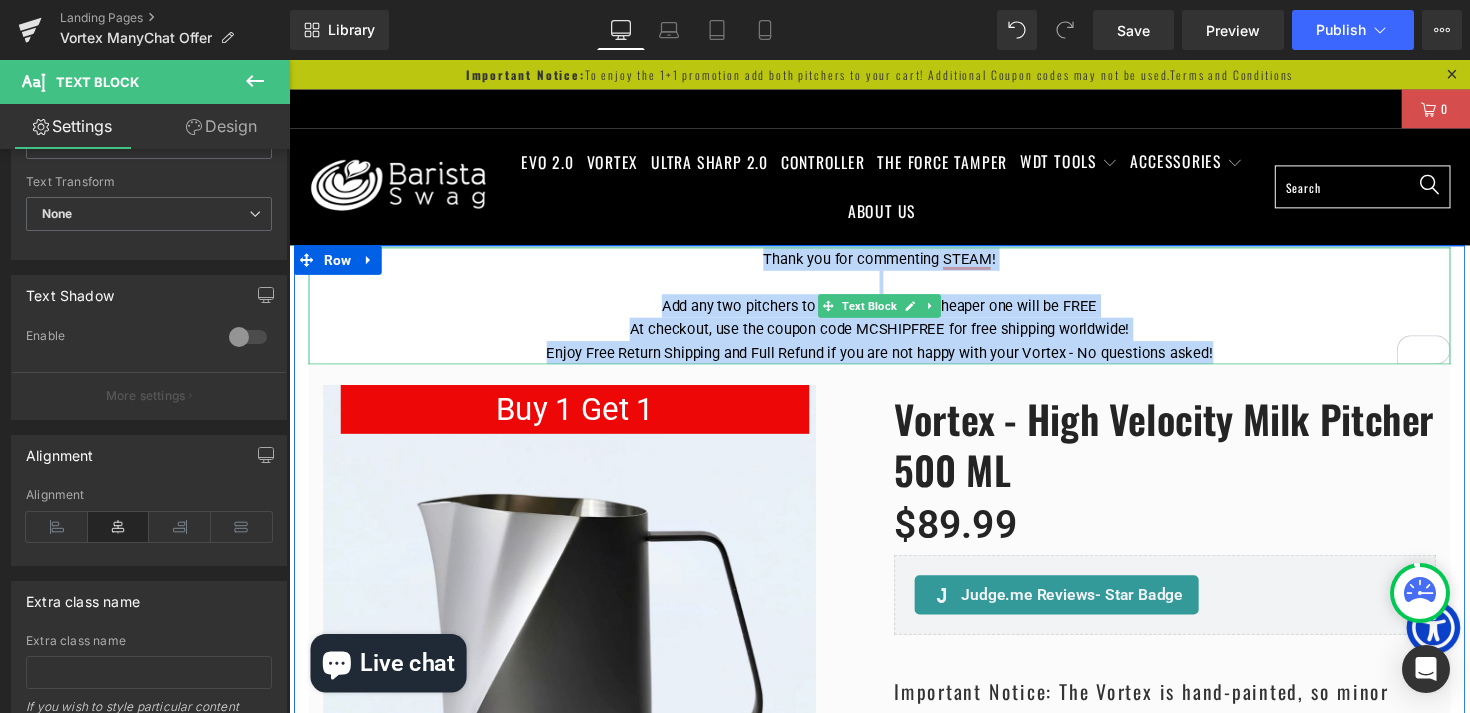 click on "At checkout, use the coupon code MCSHIPFREE for free shipping worldwide!" at bounding box center (894, 336) 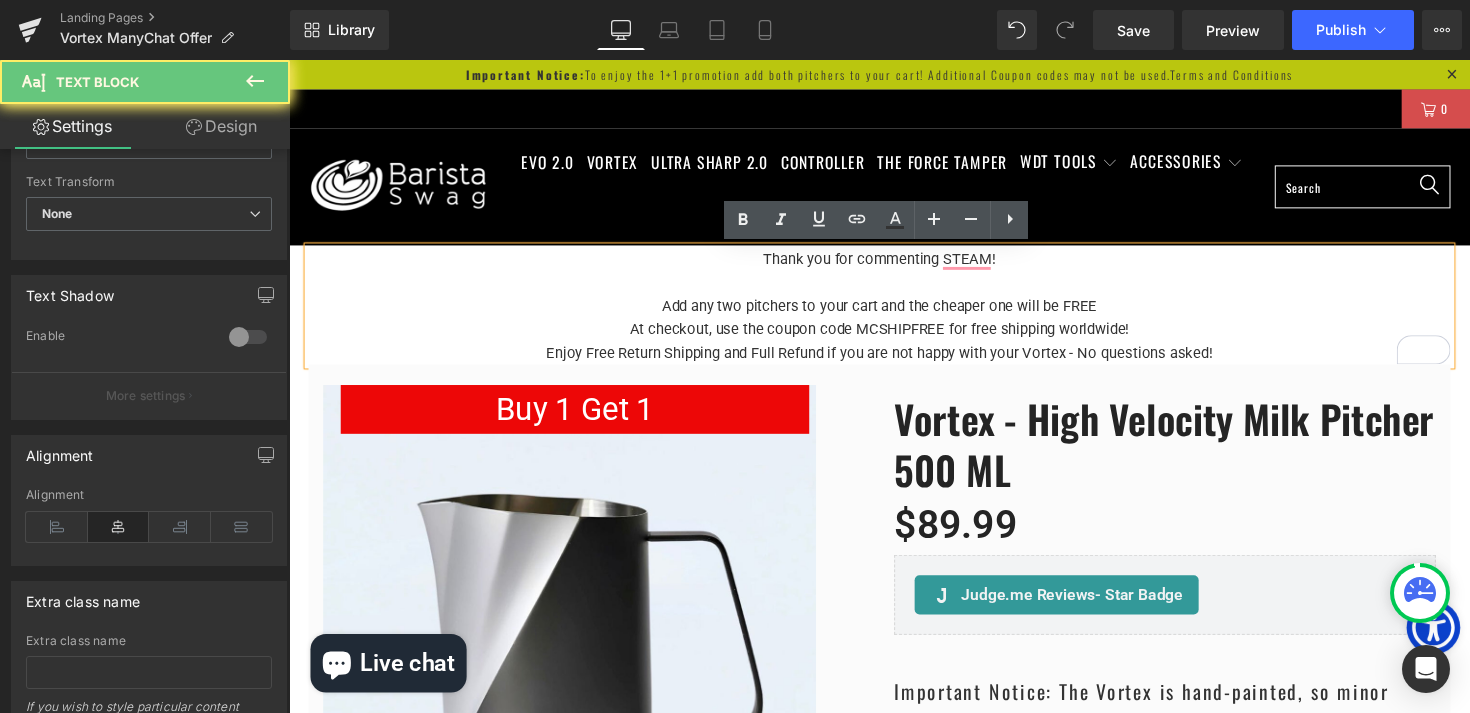 click on "At checkout, use the coupon code MCSHIPFREE for free shipping worldwide!" at bounding box center (894, 336) 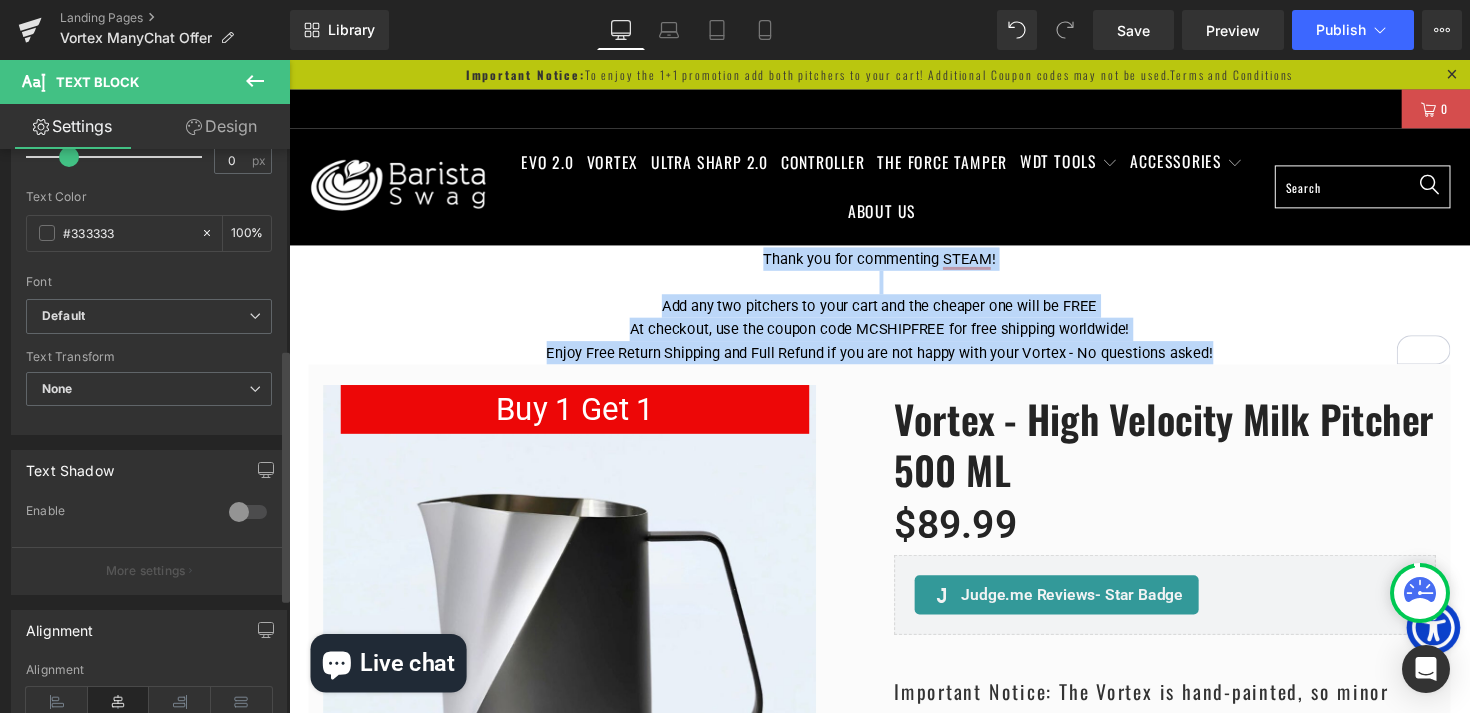 scroll, scrollTop: 477, scrollLeft: 0, axis: vertical 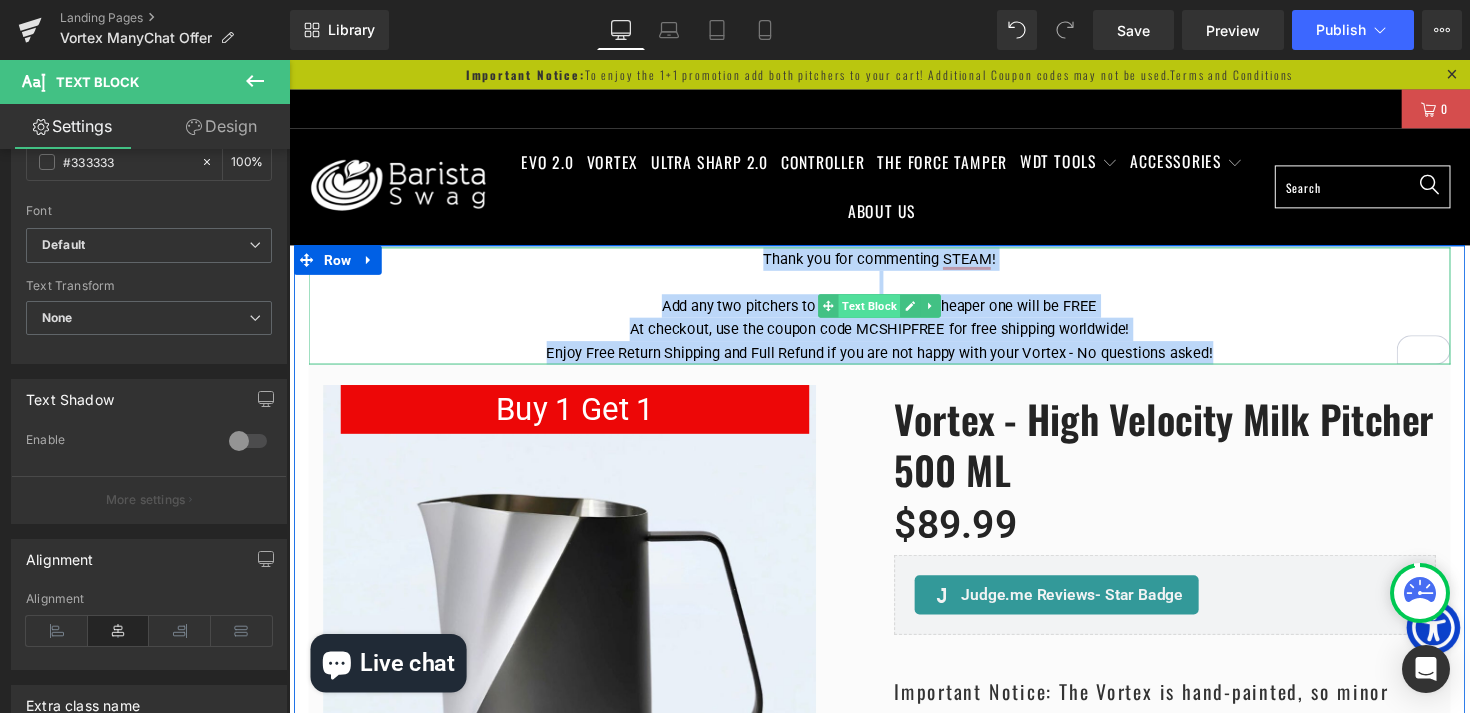 click on "Text Block" at bounding box center (883, 312) 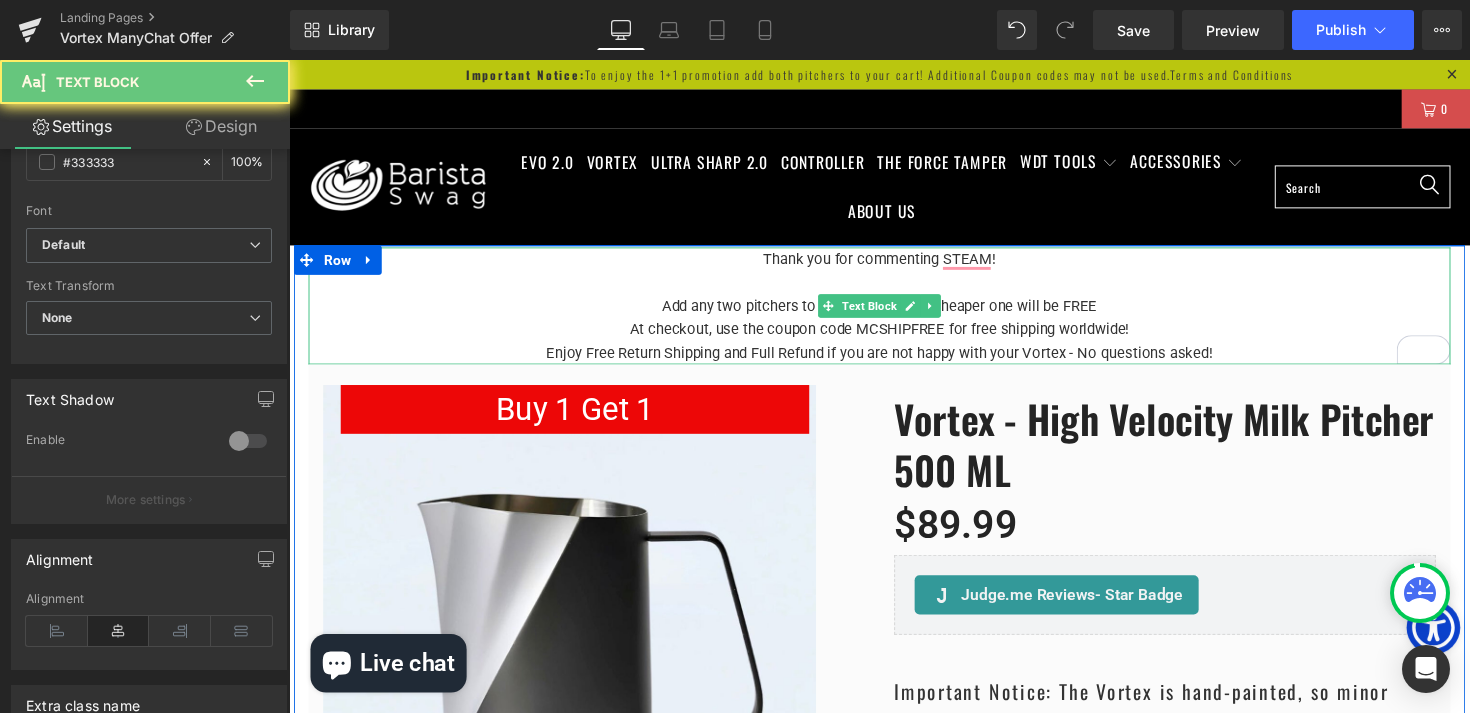 click on "At checkout, use the coupon code MCSHIPFREE for free shipping worldwide!" at bounding box center (894, 336) 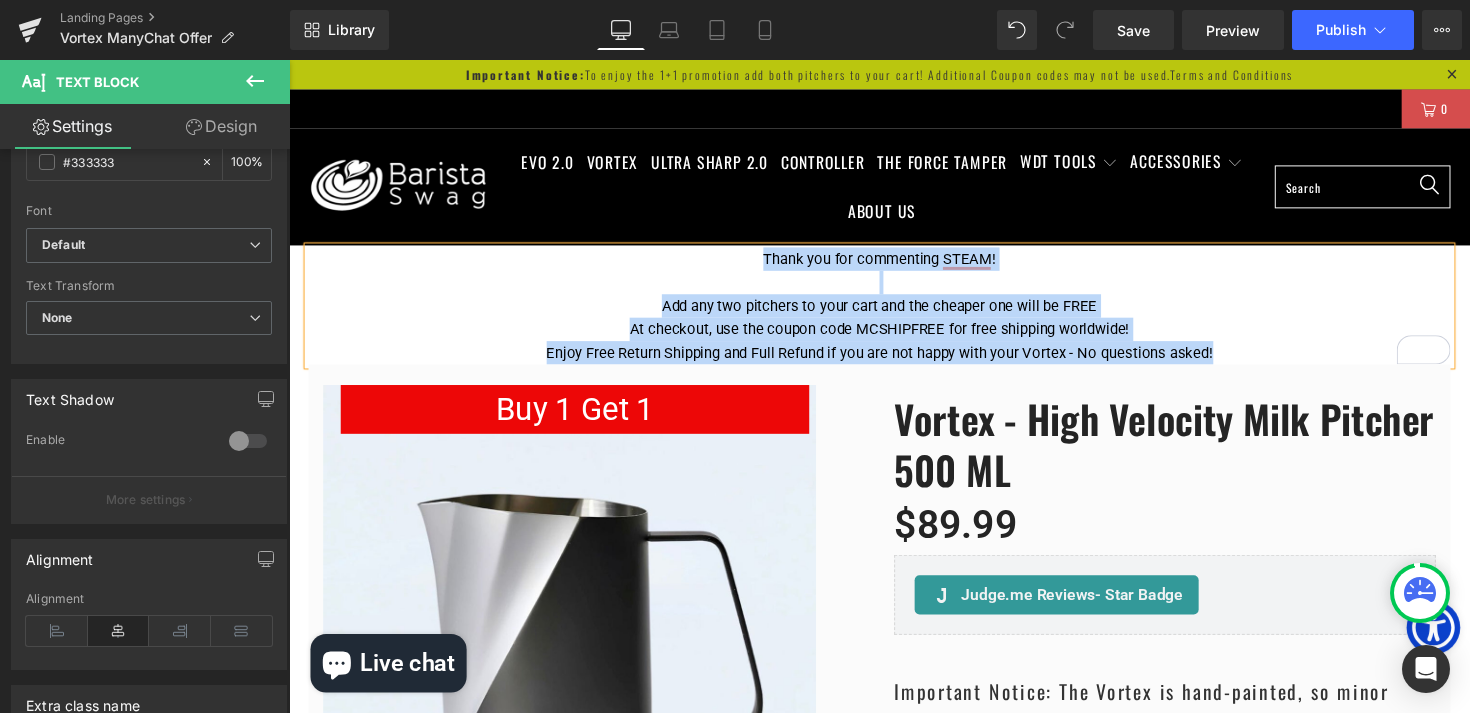 copy on "Thank you for commenting STEAM! Add any two pitchers to your cart and the cheaper one will be FREE At checkout, use the coupon code MCSHIPFREE for free shipping worldwide! Enjoy Free Return Shipping and Full Refund if you are not happy with your Vortex - No questions asked!" 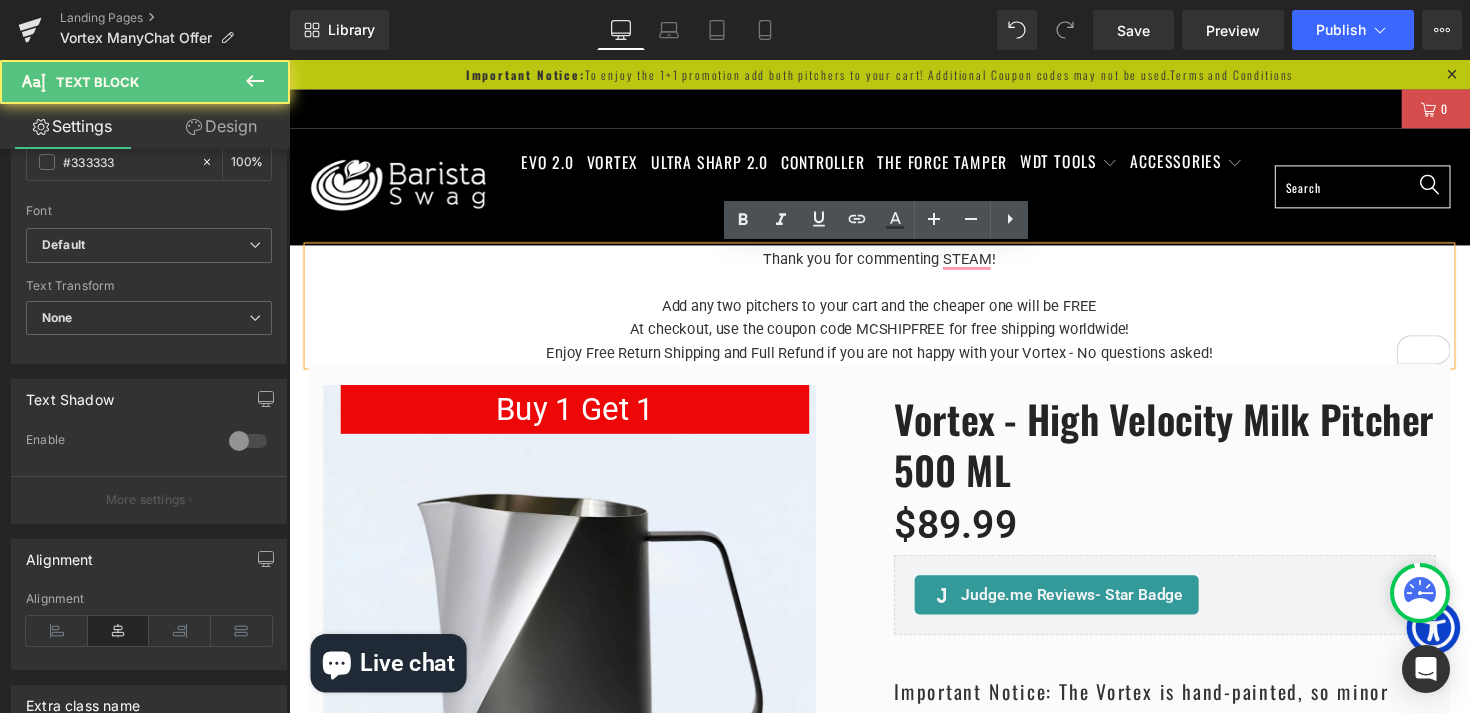 click on "Add any two pitchers to your cart and the cheaper one will be FREE" at bounding box center [894, 312] 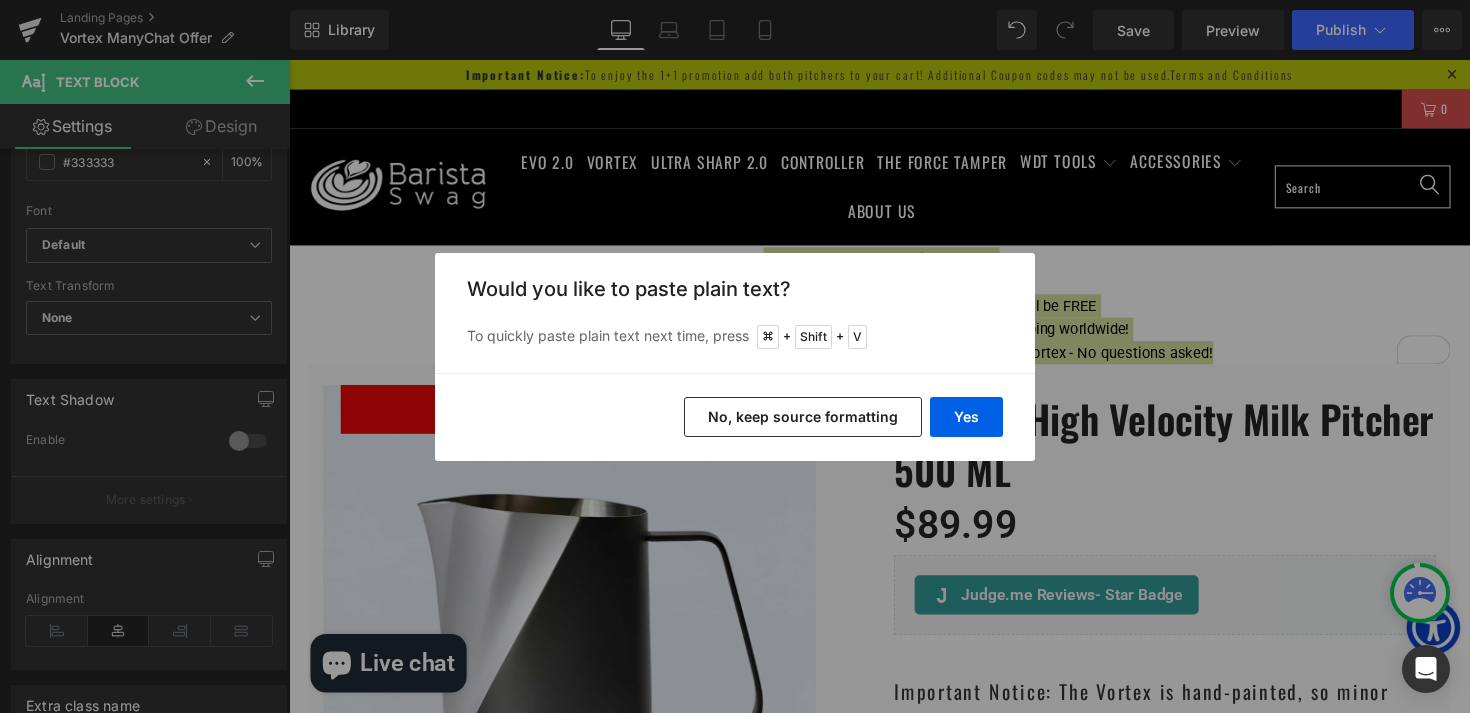 click on "No, keep source formatting" at bounding box center [803, 417] 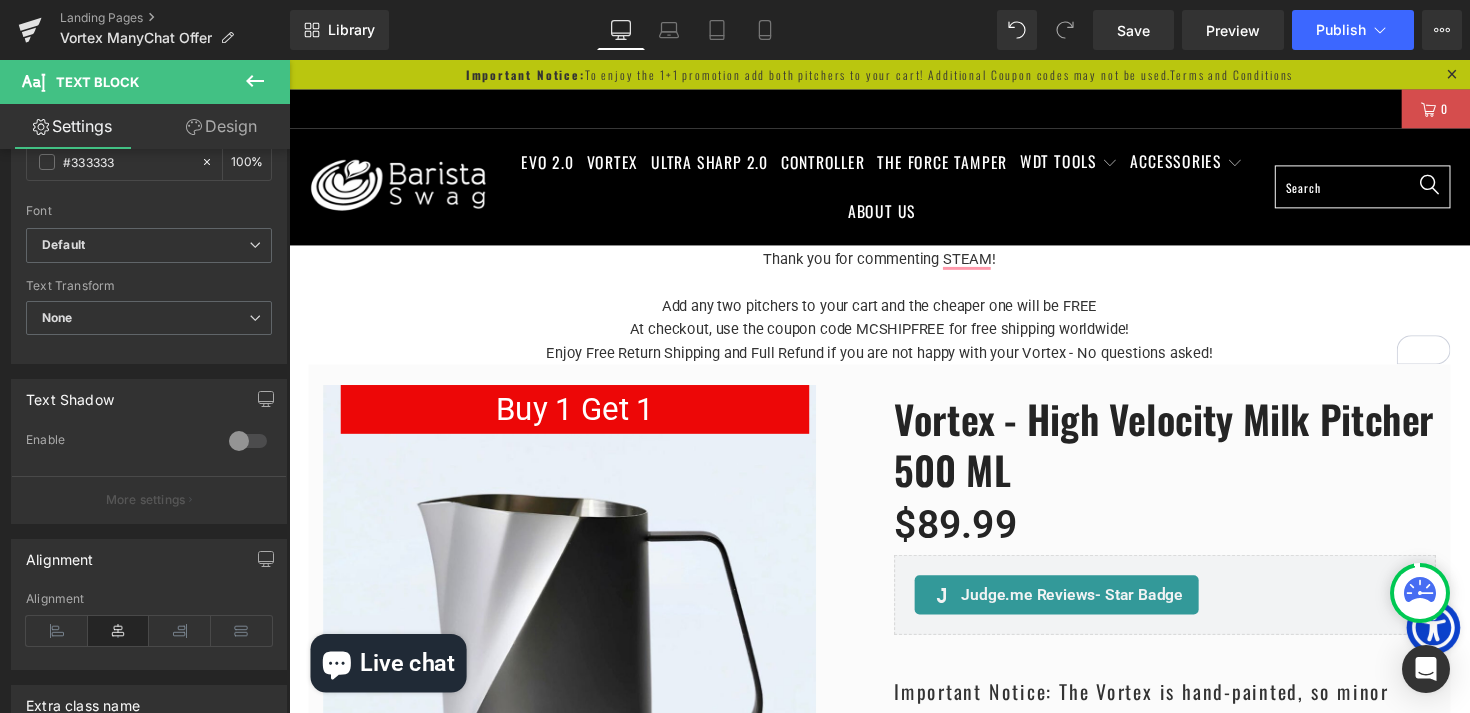 scroll, scrollTop: 7158, scrollLeft: 1210, axis: both 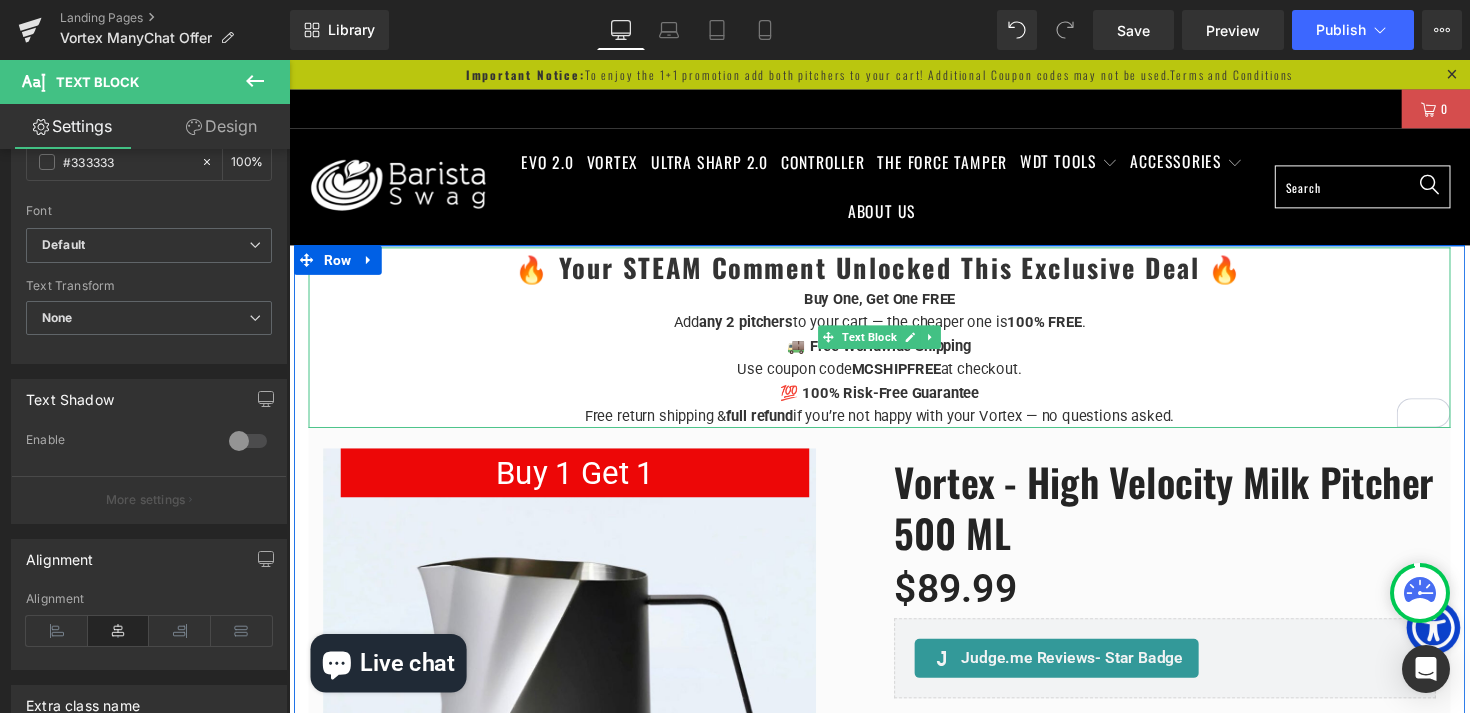 click on "Buy One, Get One FREE
Add  any 2 pitchers  to your cart — the cheaper one is  100% FREE ." at bounding box center (894, 317) 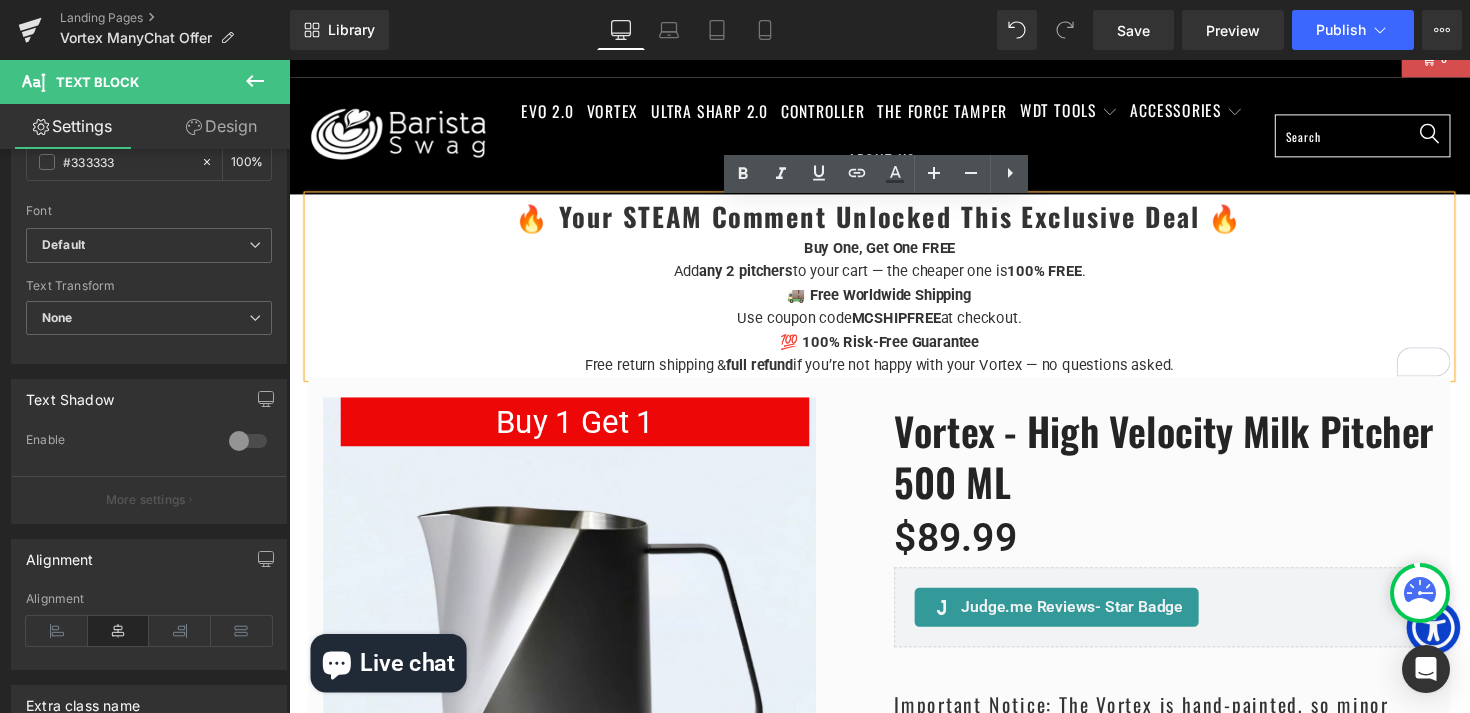 scroll, scrollTop: 58, scrollLeft: 0, axis: vertical 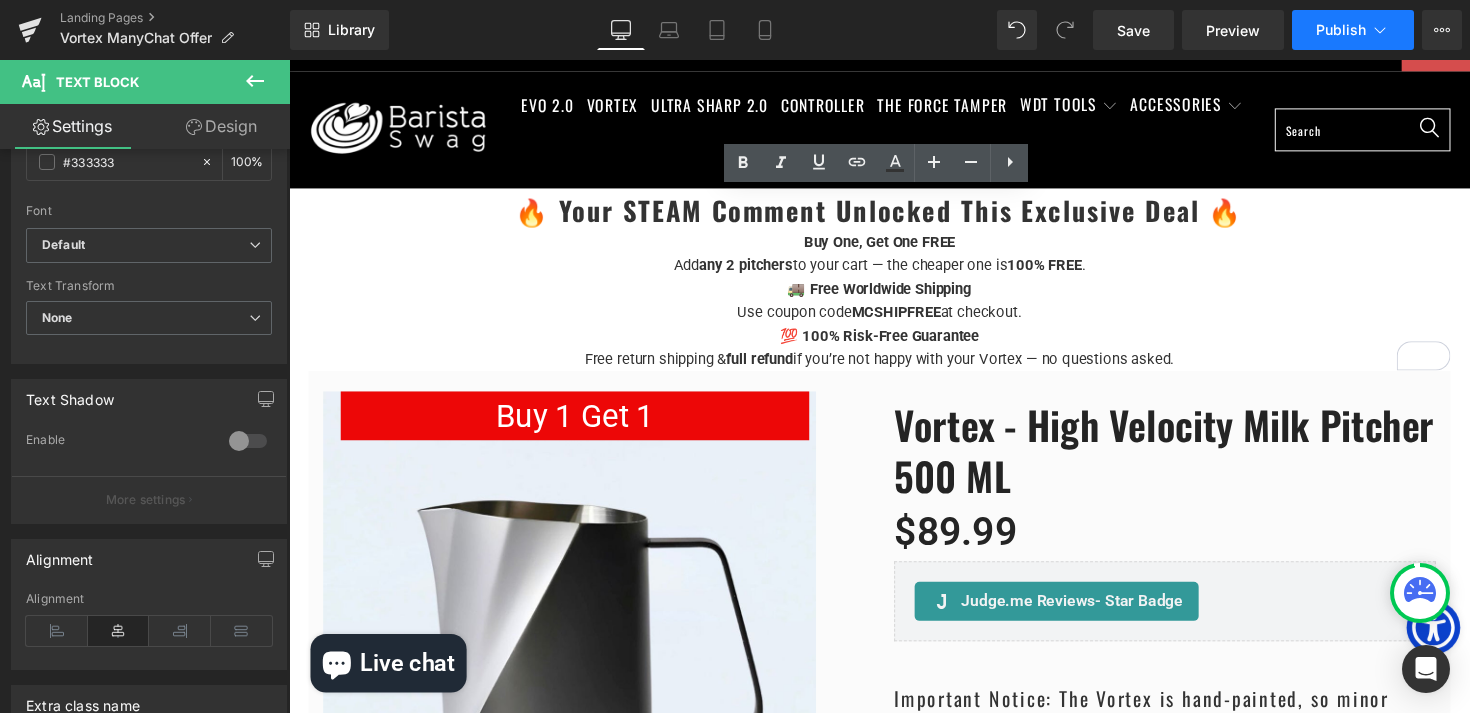 click on "Publish" at bounding box center (1341, 30) 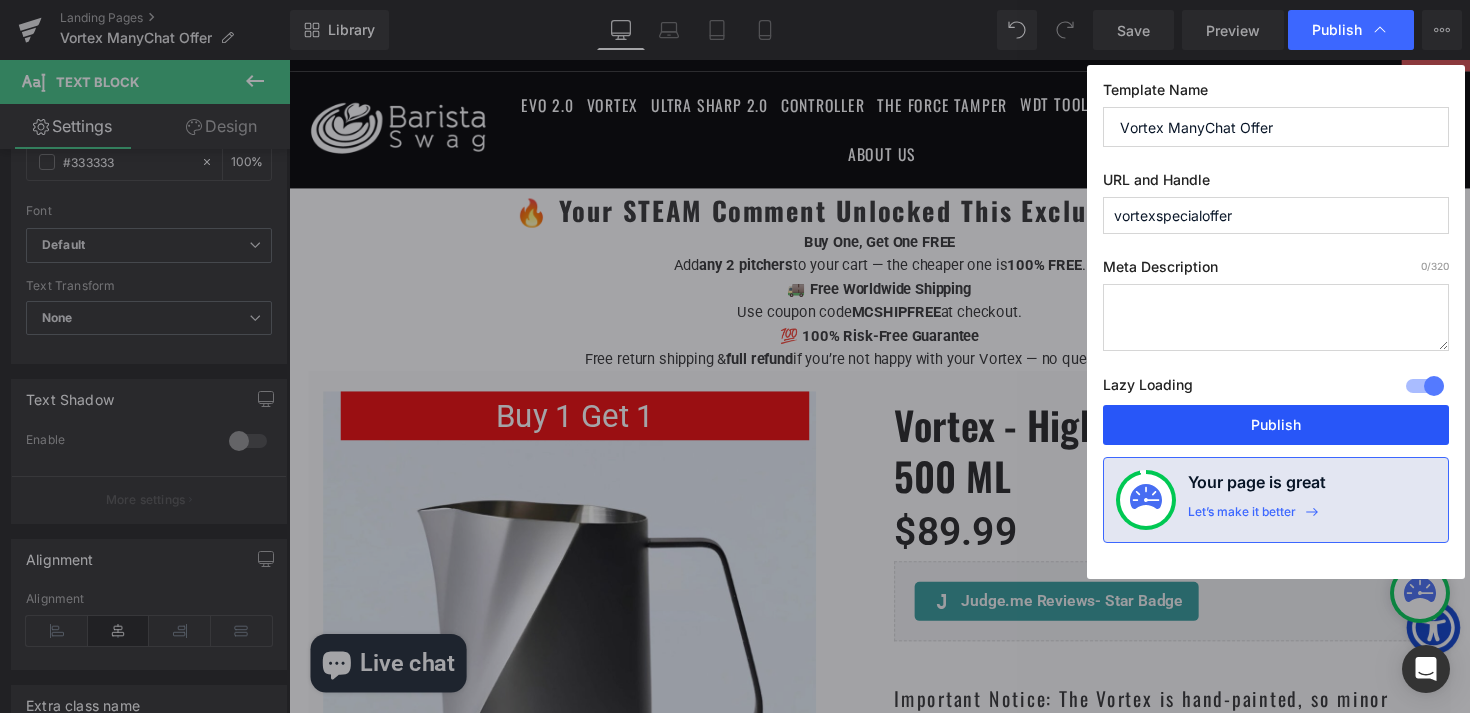 click on "Publish" at bounding box center [1276, 425] 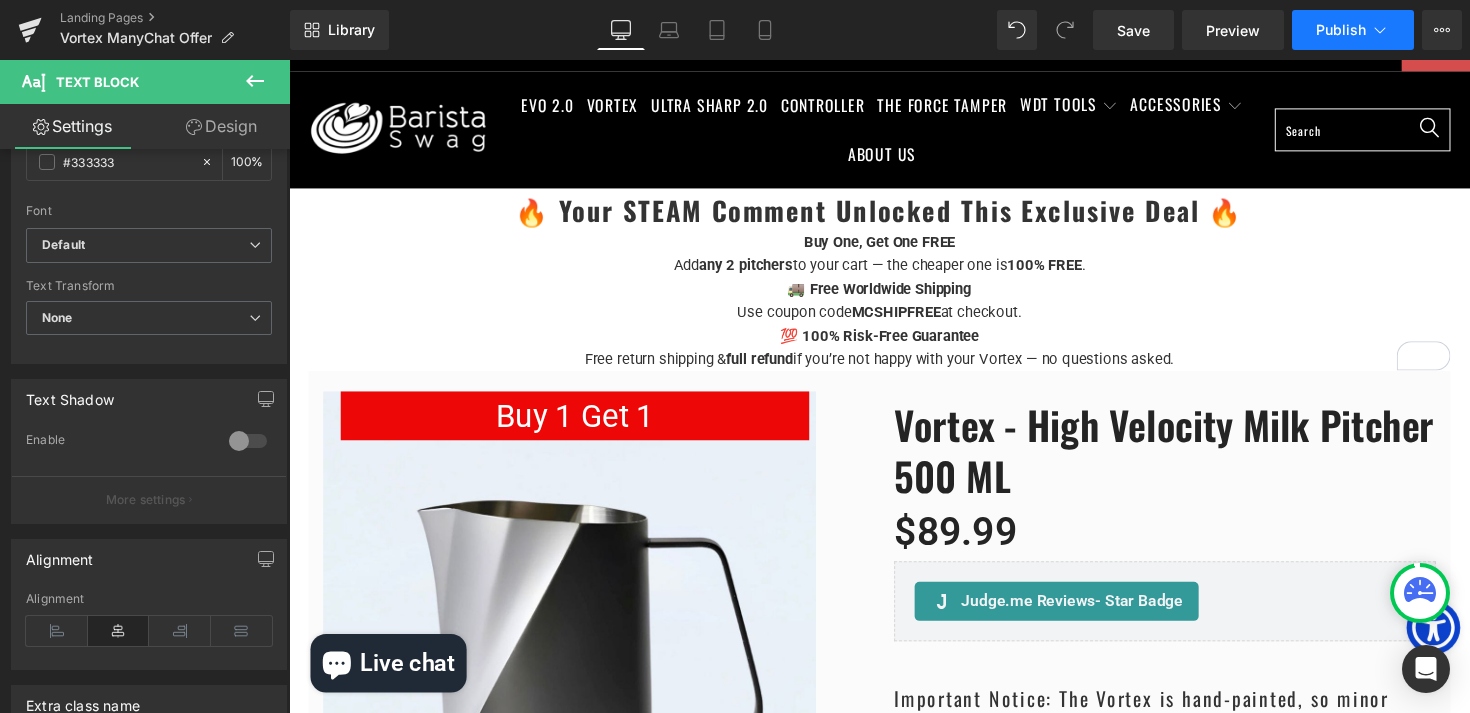 click on "Publish" at bounding box center (1353, 30) 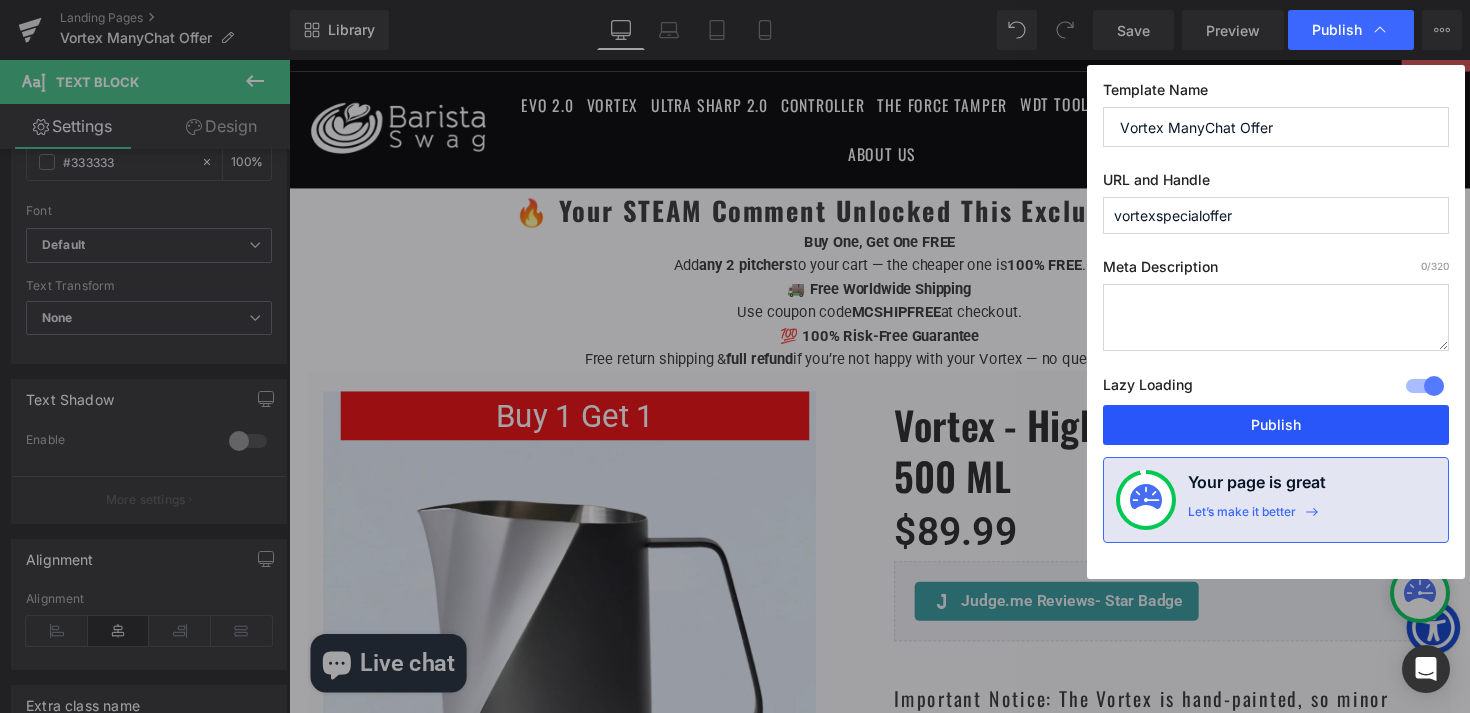 click on "Publish" at bounding box center (1276, 425) 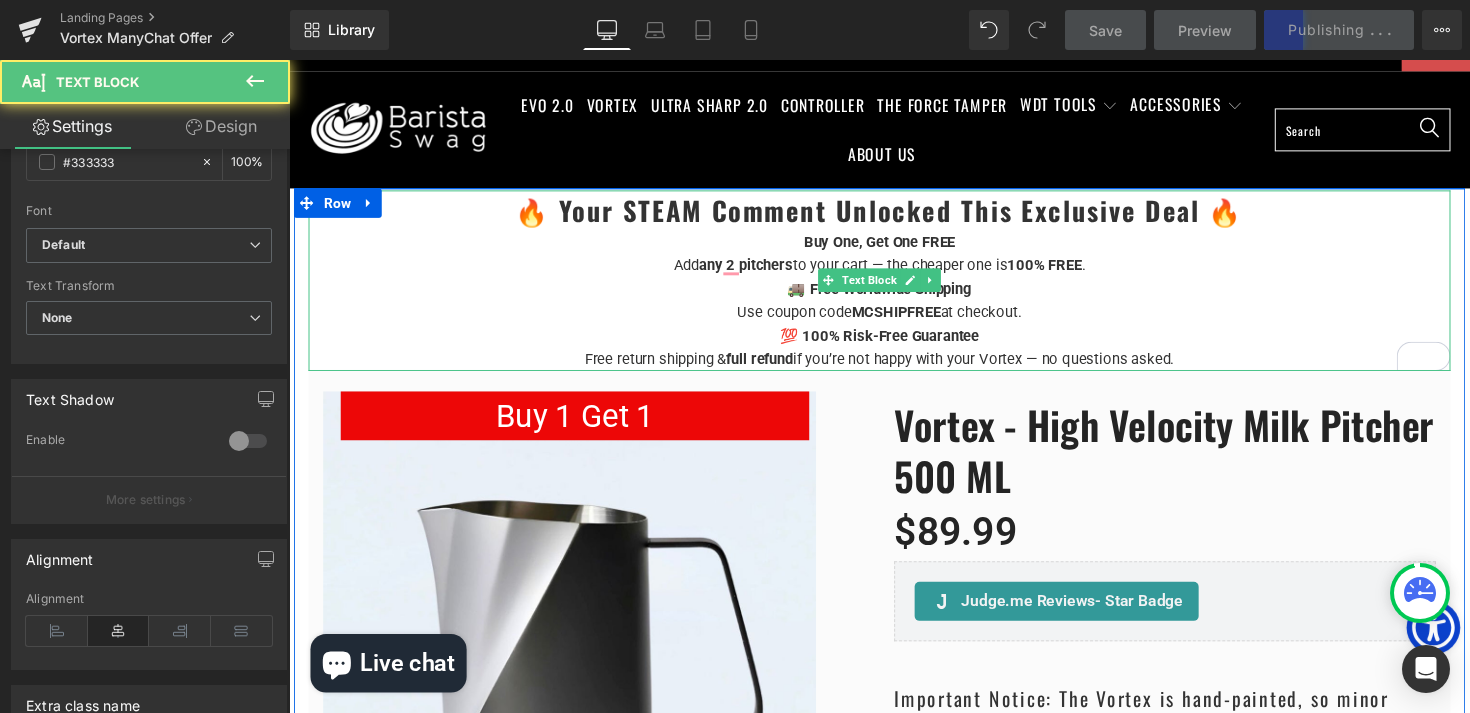 click on "Buy One, Get One FREE
Add  any 2 pitchers  to your cart — the cheaper one is  100% FREE ." at bounding box center [894, 259] 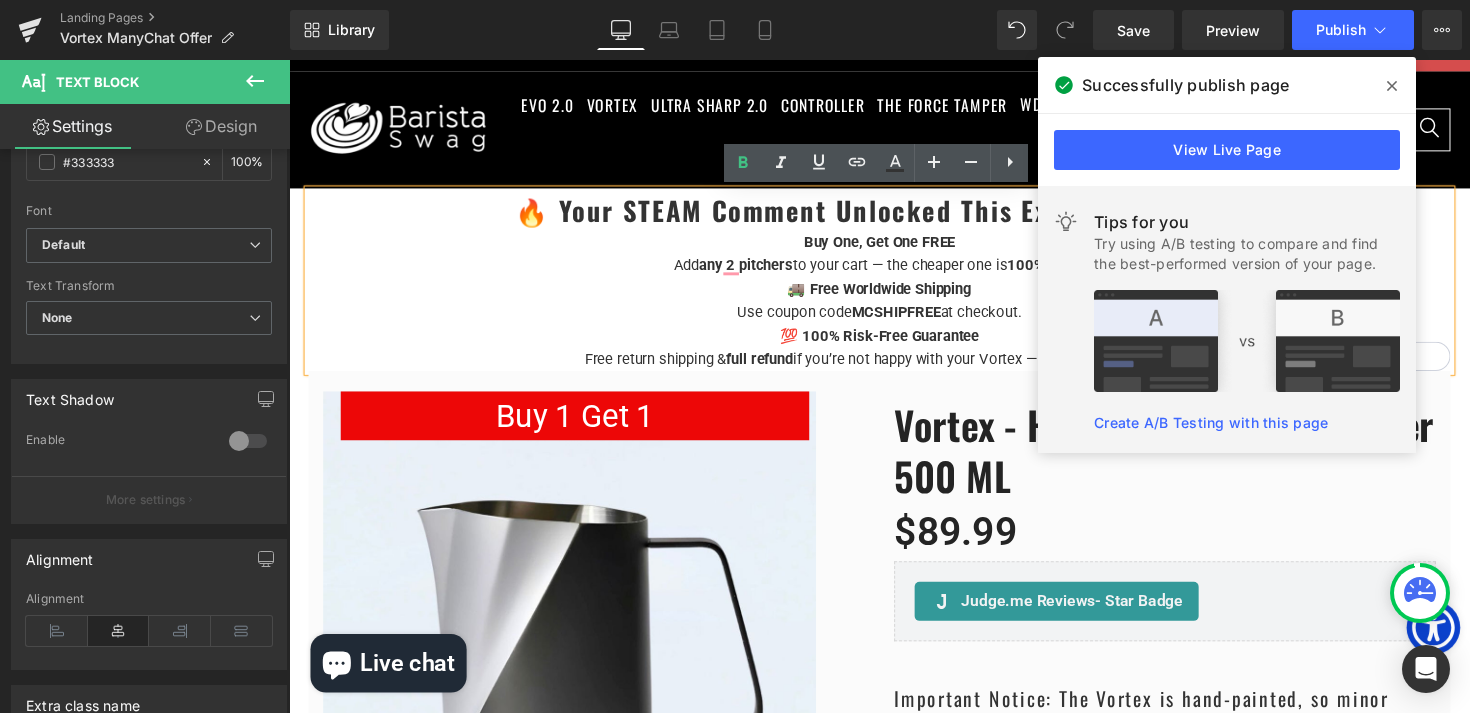 click 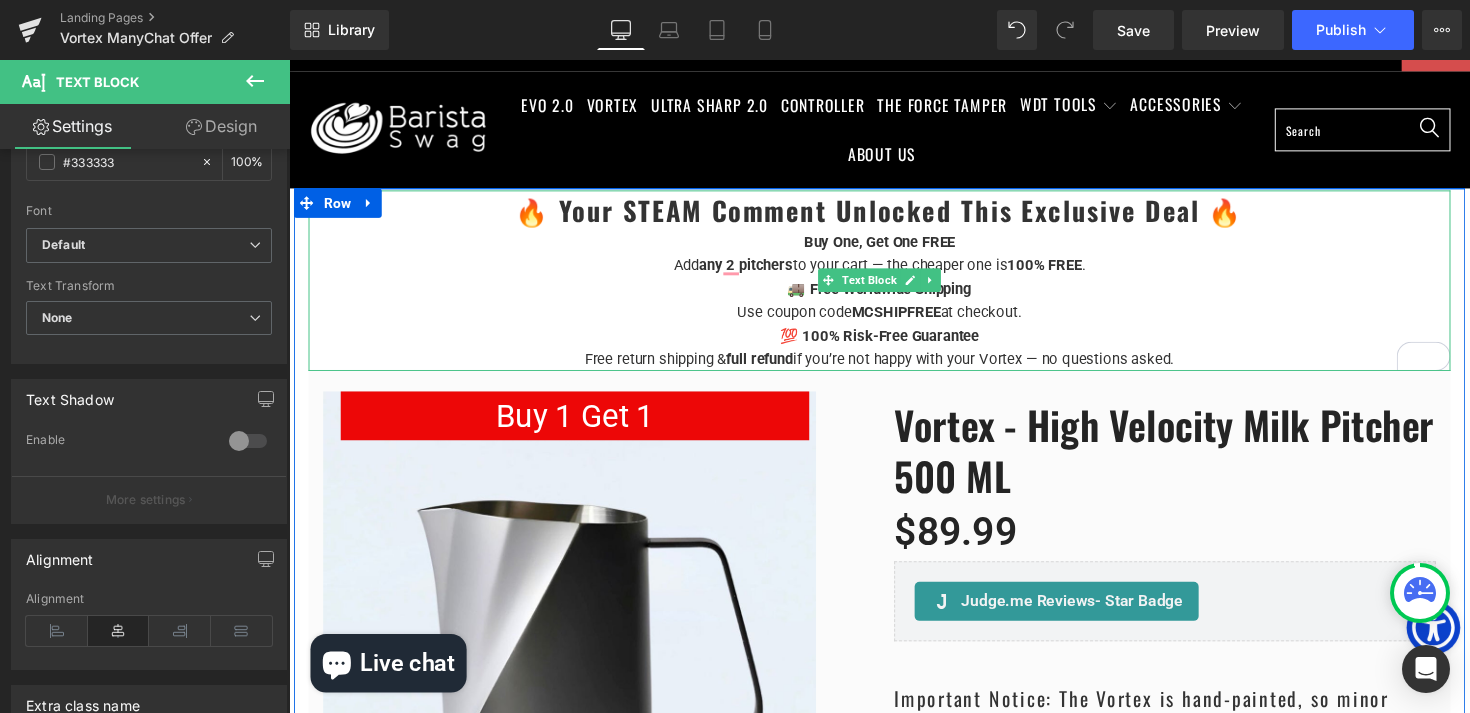 click on "🚚 Free Worldwide Shipping" at bounding box center (894, 295) 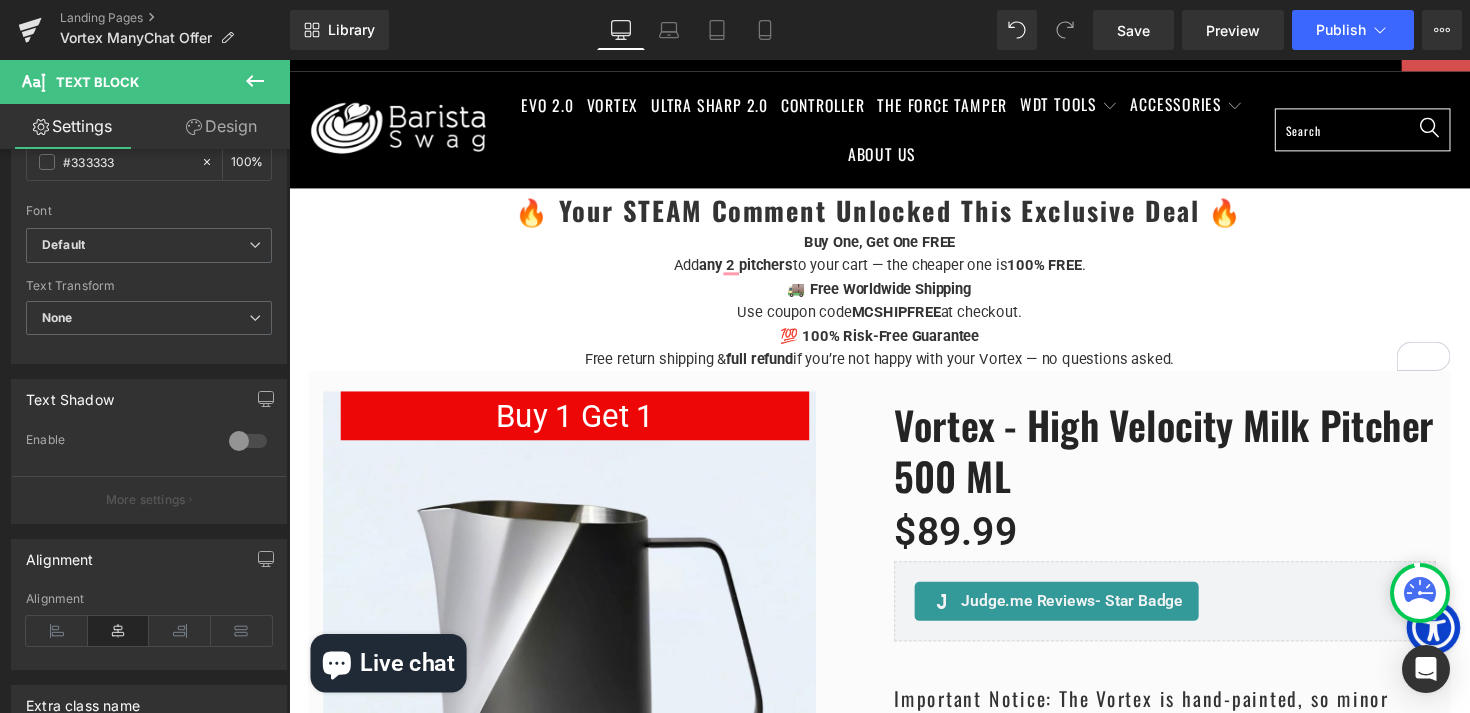 click 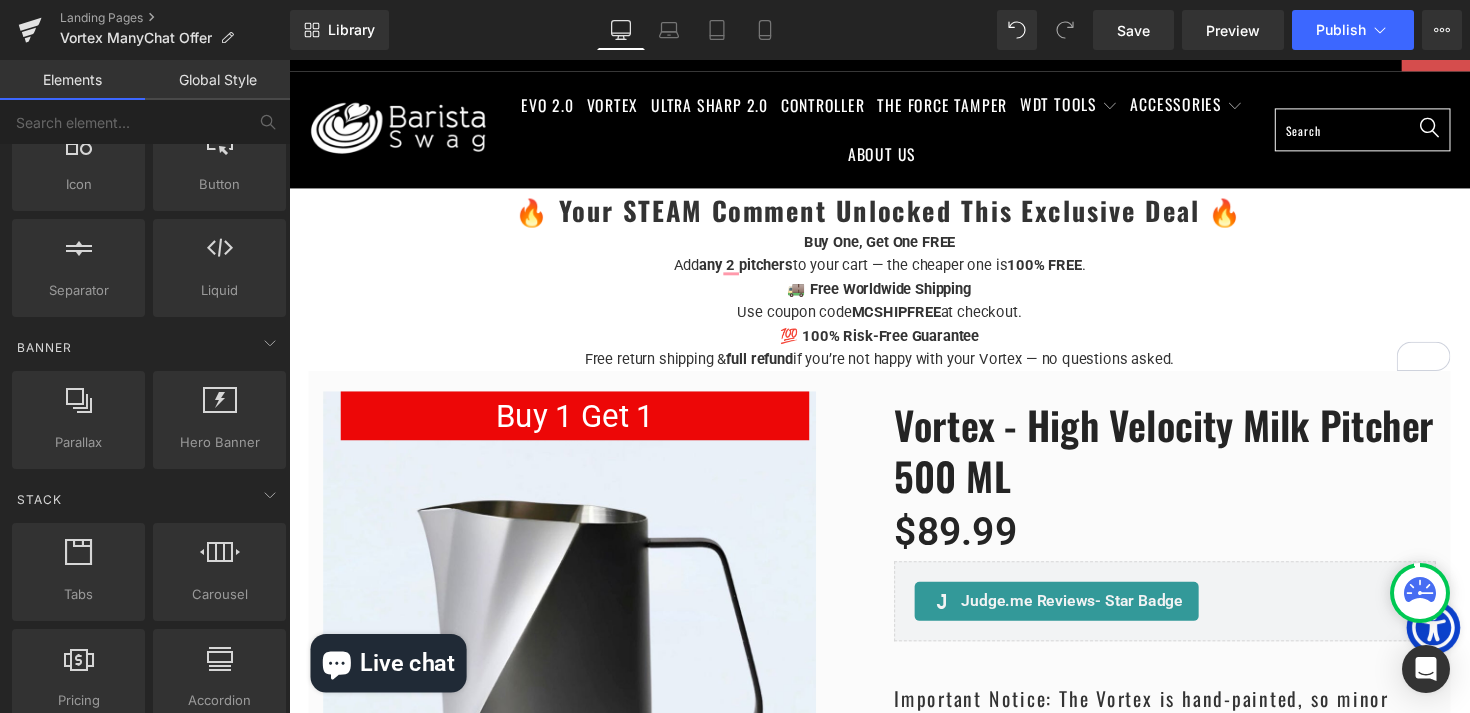 scroll, scrollTop: 376, scrollLeft: 0, axis: vertical 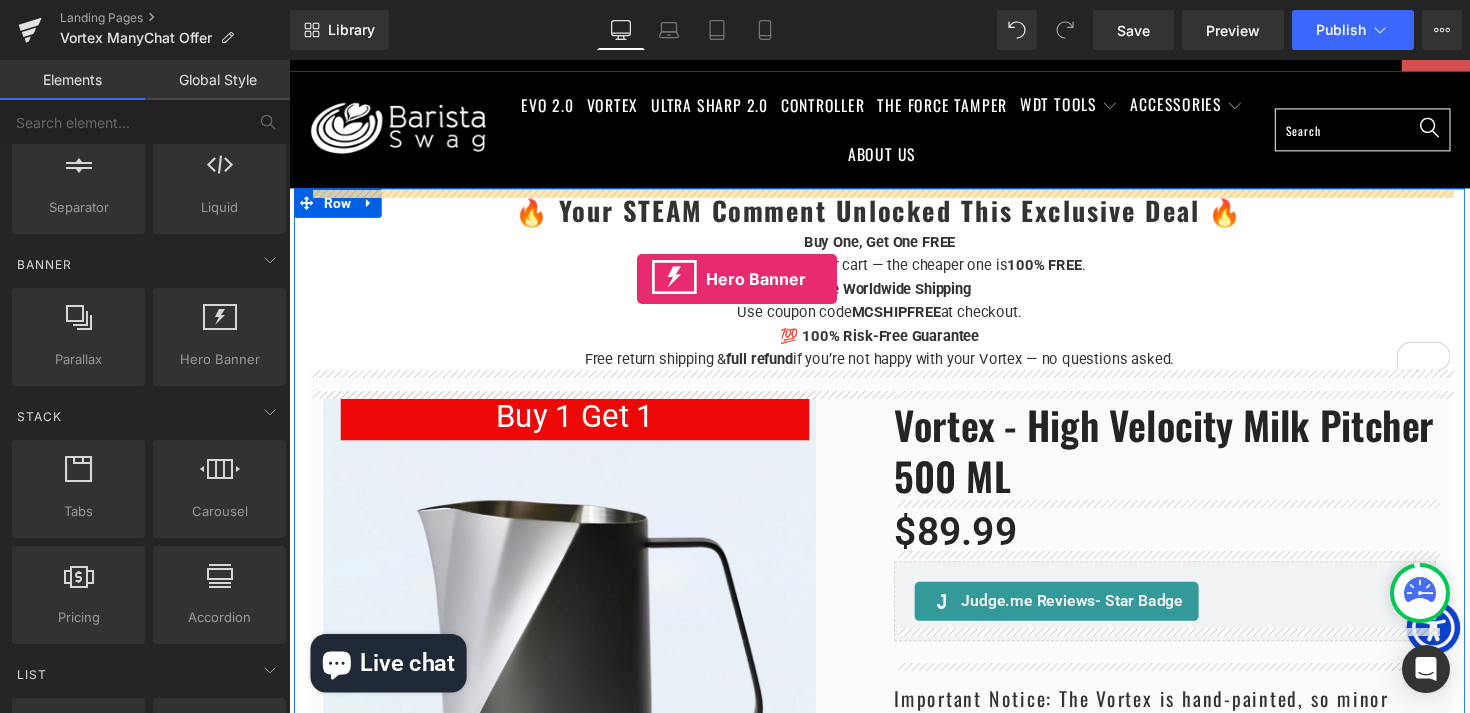 drag, startPoint x: 516, startPoint y: 401, endPoint x: 645, endPoint y: 283, distance: 174.82849 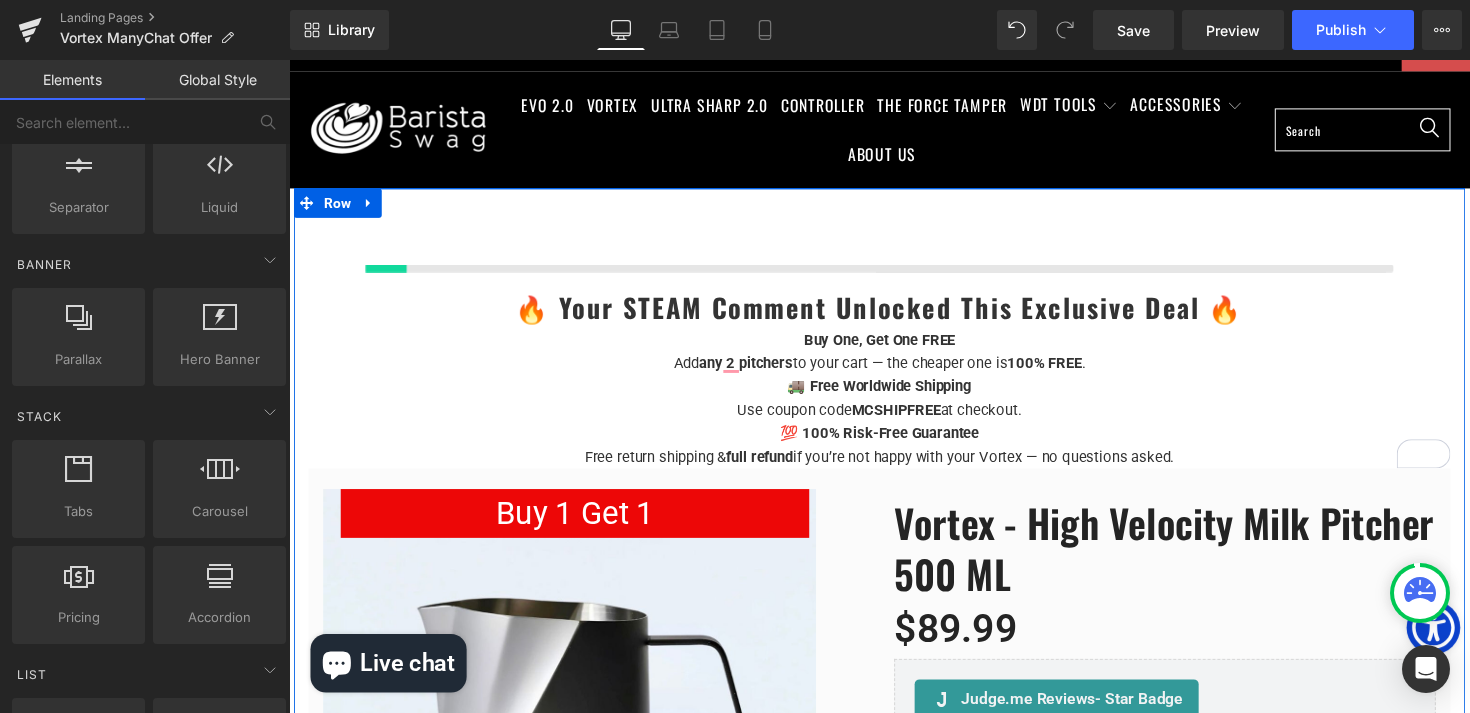 scroll, scrollTop: 10, scrollLeft: 10, axis: both 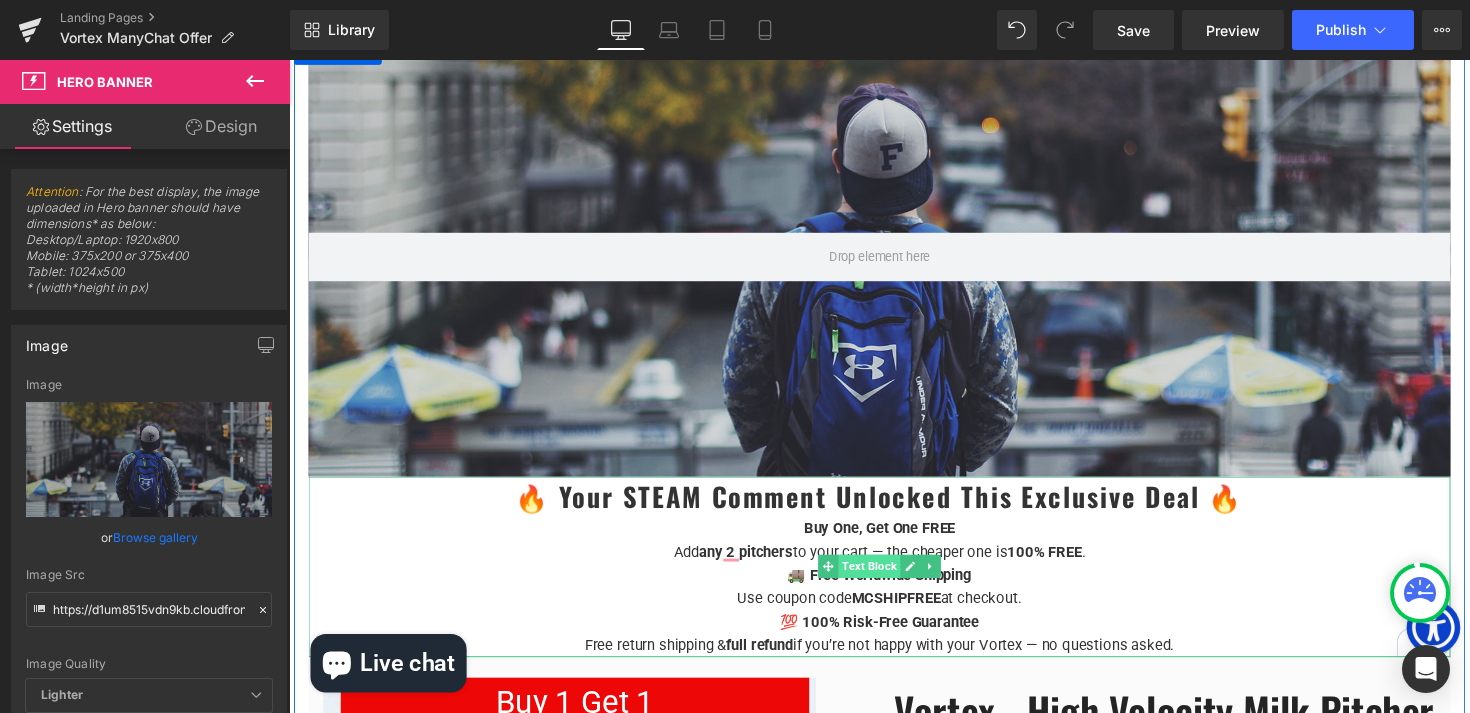 click on "Text Block" at bounding box center [883, 579] 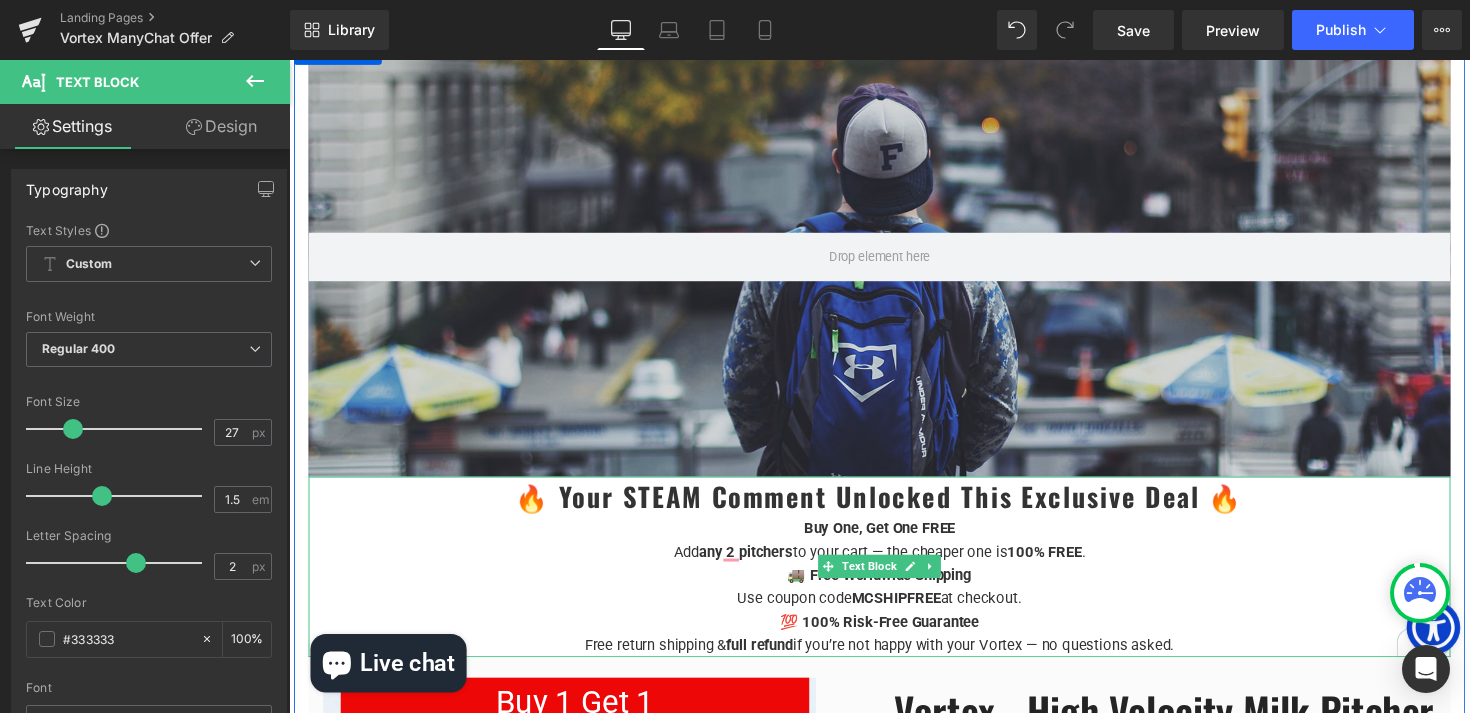 click on "full refund  if you’re not happy with your Vortex — no questions asked." at bounding box center [894, 648] 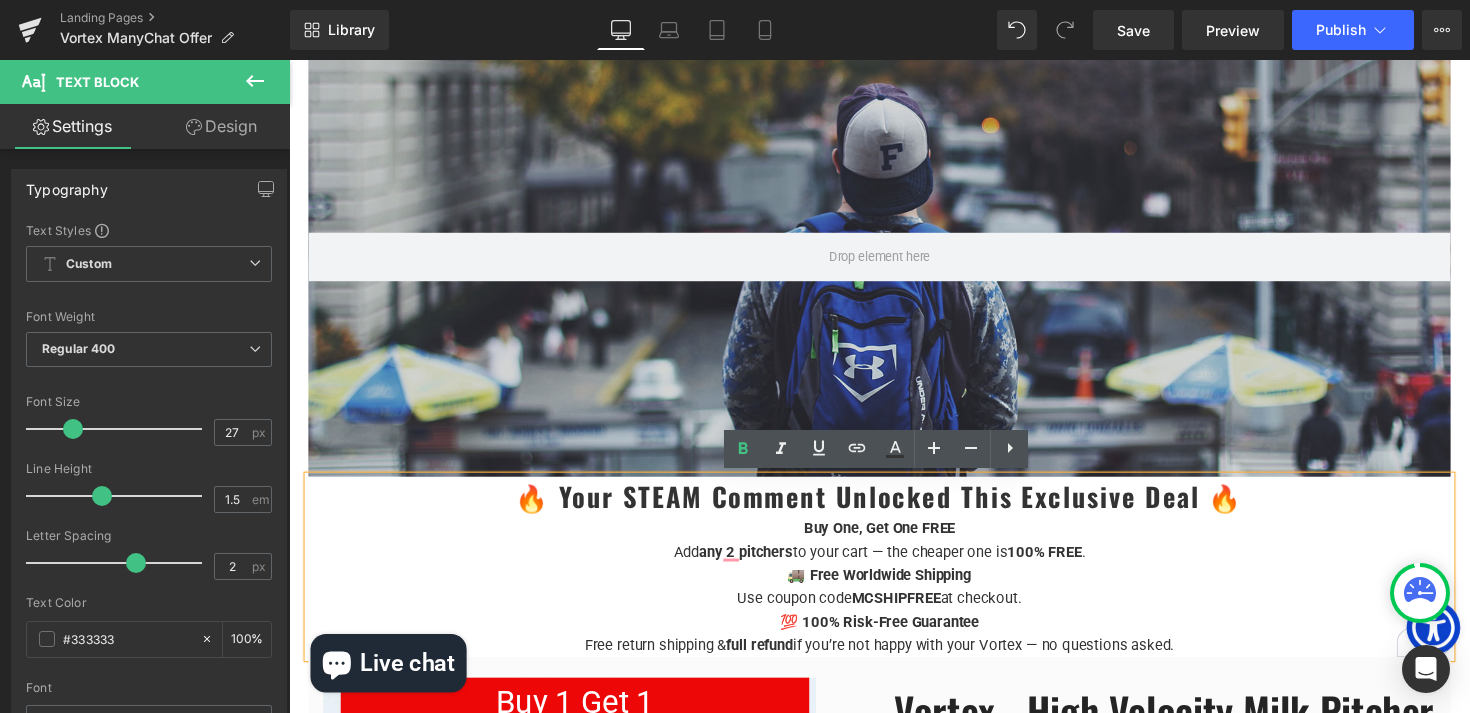 drag, startPoint x: 1233, startPoint y: 659, endPoint x: 537, endPoint y: 521, distance: 709.54913 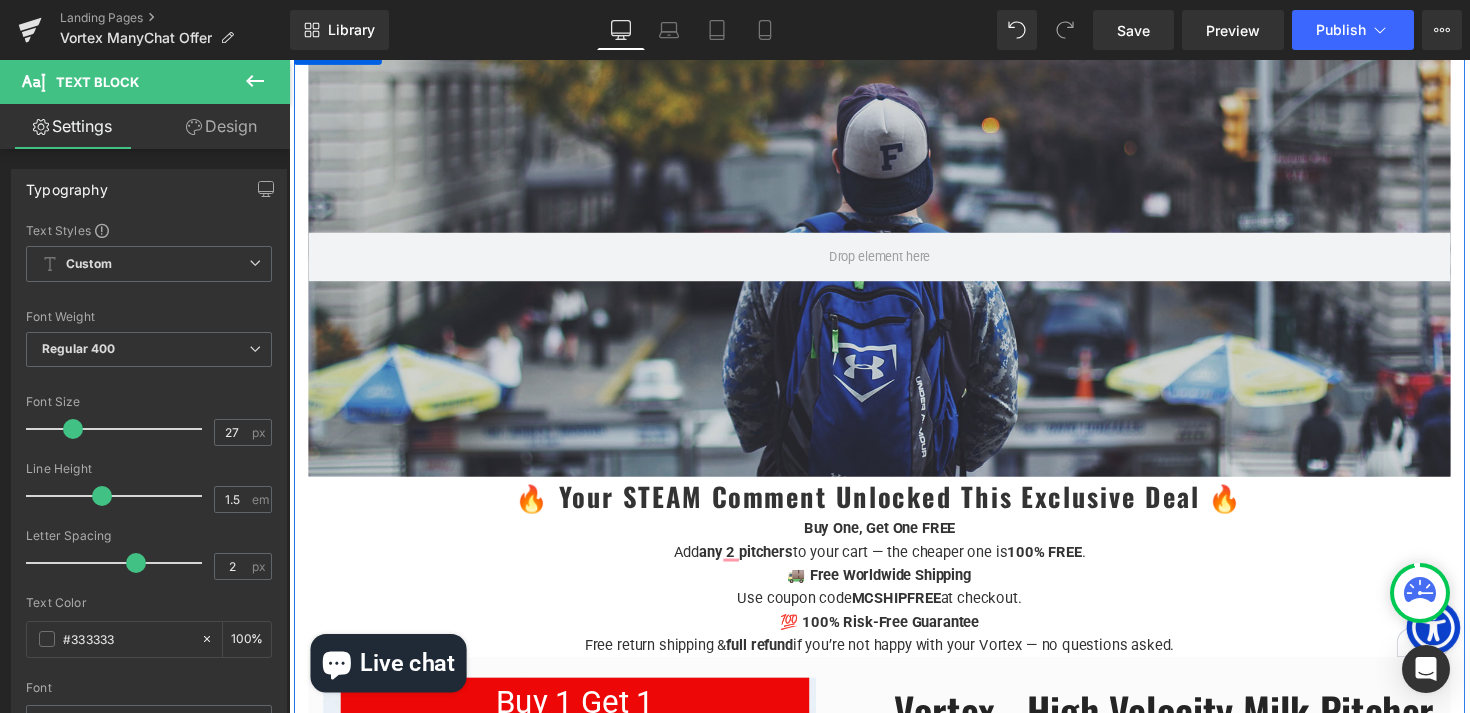 click on "Buy One, Get One FREE
Add  any 2 pitchers  to your cart — the cheaper one is  100% FREE ." at bounding box center (894, 552) 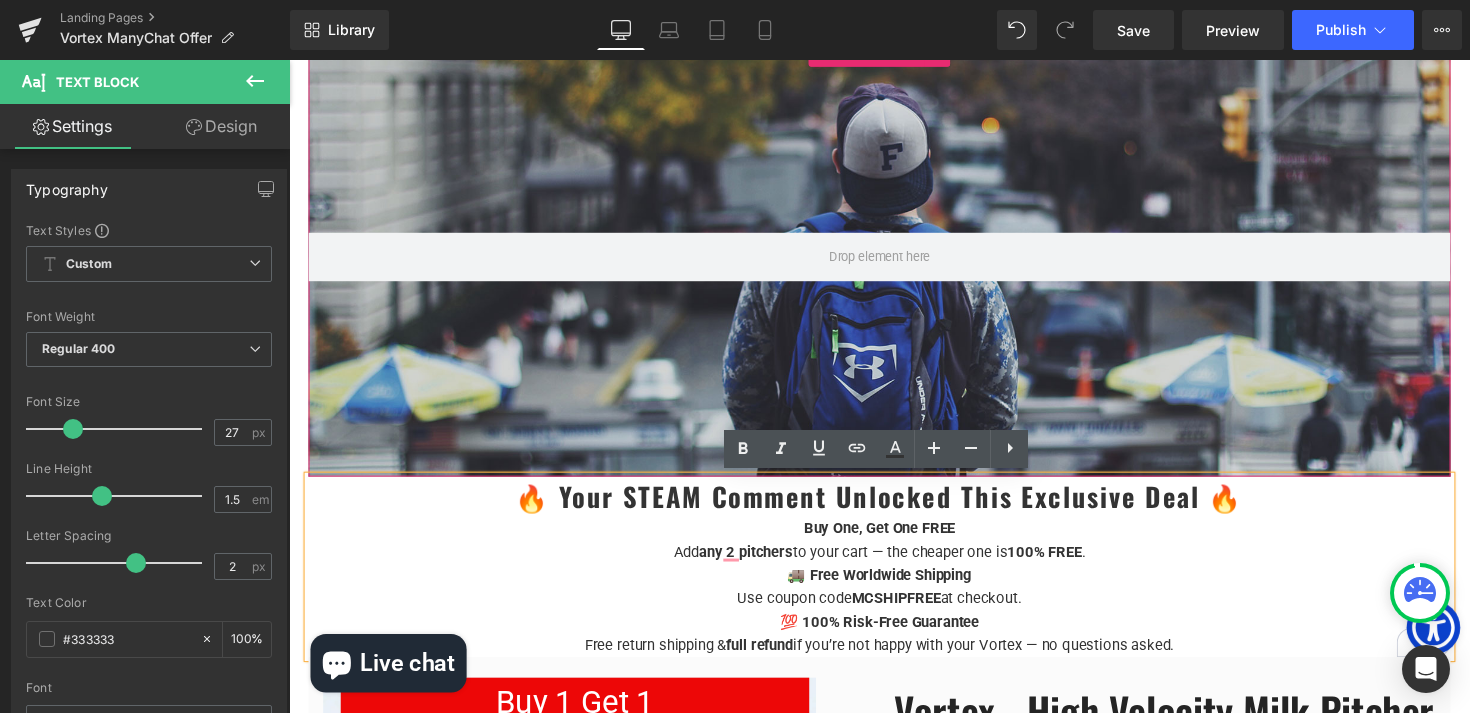 click at bounding box center [894, 262] 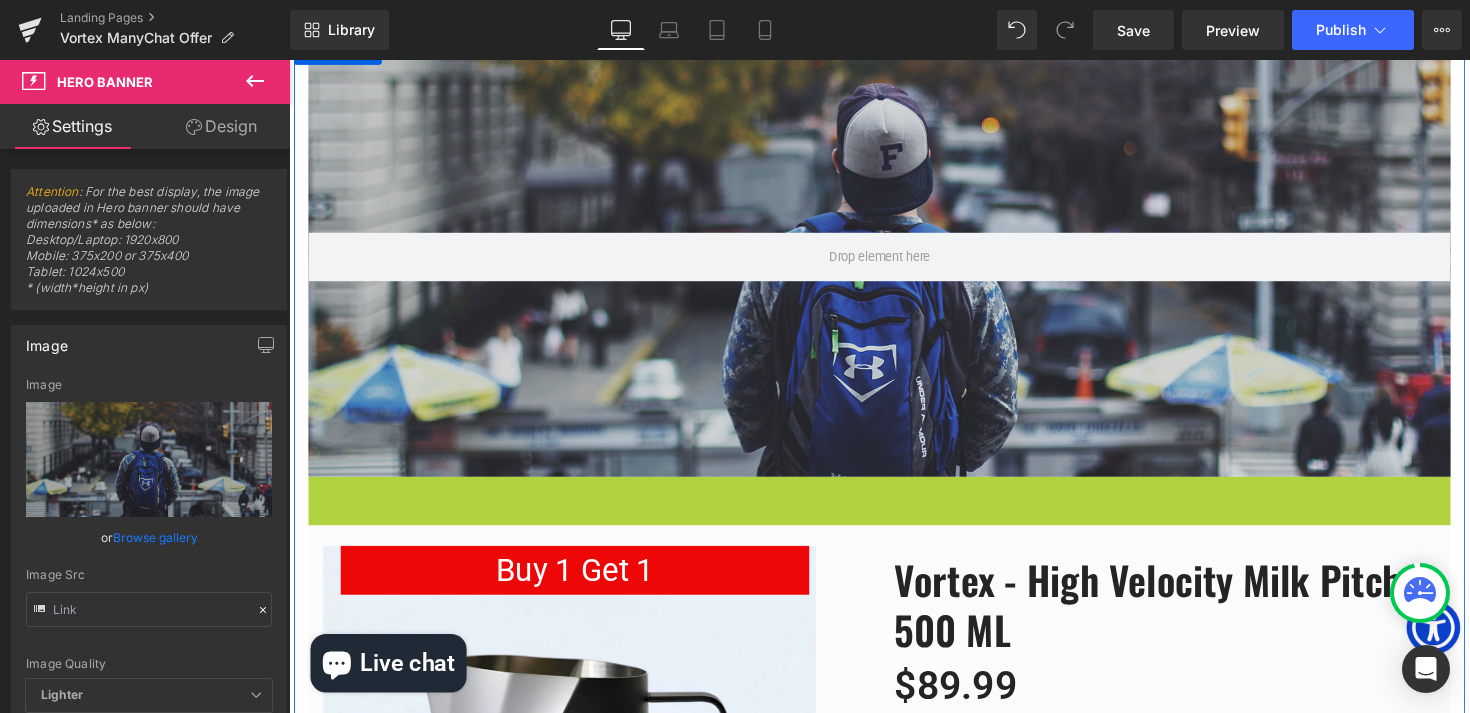 scroll, scrollTop: 7473, scrollLeft: 1210, axis: both 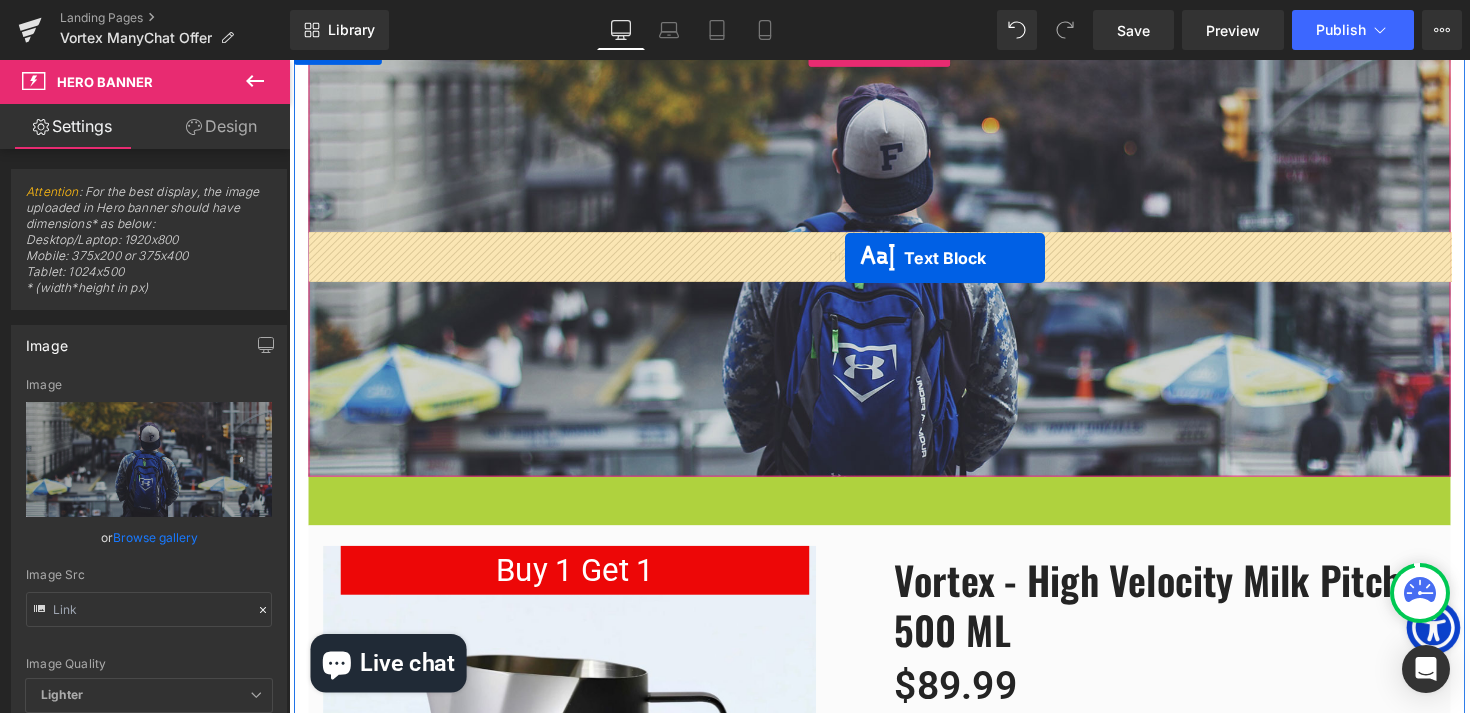 drag, startPoint x: 844, startPoint y: 577, endPoint x: 859, endPoint y: 263, distance: 314.35806 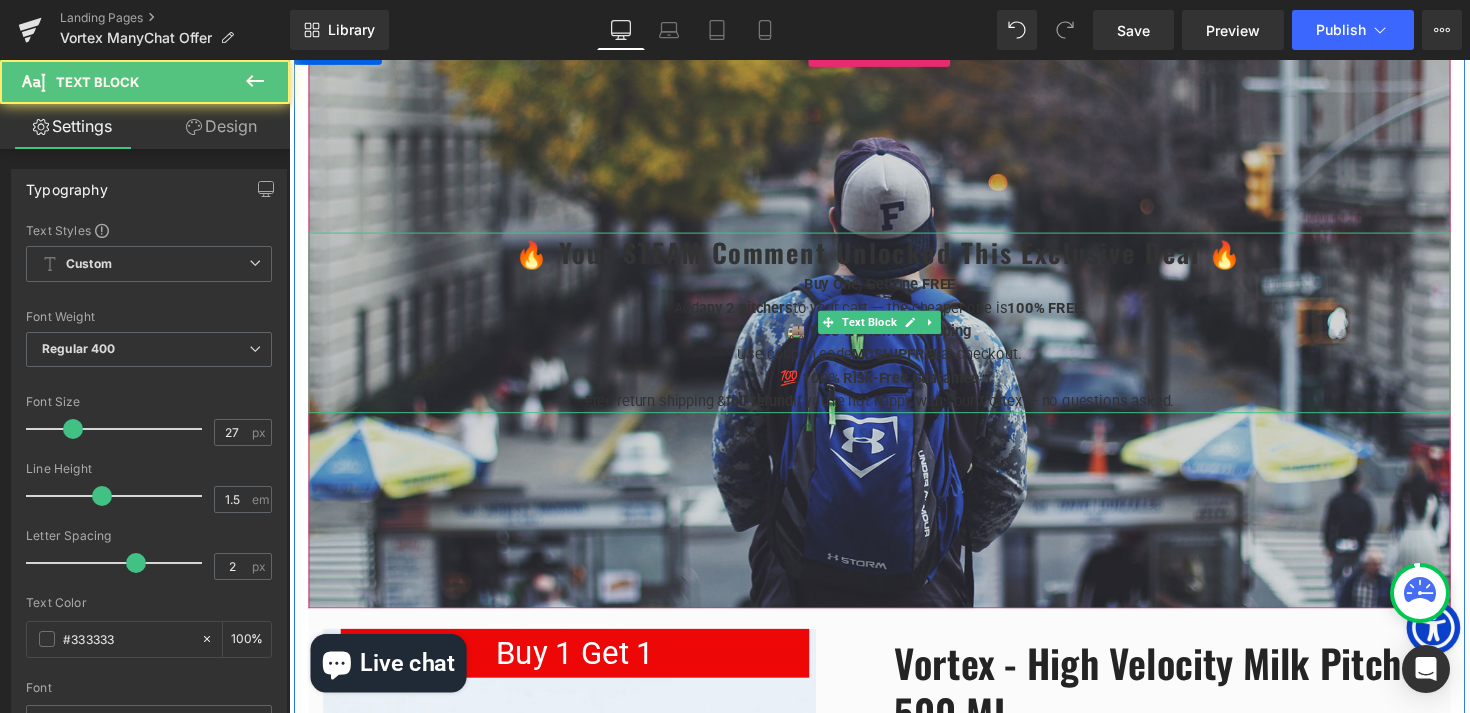 scroll, scrollTop: 10, scrollLeft: 10, axis: both 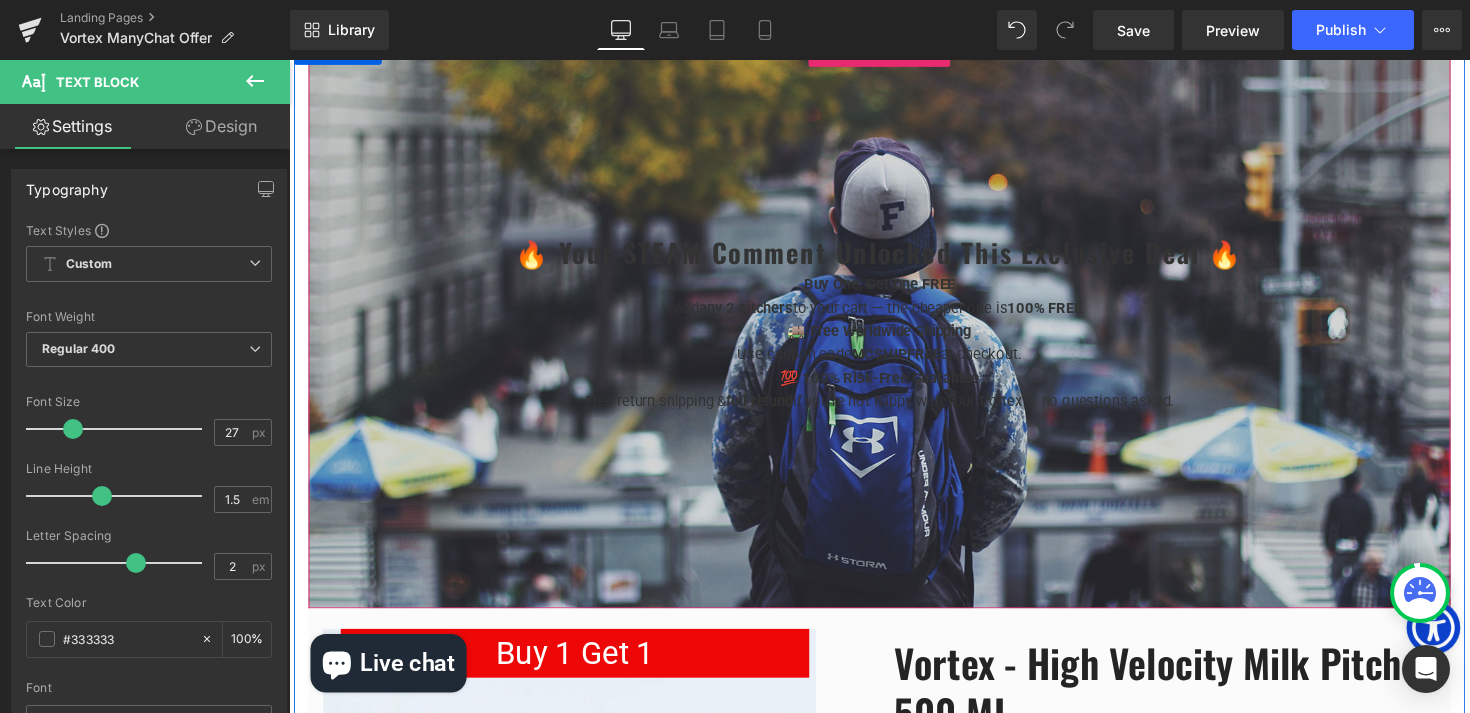 click at bounding box center (894, 329) 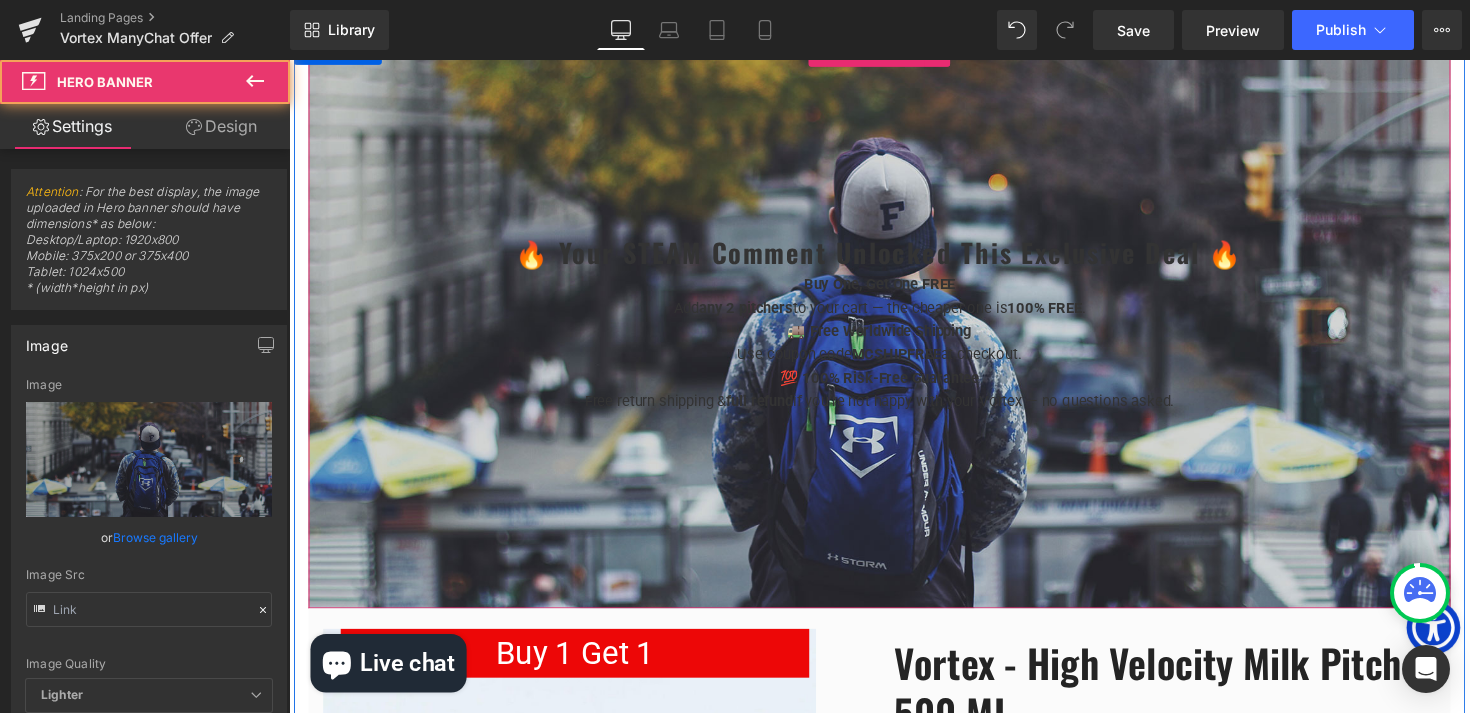 click on "Buy One, Get One FREE
Add  any 2 pitchers  to your cart — the cheaper one is  100% FREE ." at bounding box center [894, 302] 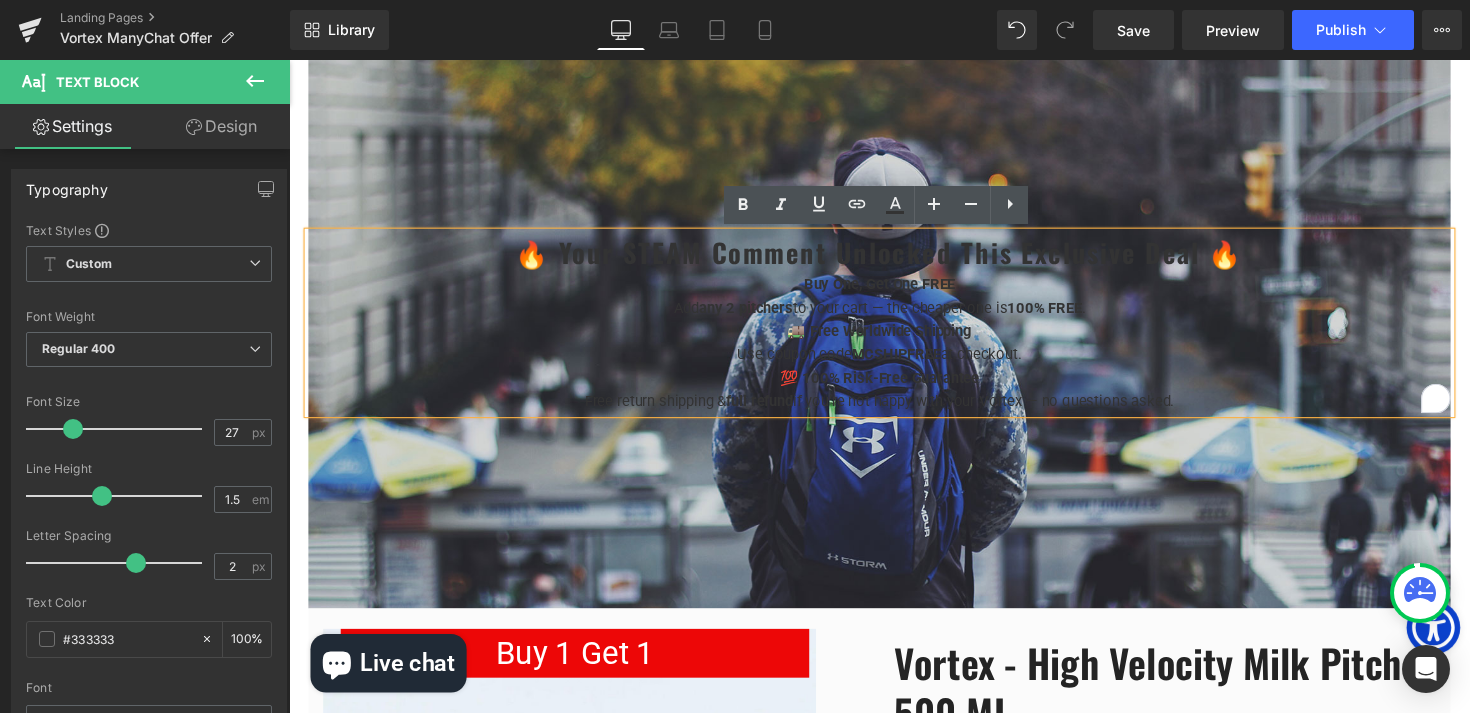 click at bounding box center [894, 329] 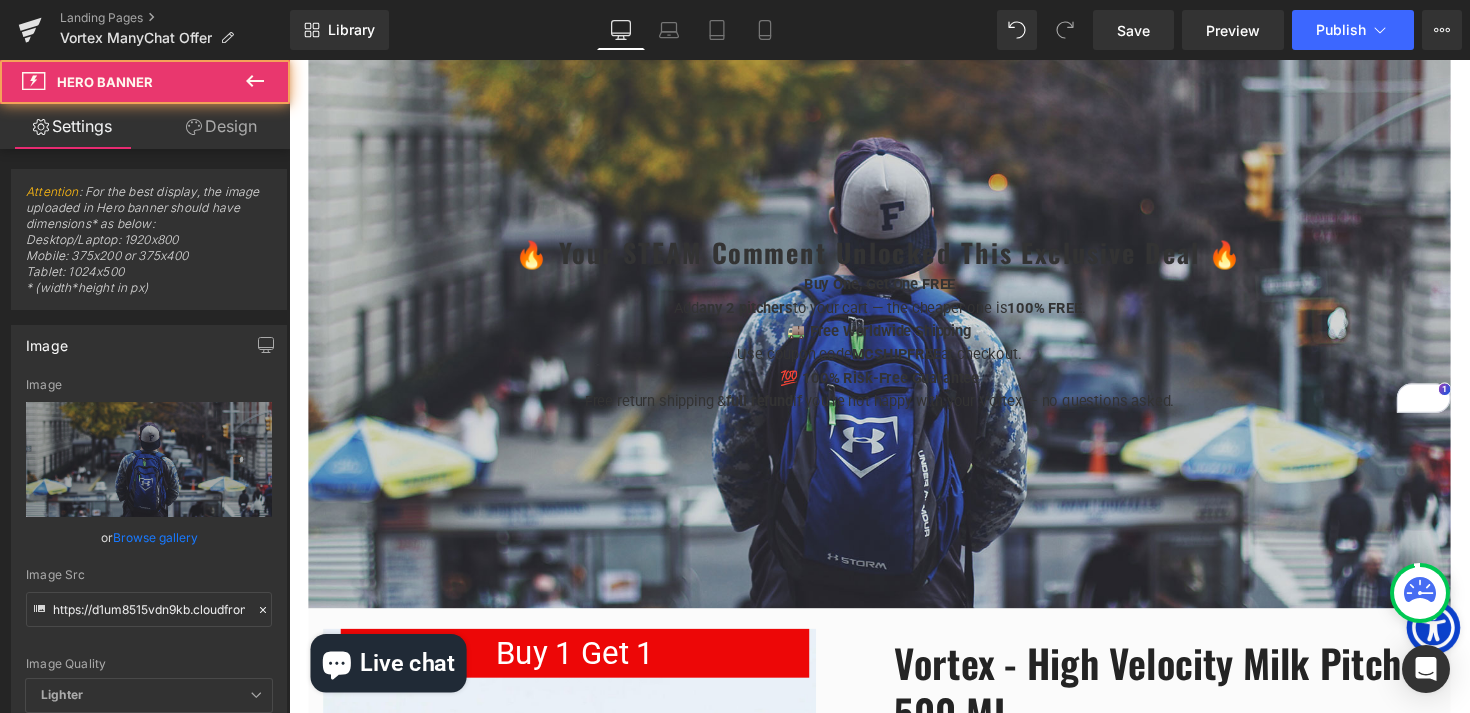 click at bounding box center (894, 329) 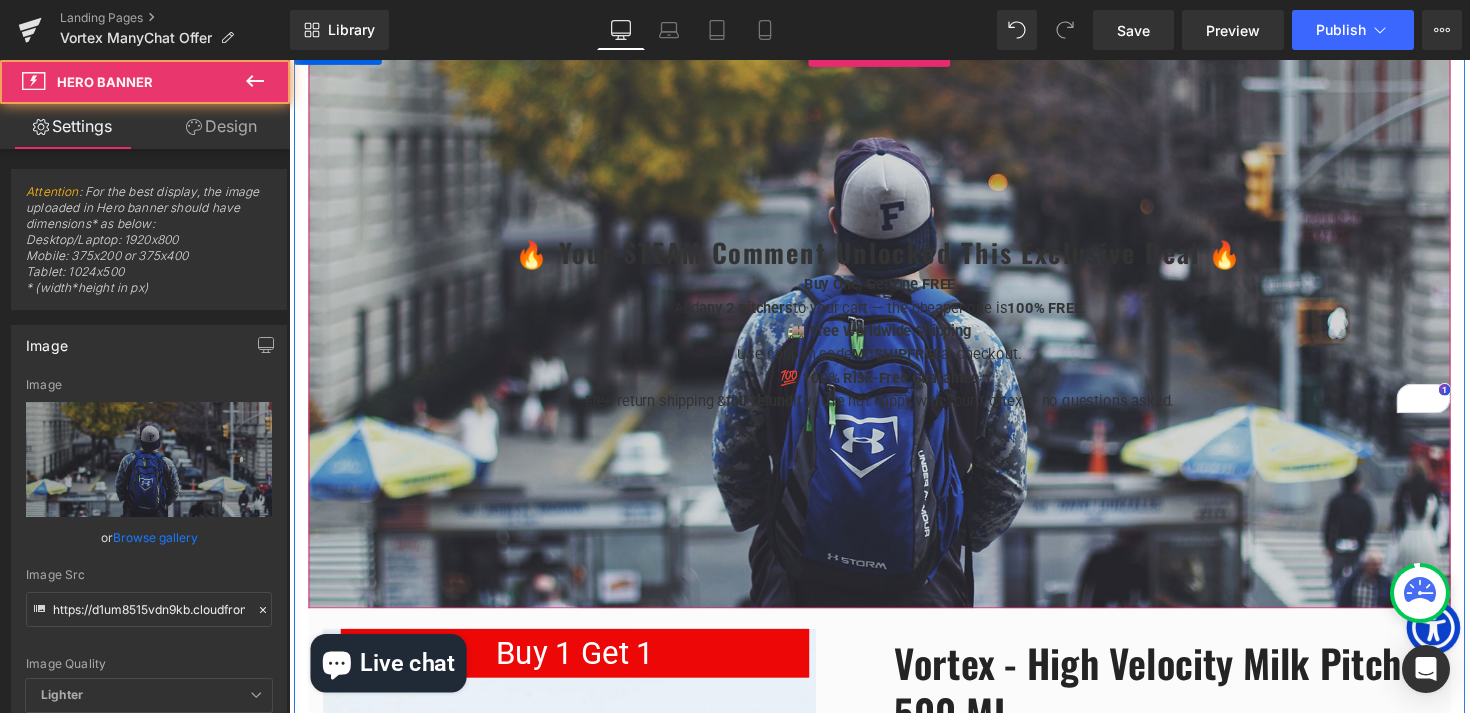click at bounding box center (894, 329) 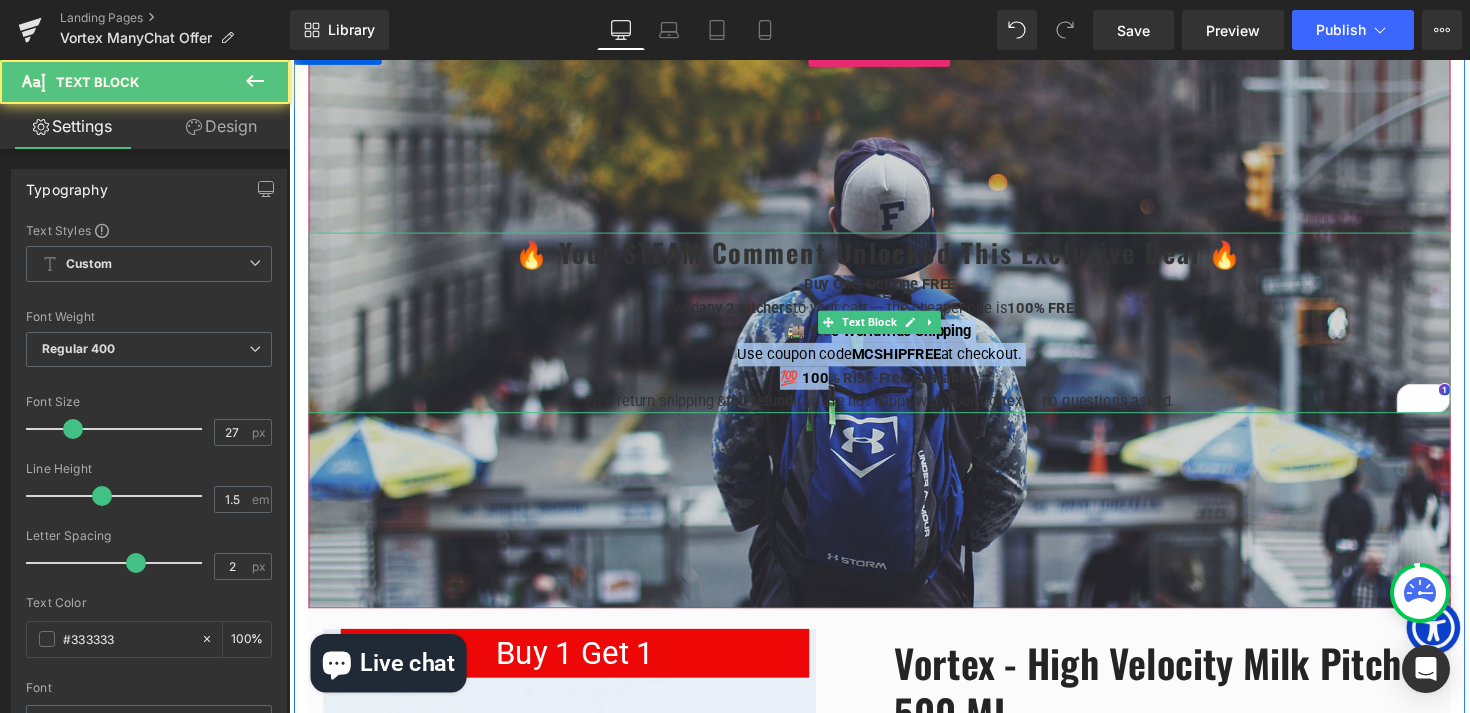 drag, startPoint x: 838, startPoint y: 341, endPoint x: 838, endPoint y: 395, distance: 54 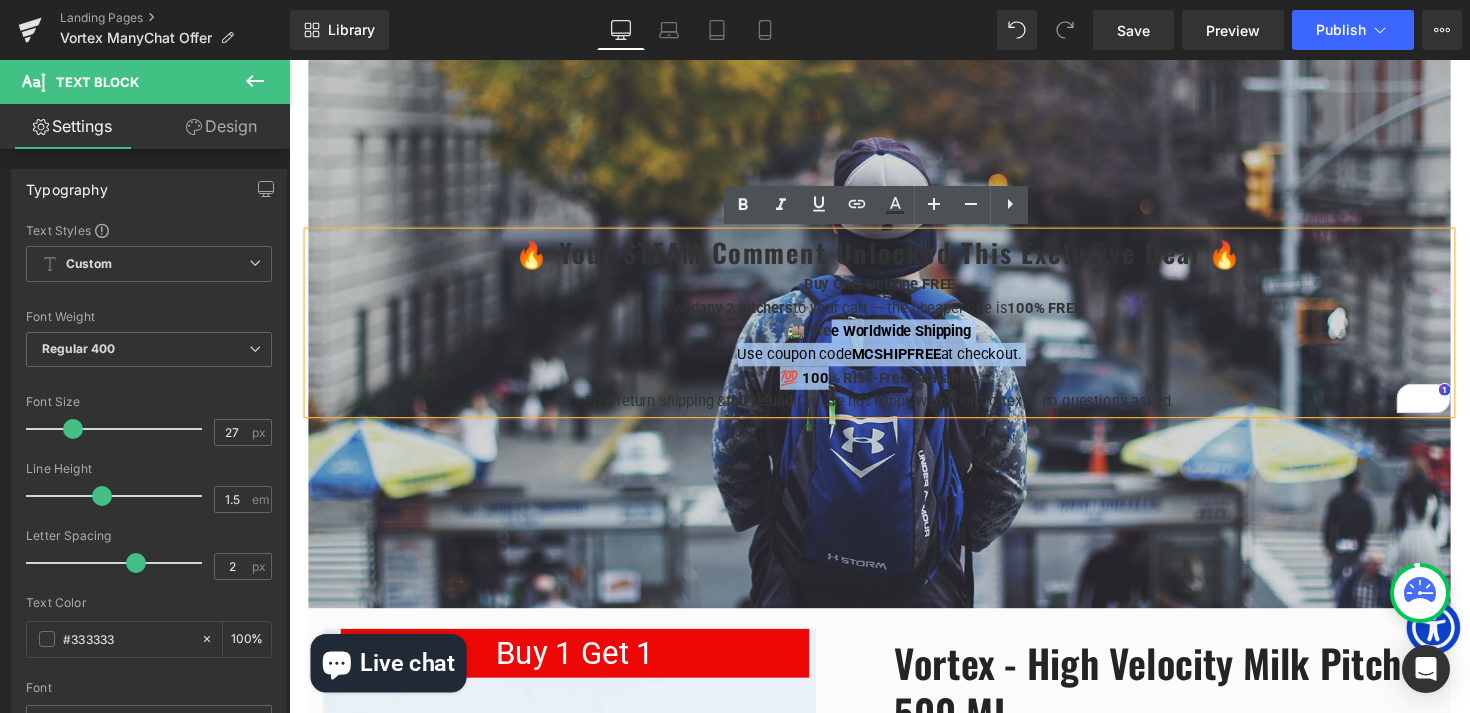 click on "Use coupon code [COUPON] at checkout." at bounding box center [894, 350] 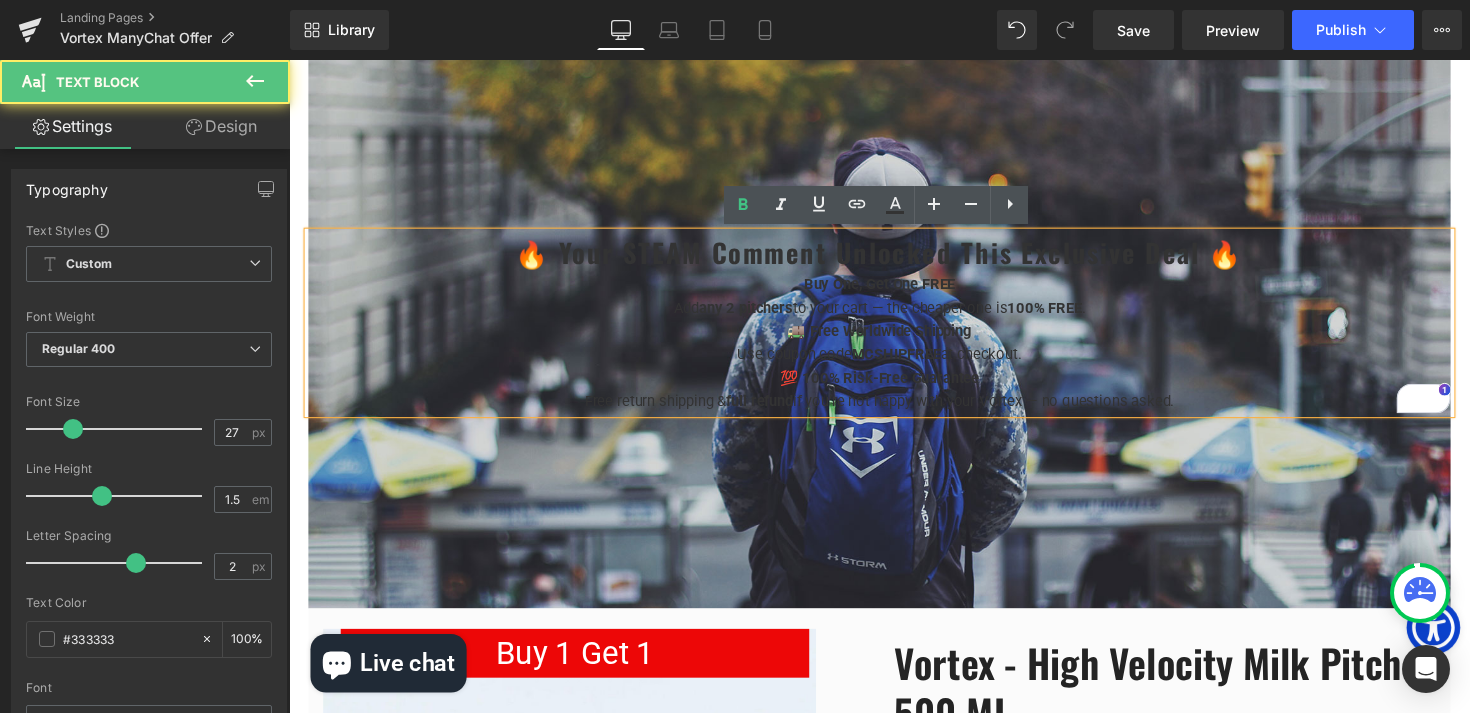 click at bounding box center (894, 329) 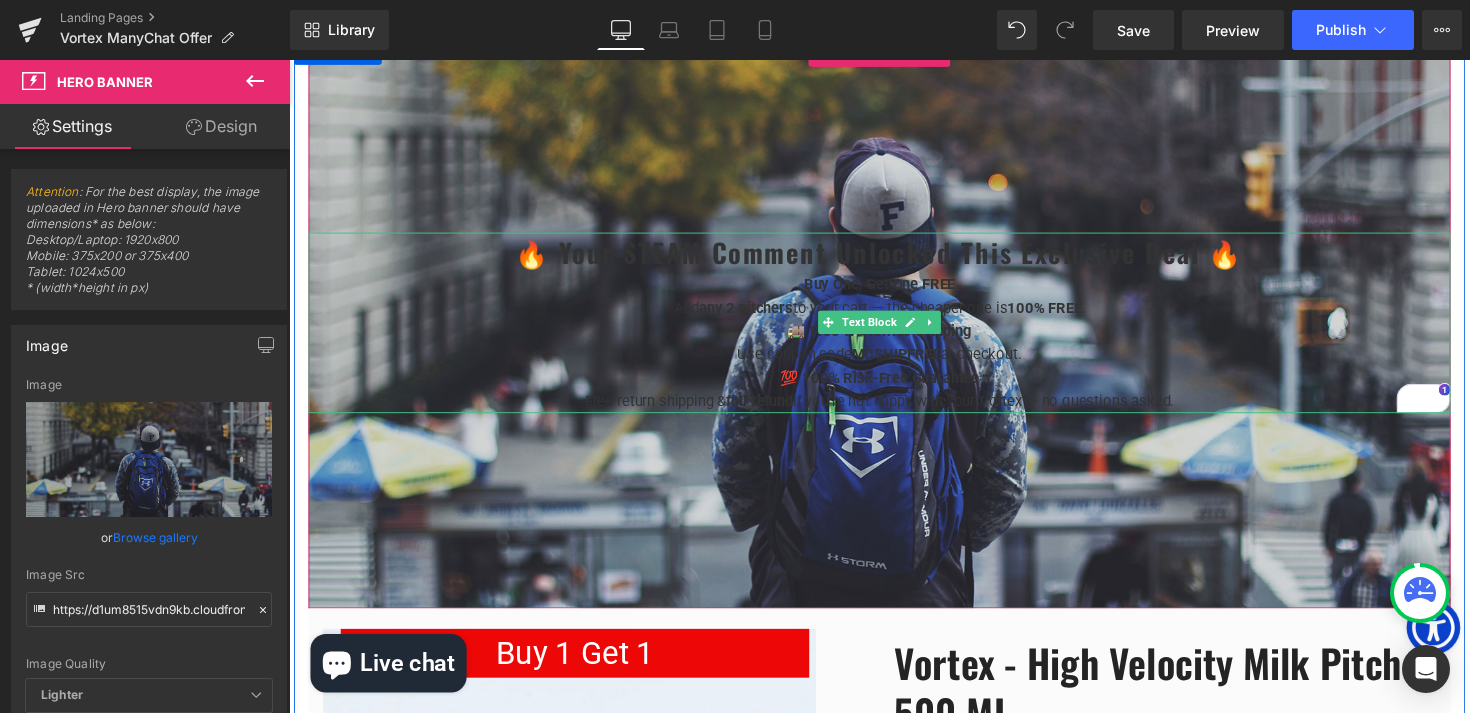 click on "Buy One, Get One FREE" at bounding box center (894, 290) 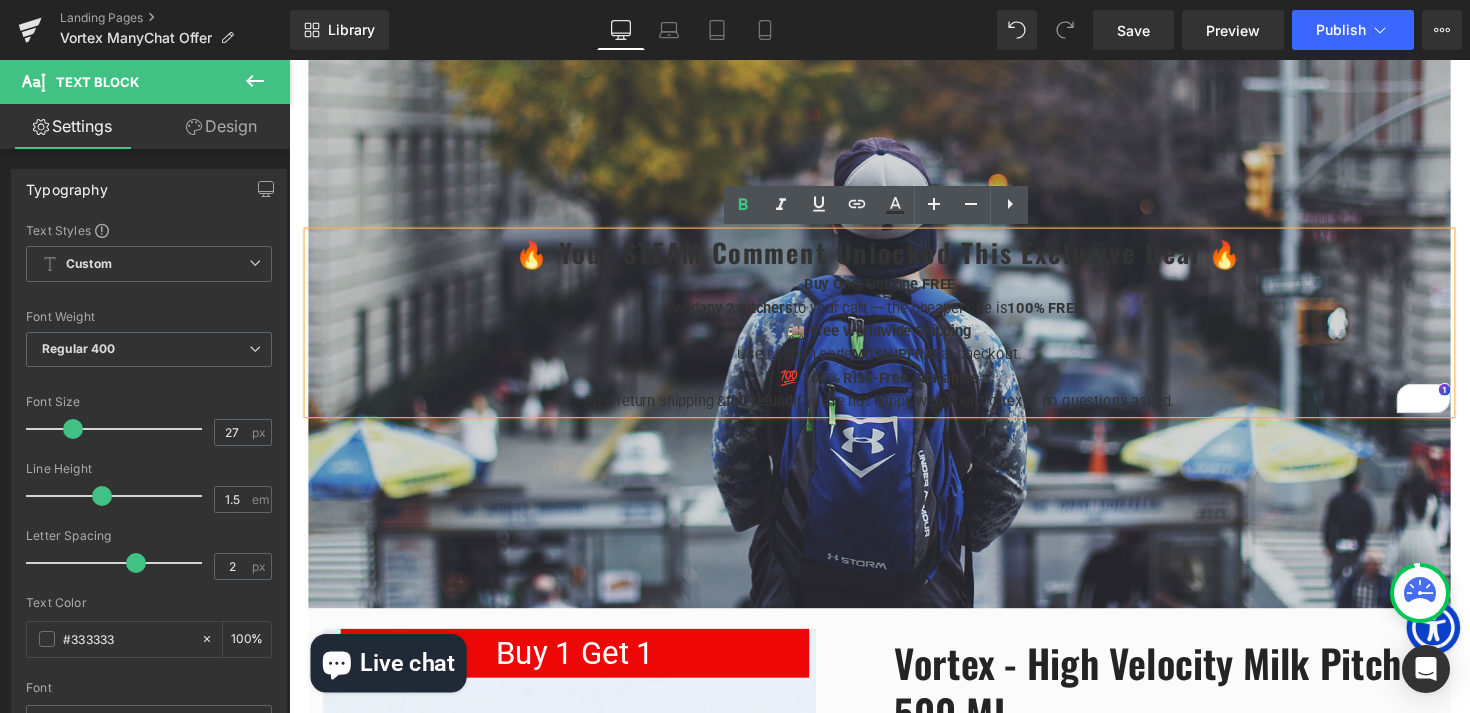click at bounding box center (894, 329) 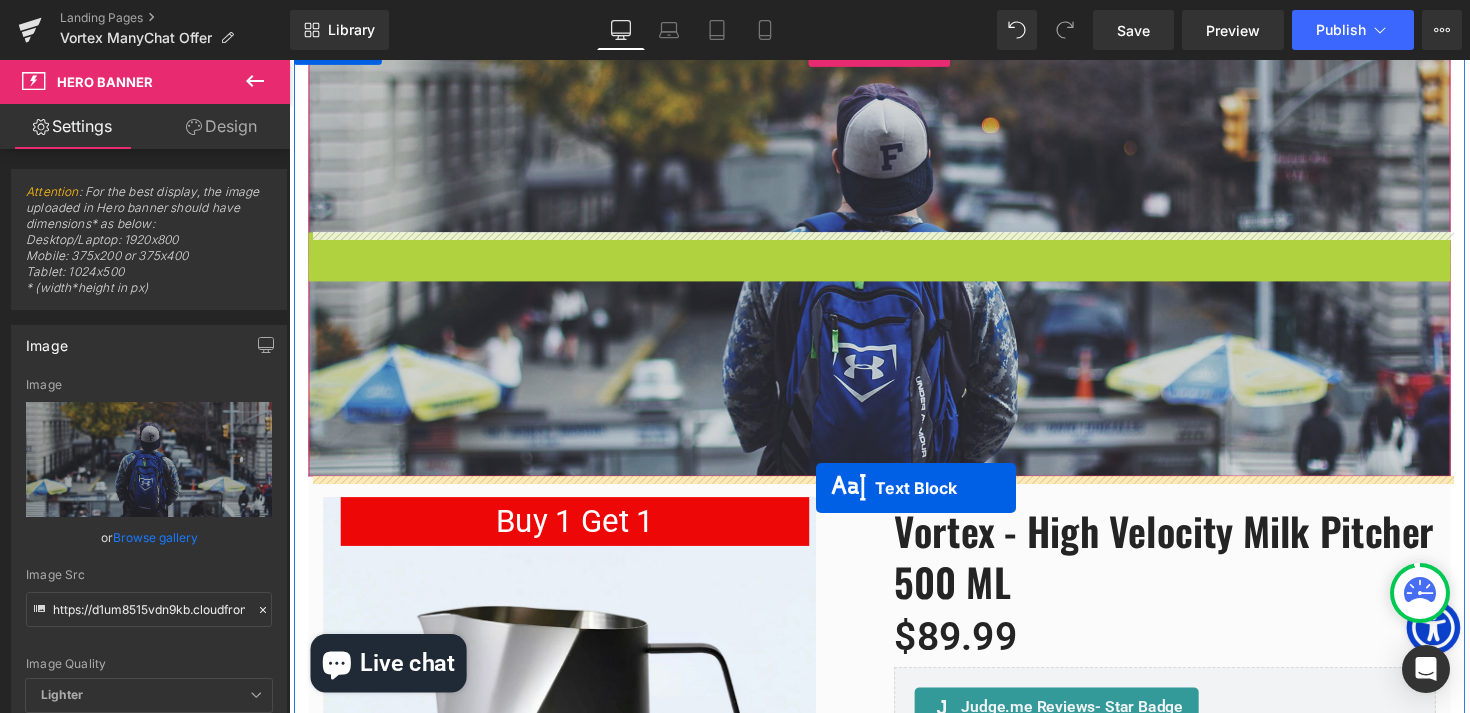 scroll, scrollTop: 7423, scrollLeft: 1210, axis: both 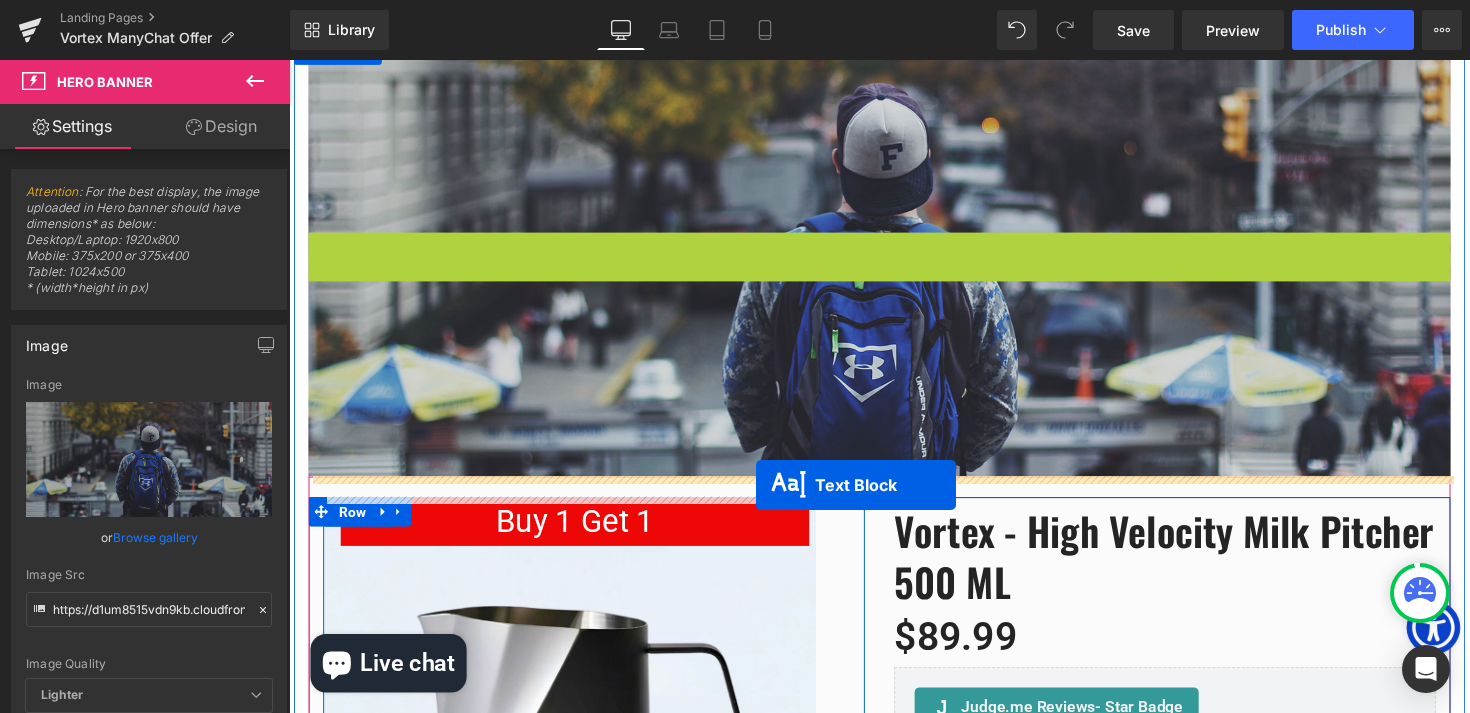 drag, startPoint x: 833, startPoint y: 323, endPoint x: 767, endPoint y: 495, distance: 184.22812 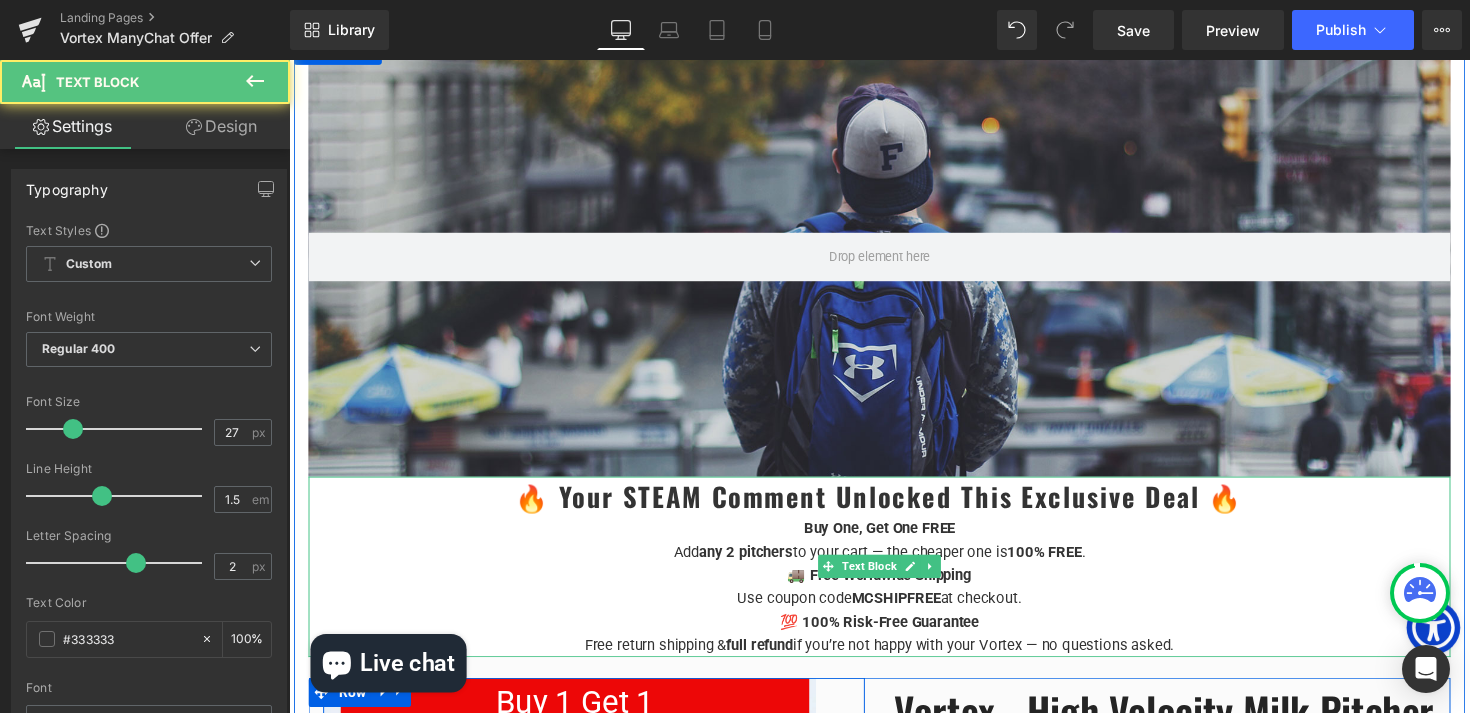scroll, scrollTop: 10, scrollLeft: 10, axis: both 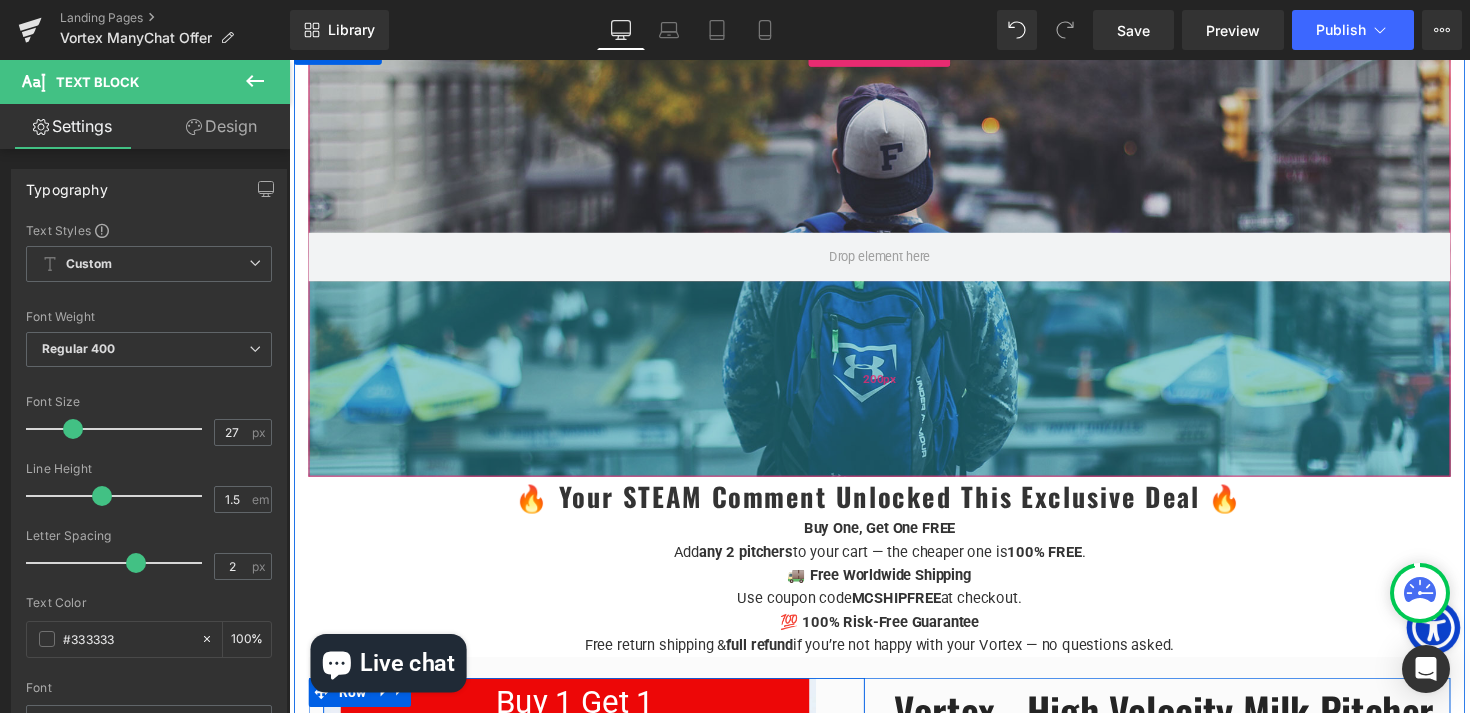 click on "200px" at bounding box center [894, 387] 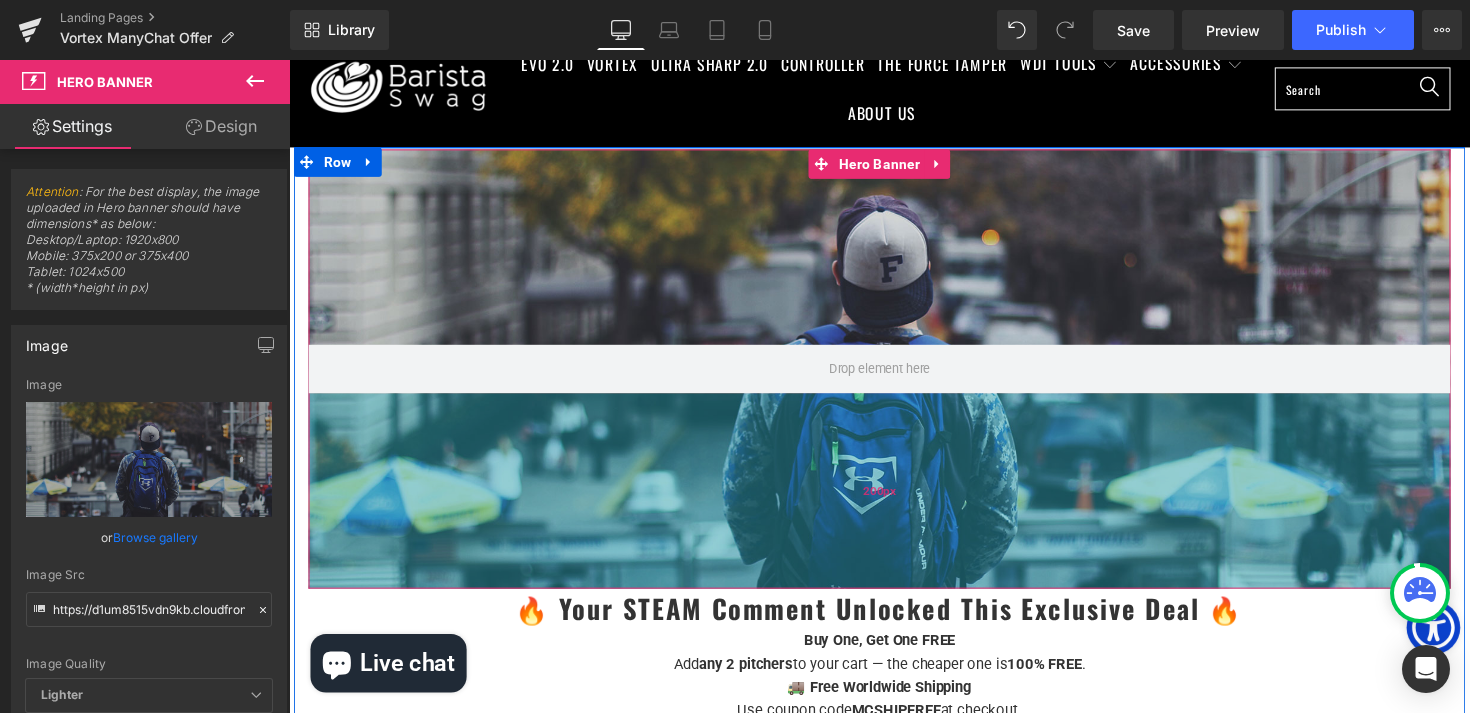 scroll, scrollTop: 0, scrollLeft: 0, axis: both 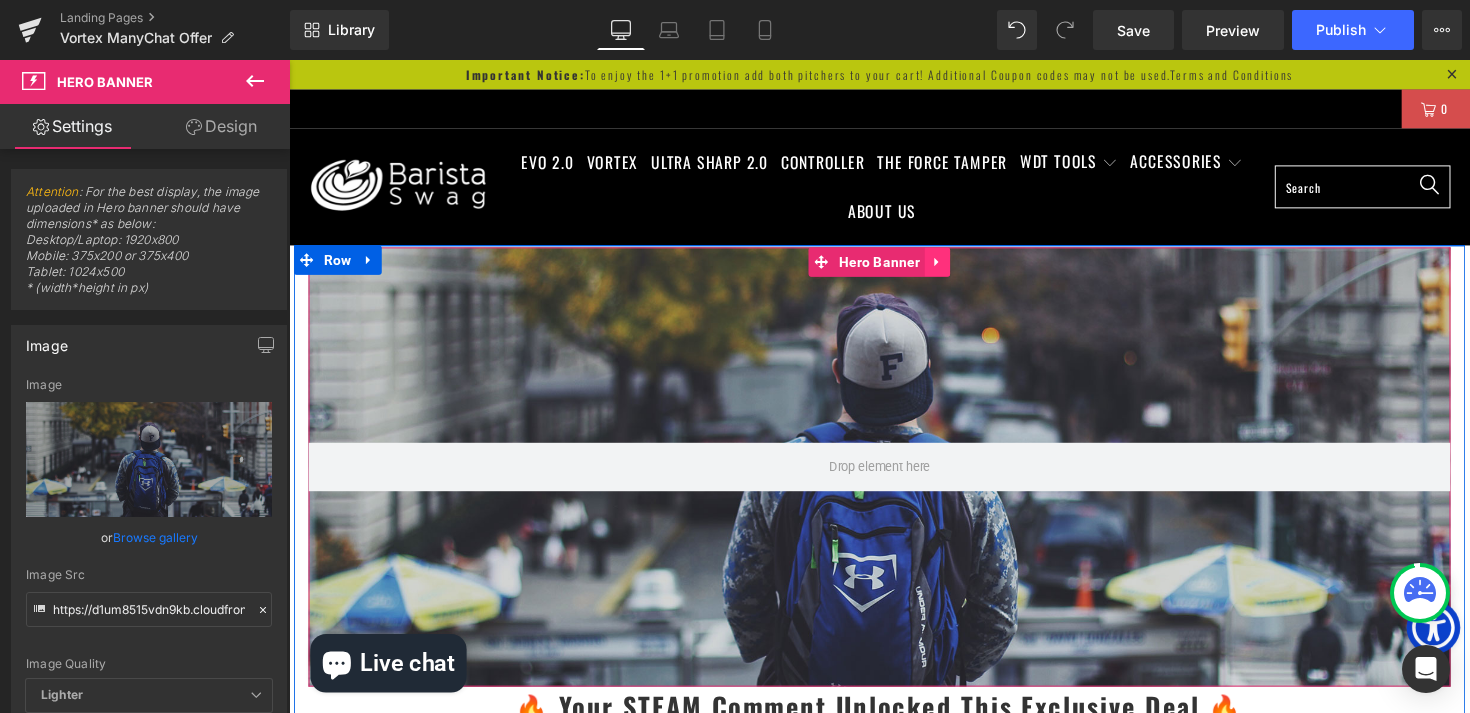 click 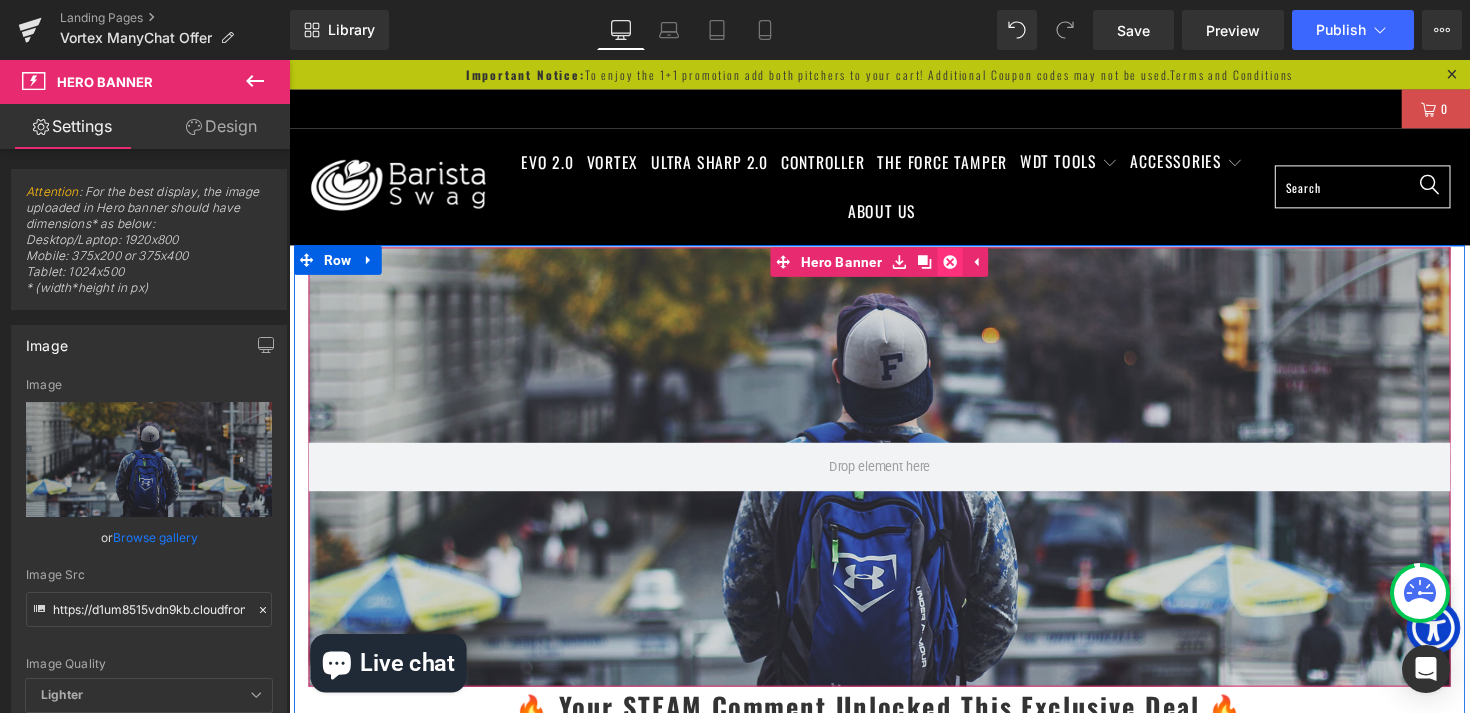 click 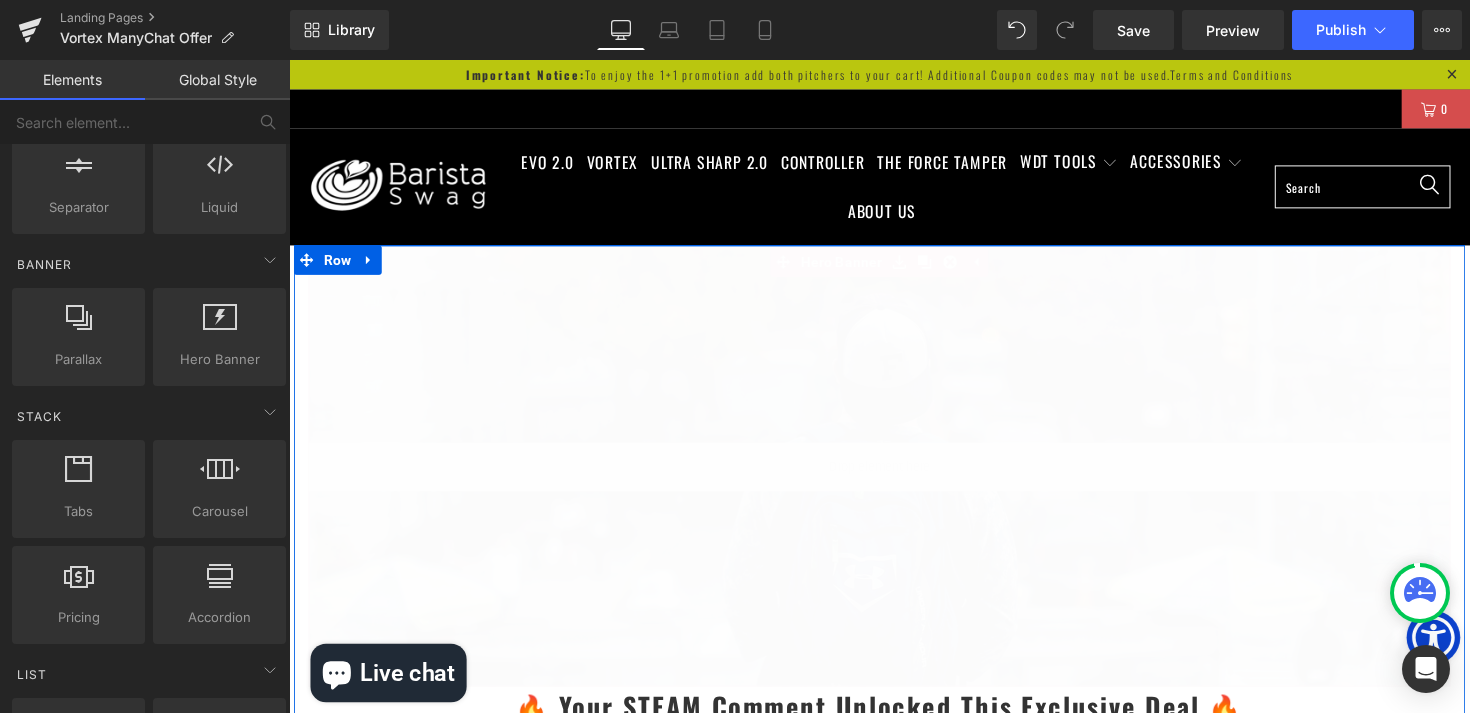 scroll, scrollTop: 7158, scrollLeft: 1210, axis: both 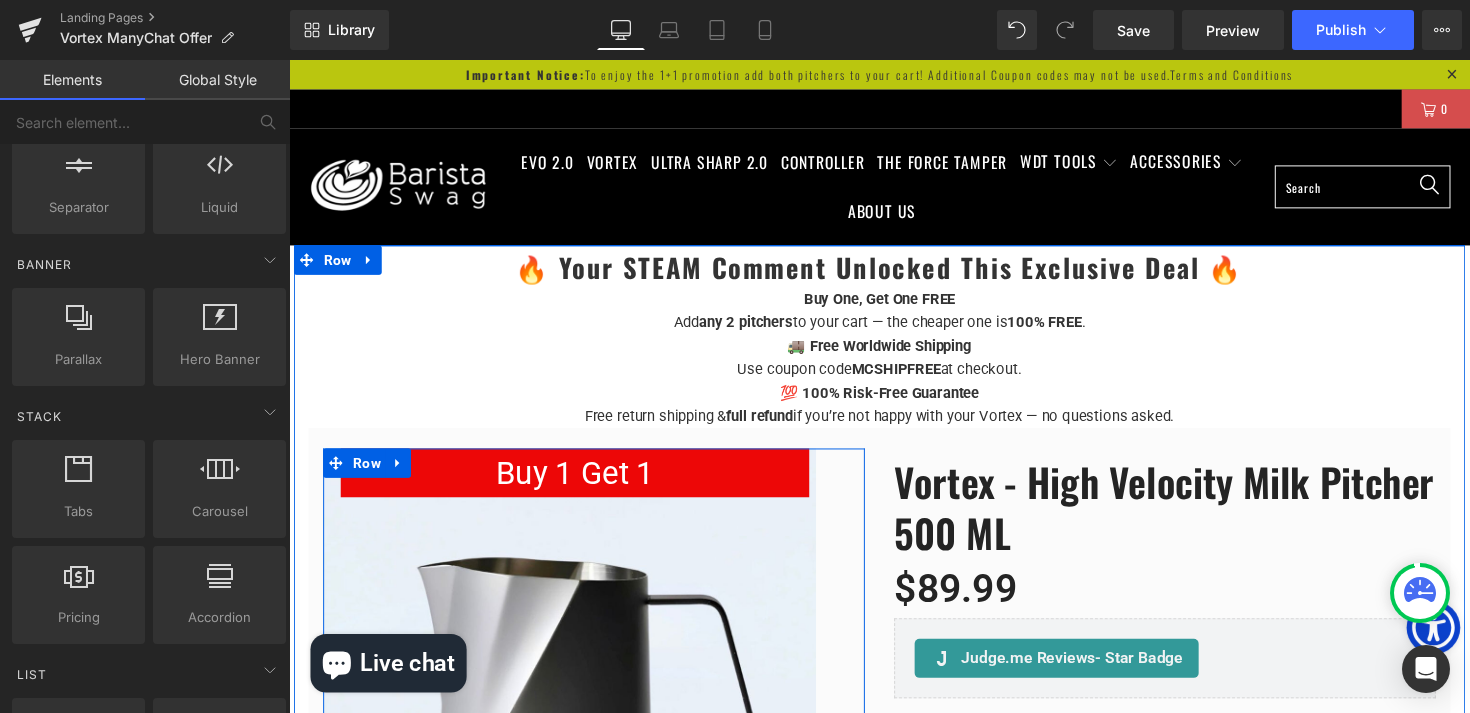 click on "Use coupon code [COUPON] at checkout." at bounding box center [894, 365] 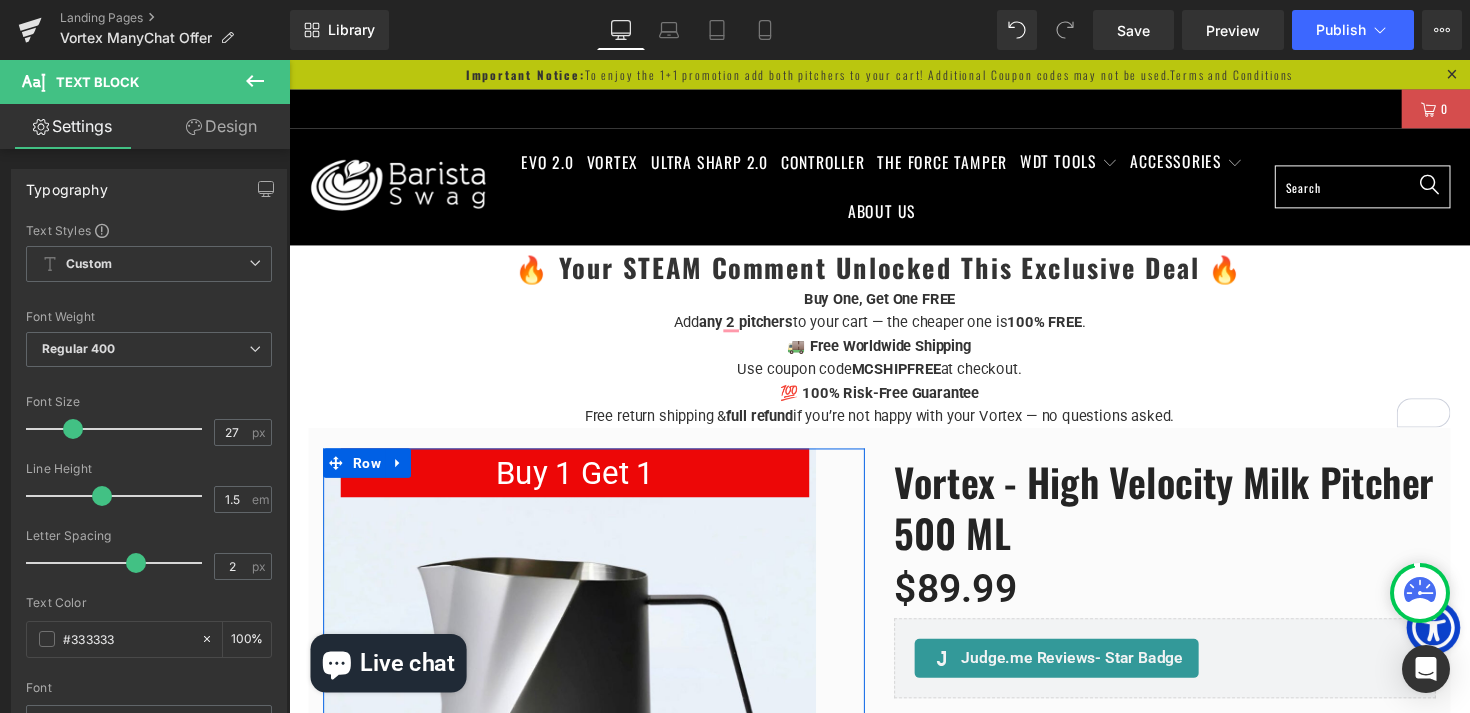 click on "Design" at bounding box center (221, 126) 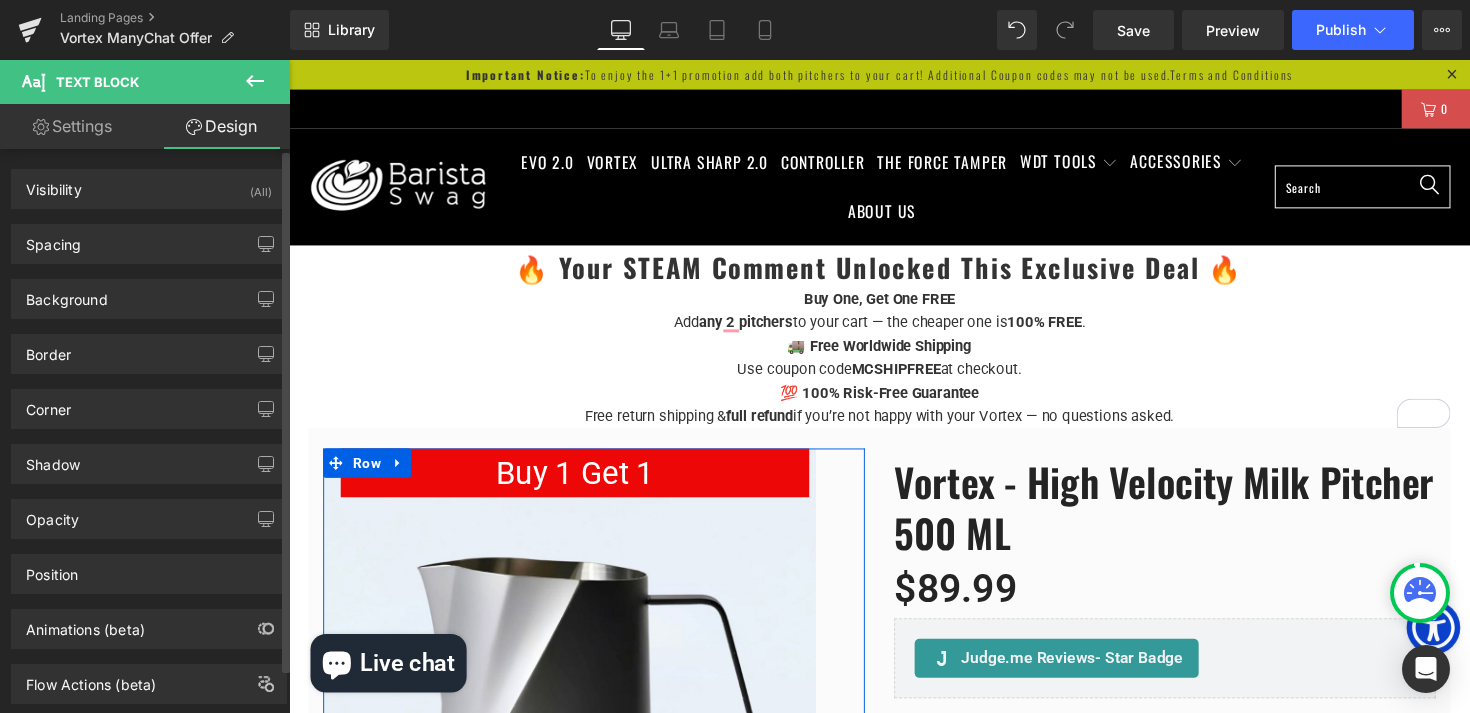 scroll, scrollTop: 18, scrollLeft: 0, axis: vertical 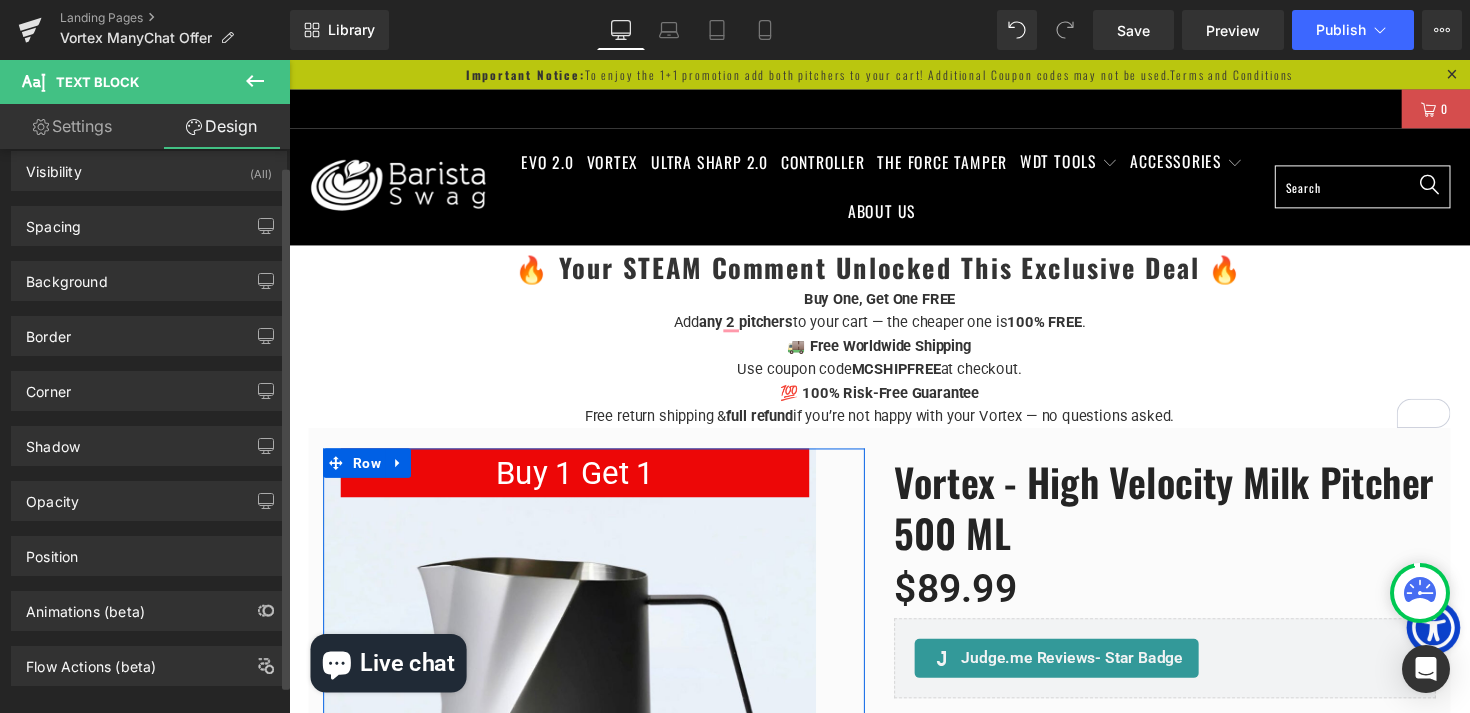 click on "Background" at bounding box center [149, 281] 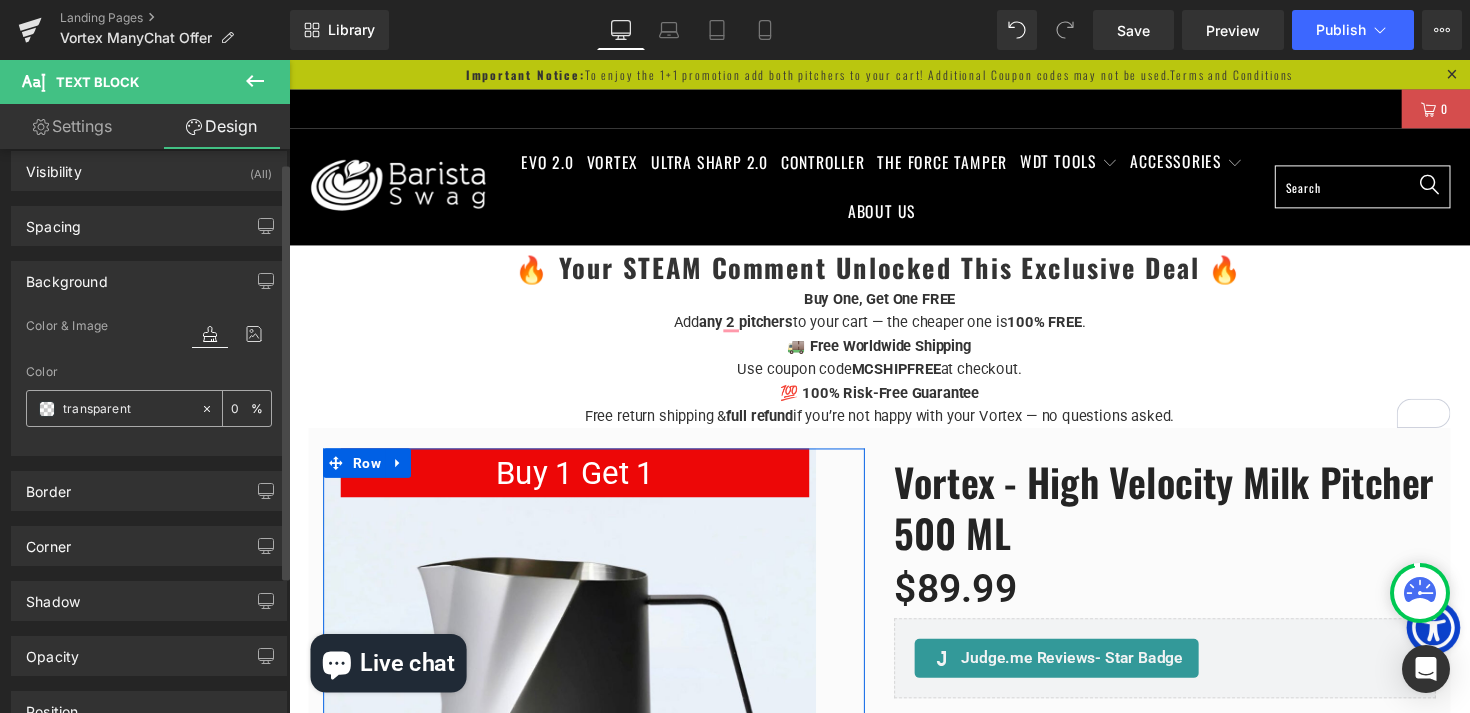 click on "transparent" at bounding box center (127, 409) 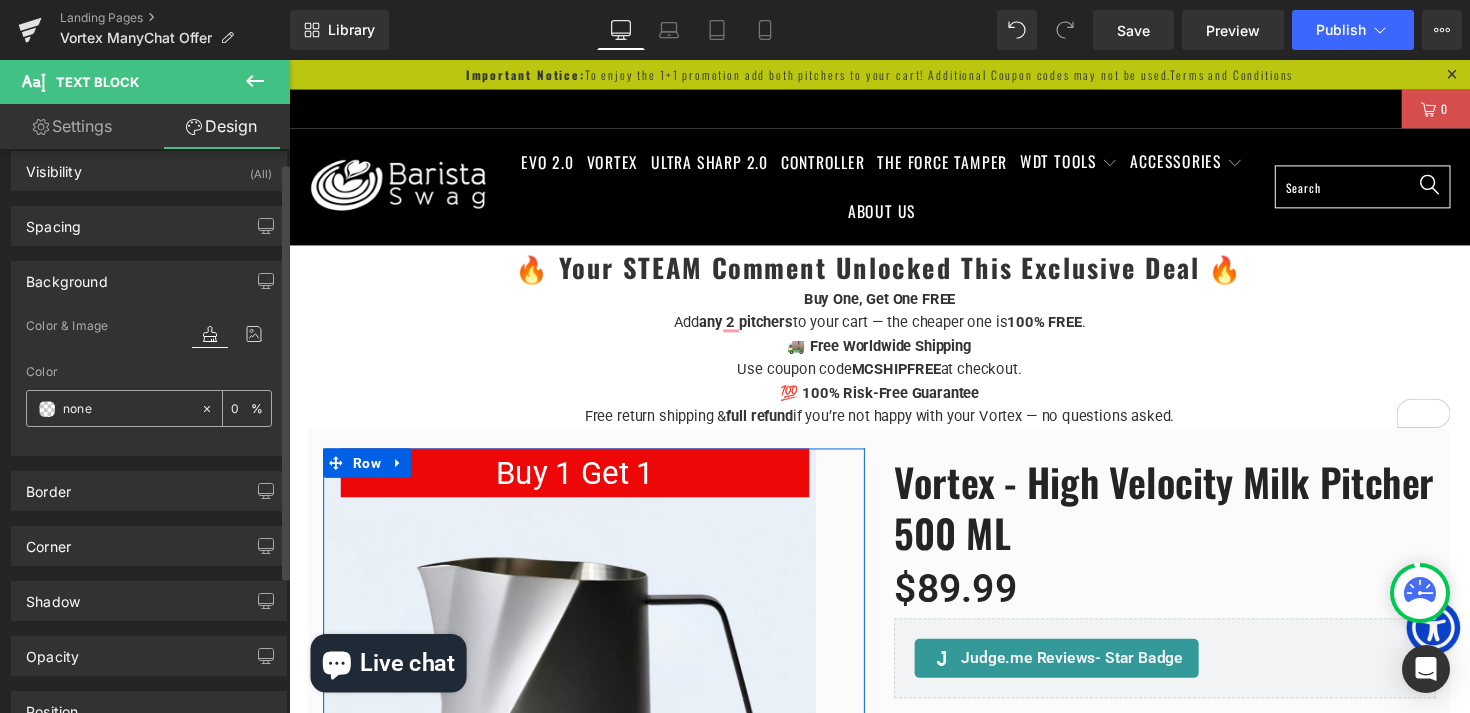 click on "transparent" at bounding box center (127, 409) 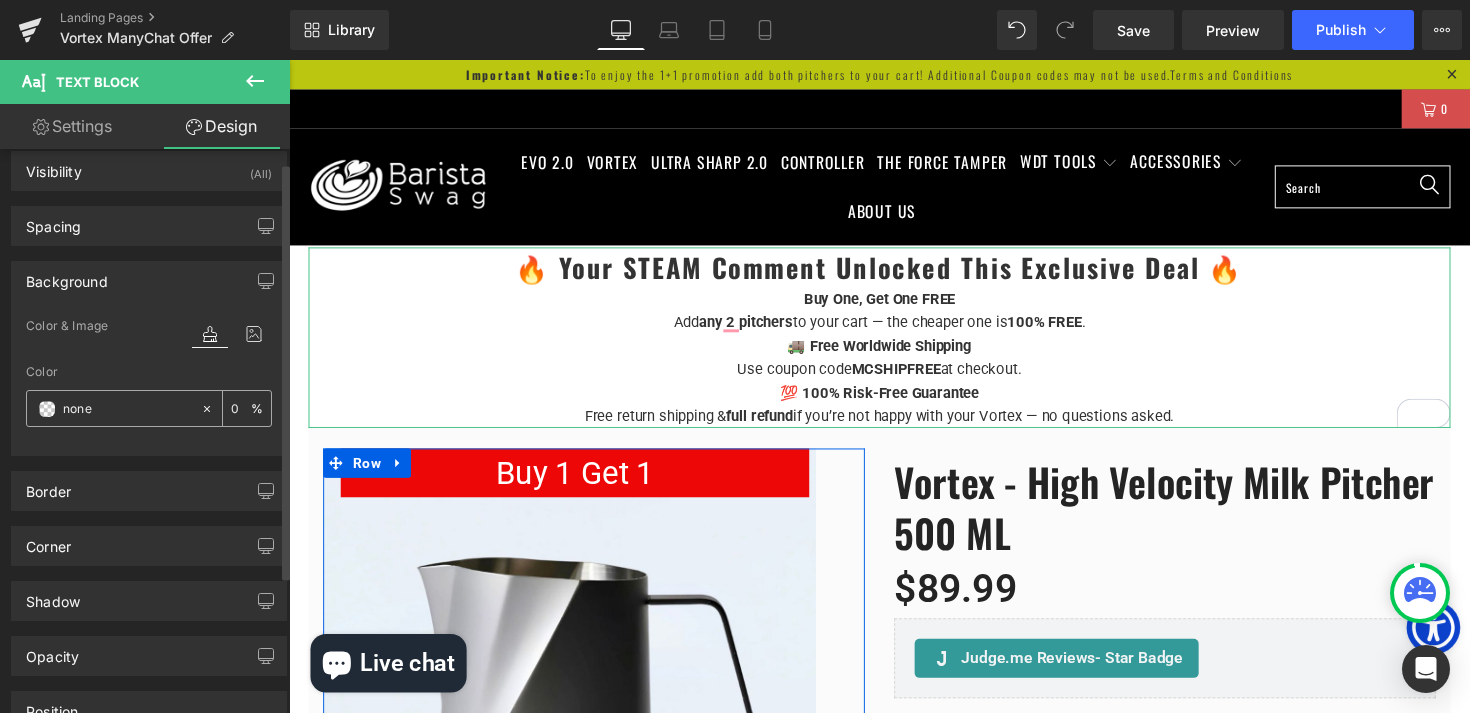 click at bounding box center [47, 409] 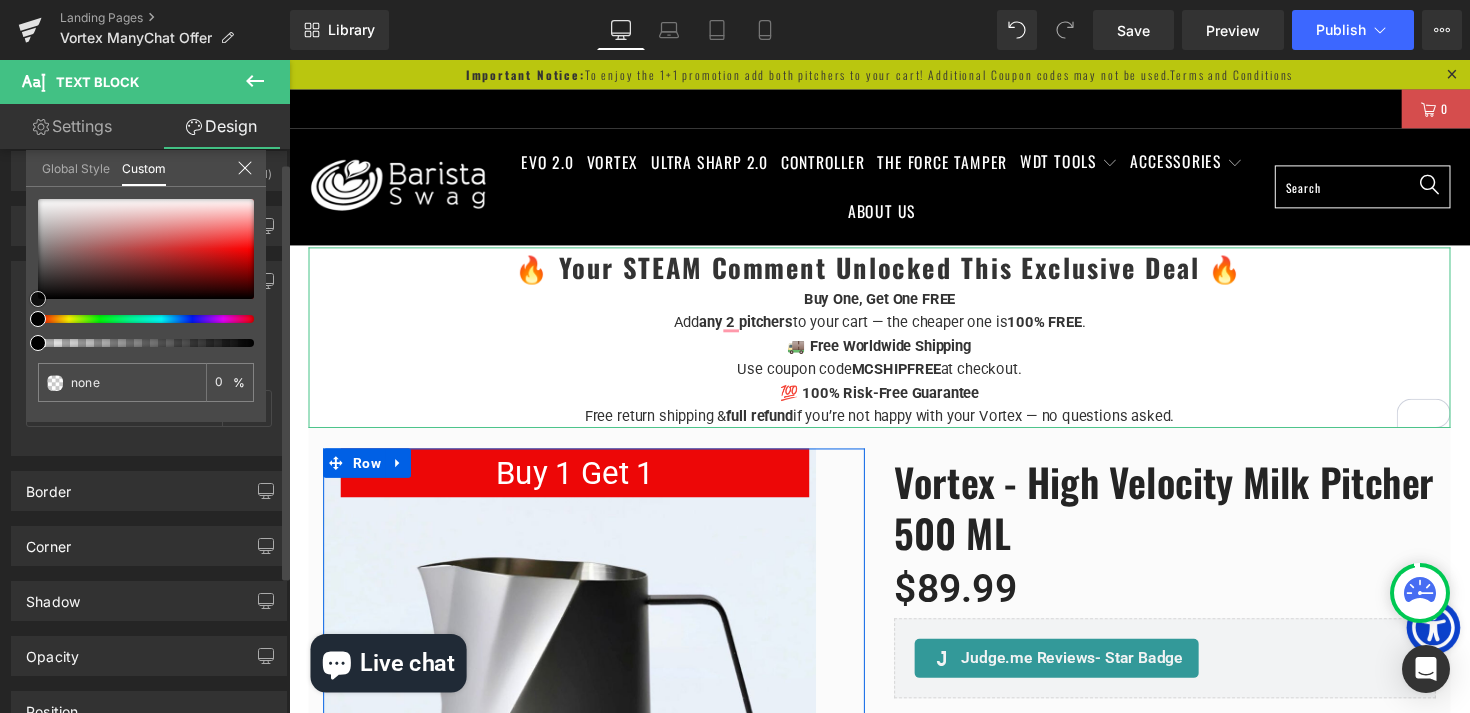 click at bounding box center [146, 249] 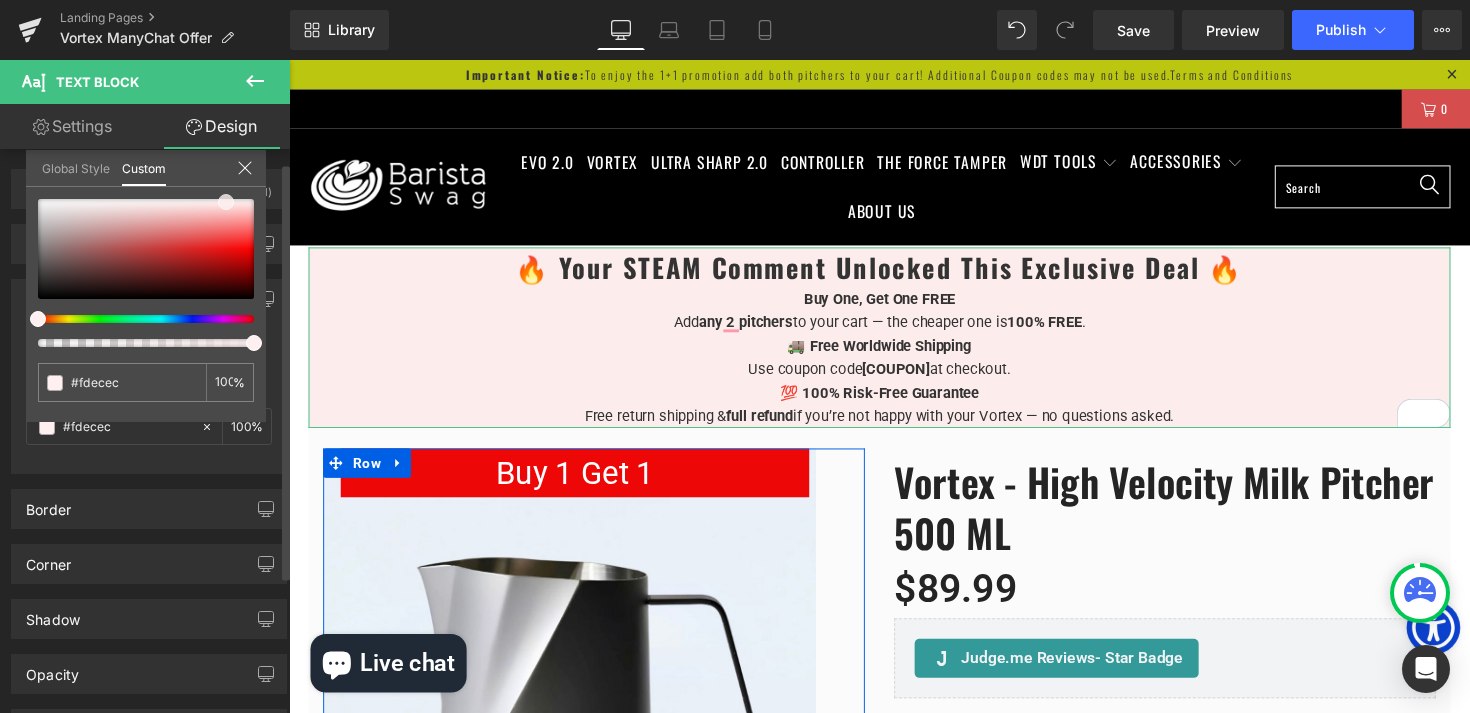 scroll, scrollTop: 0, scrollLeft: 0, axis: both 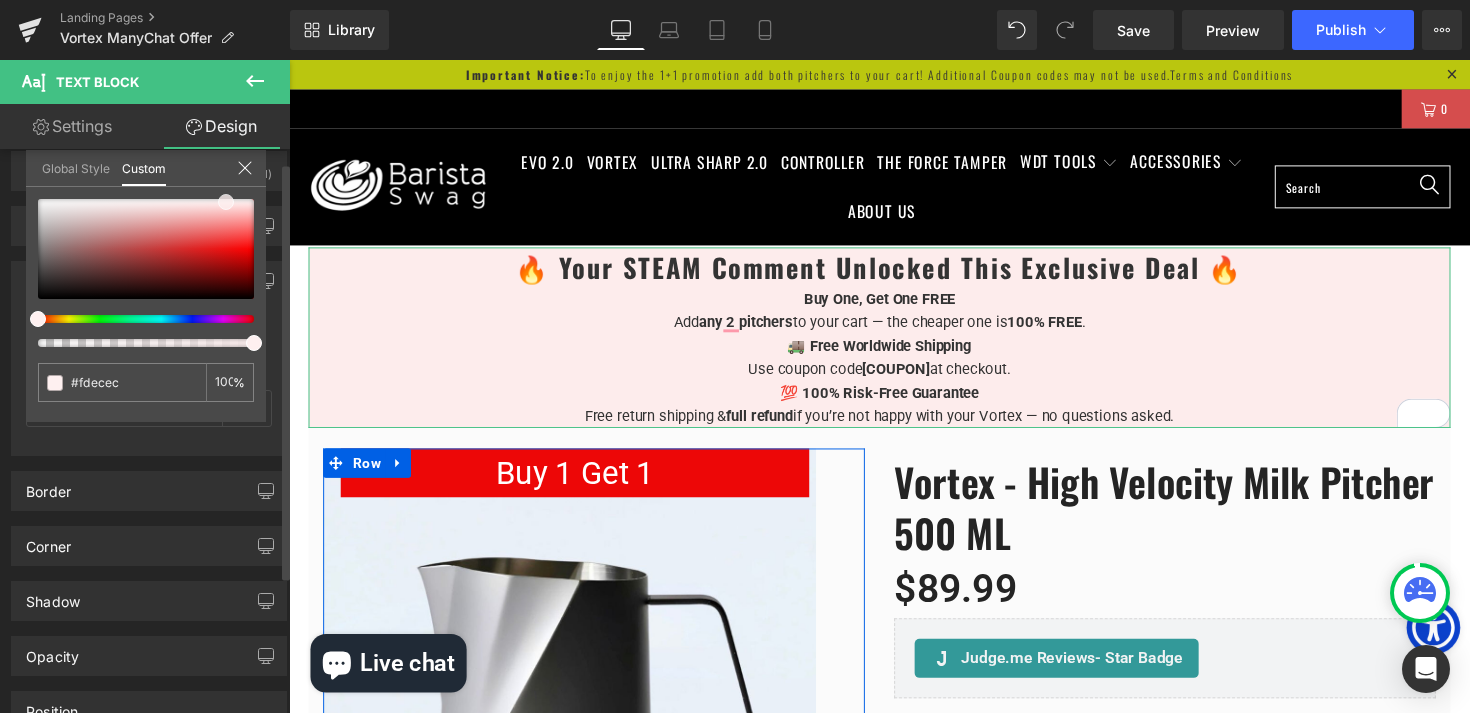 type on "#fef0f0" 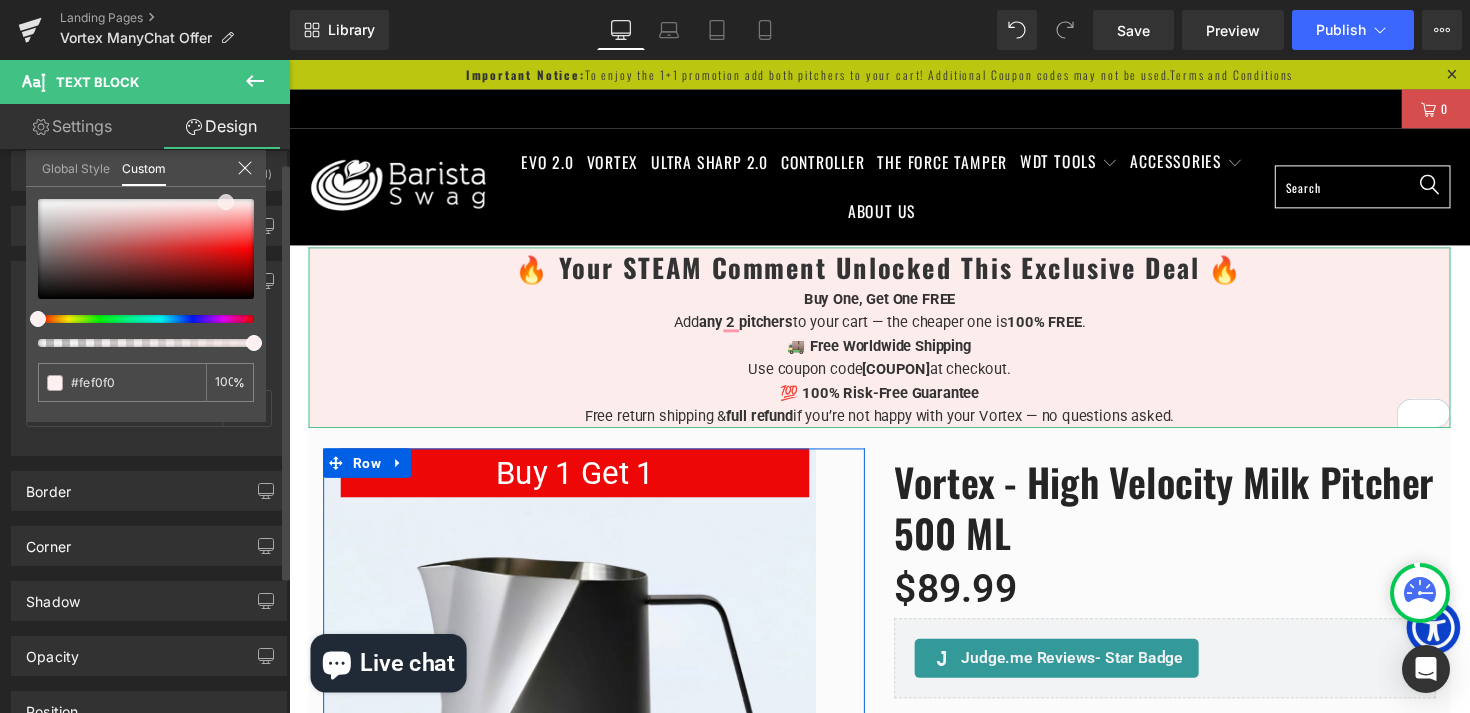 type on "#fef5f5" 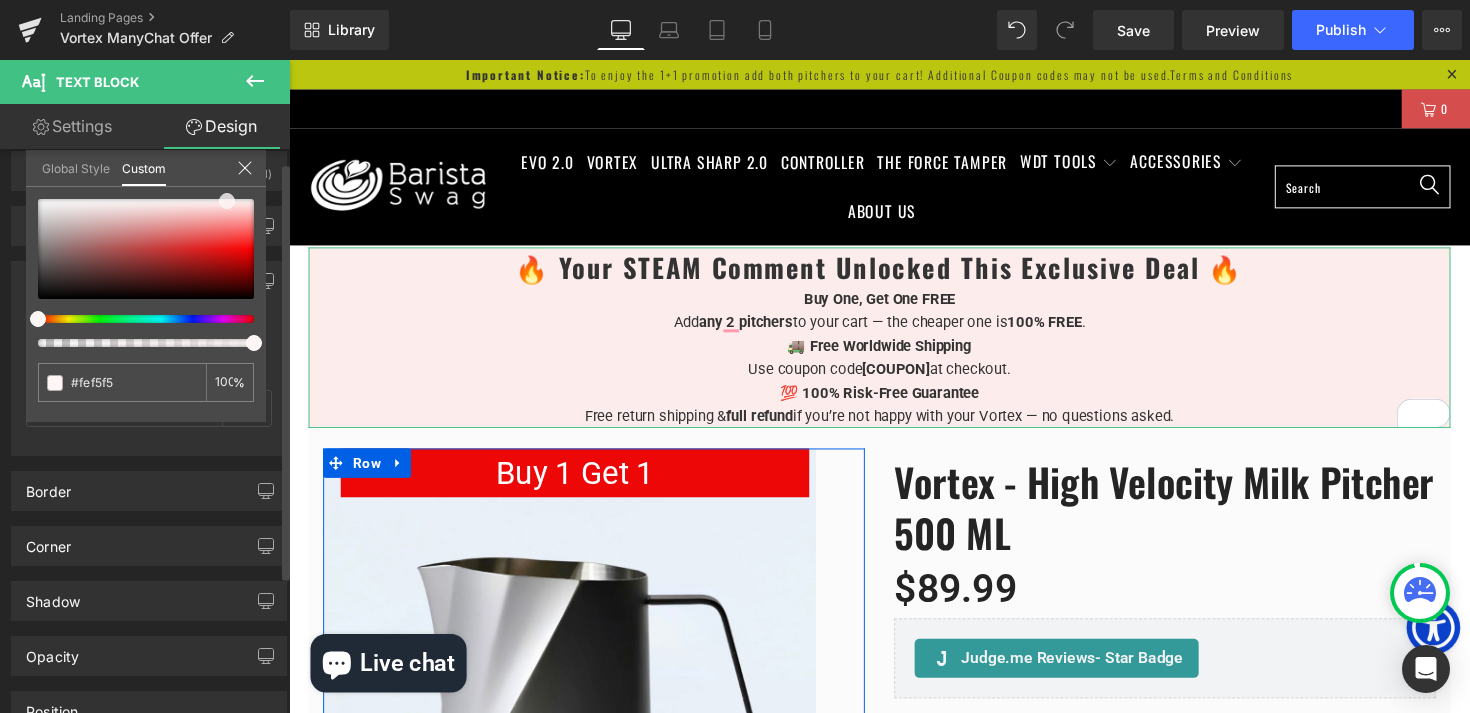 scroll, scrollTop: 10, scrollLeft: 10, axis: both 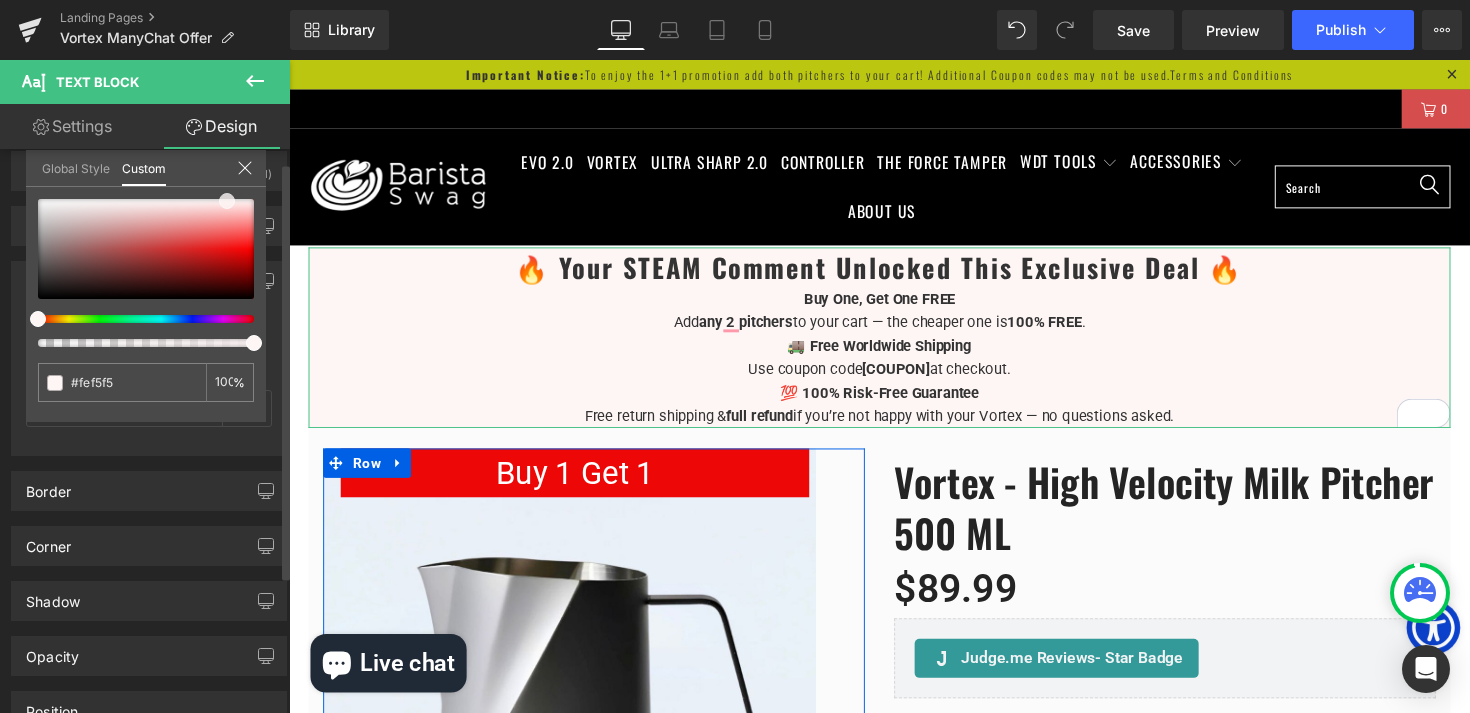 type on "#fdf1f1" 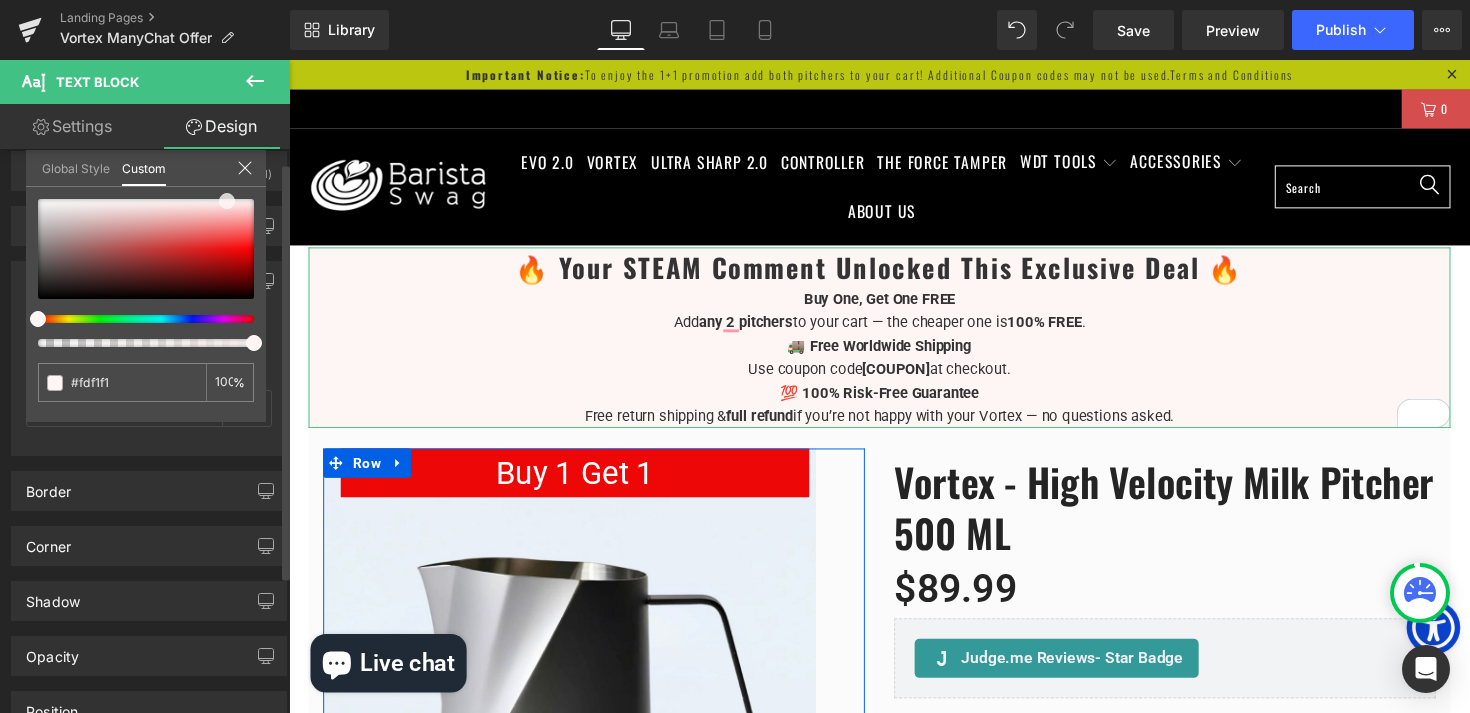 type on "#fef0f0" 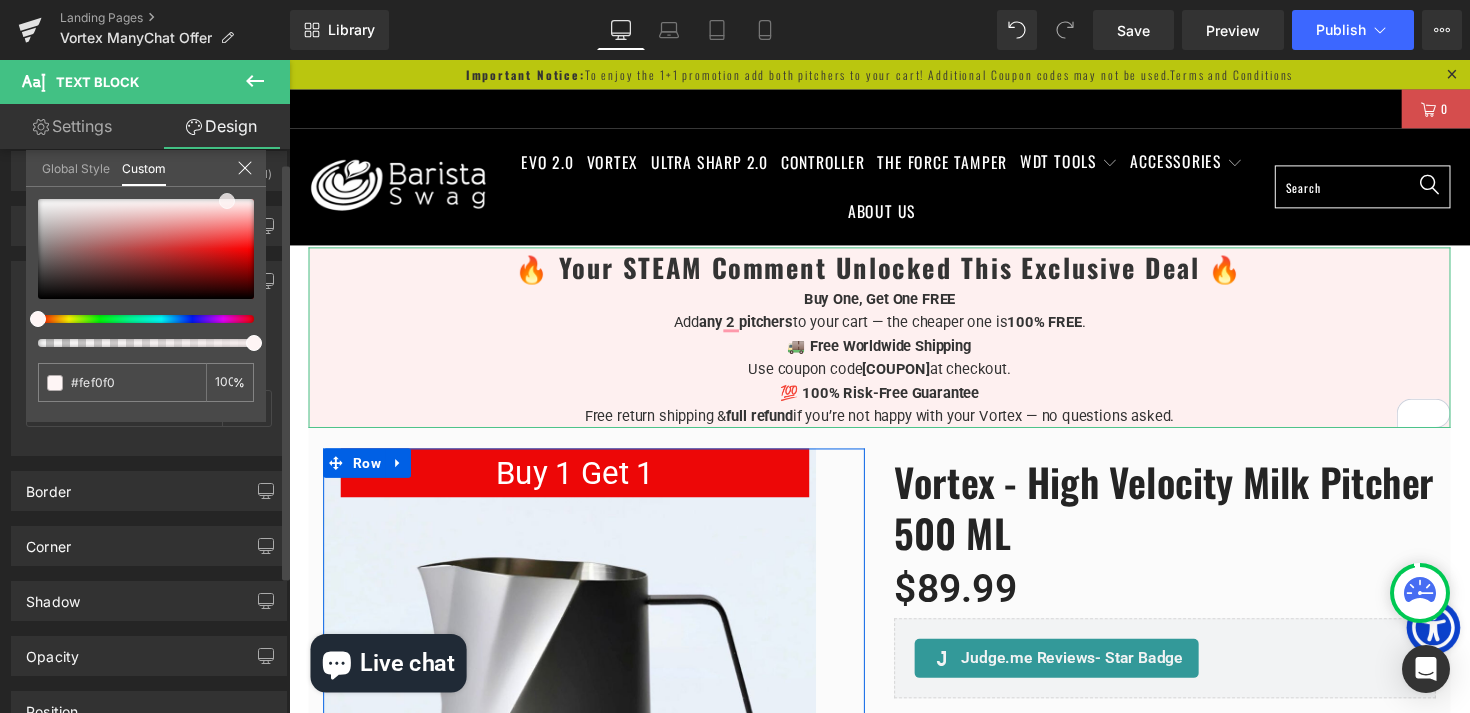 type on "#fdebeb" 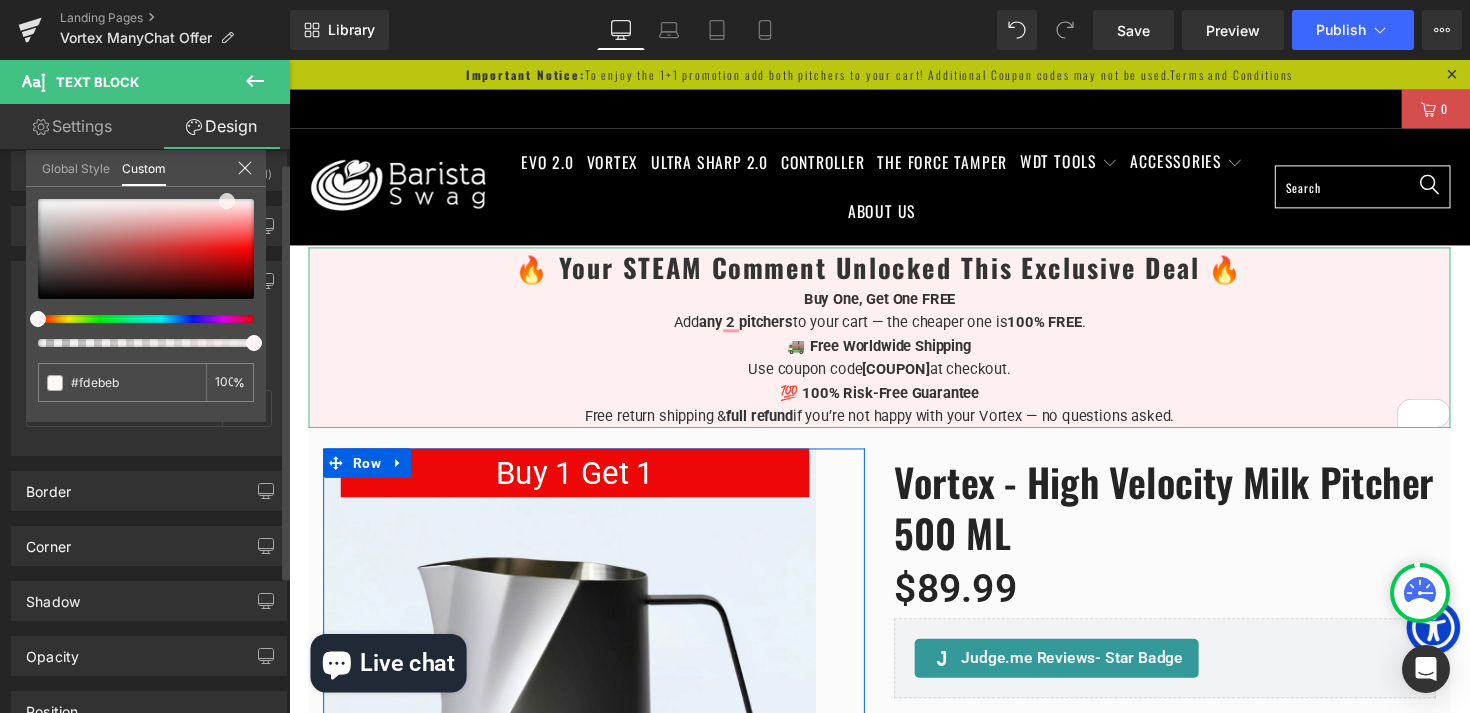 type on "#fdecec" 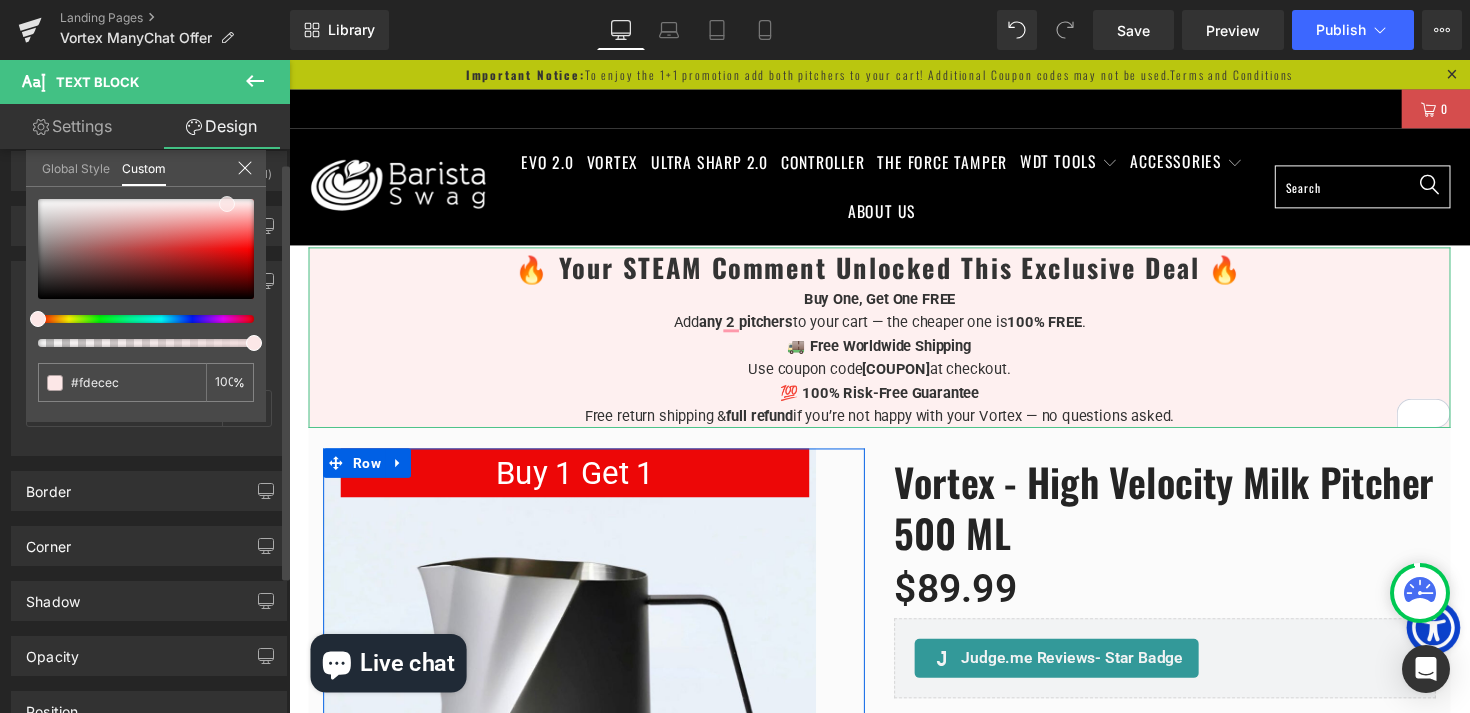 type on "#fce7e7" 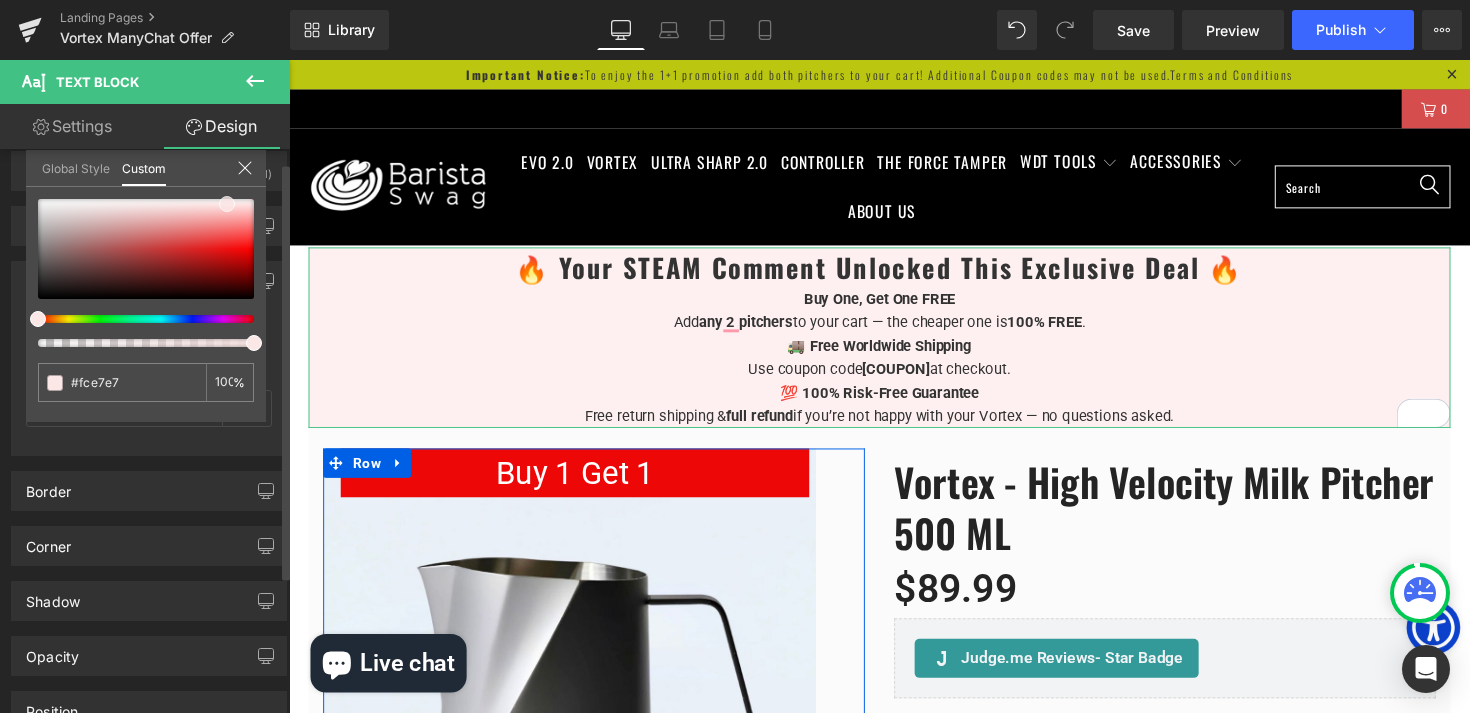 type on "#fde7e7" 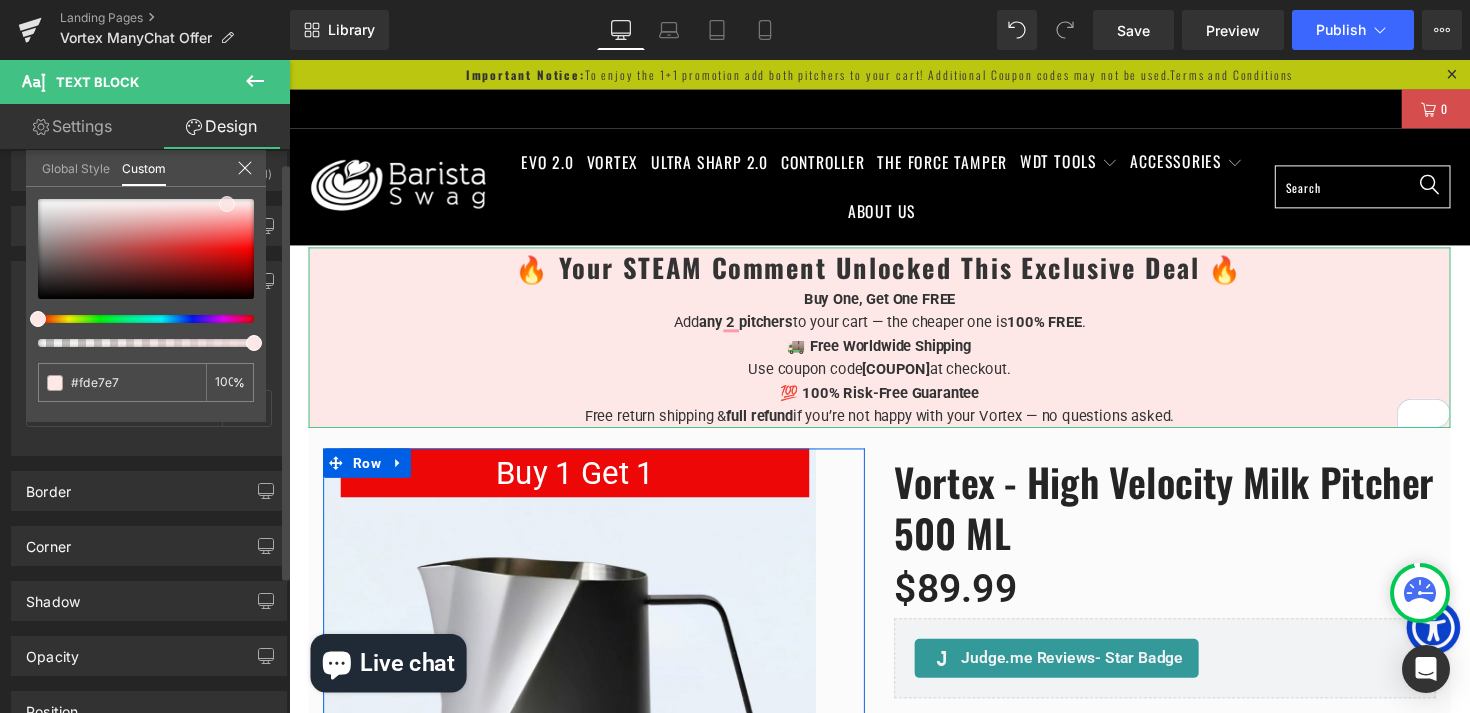 click at bounding box center (227, 204) 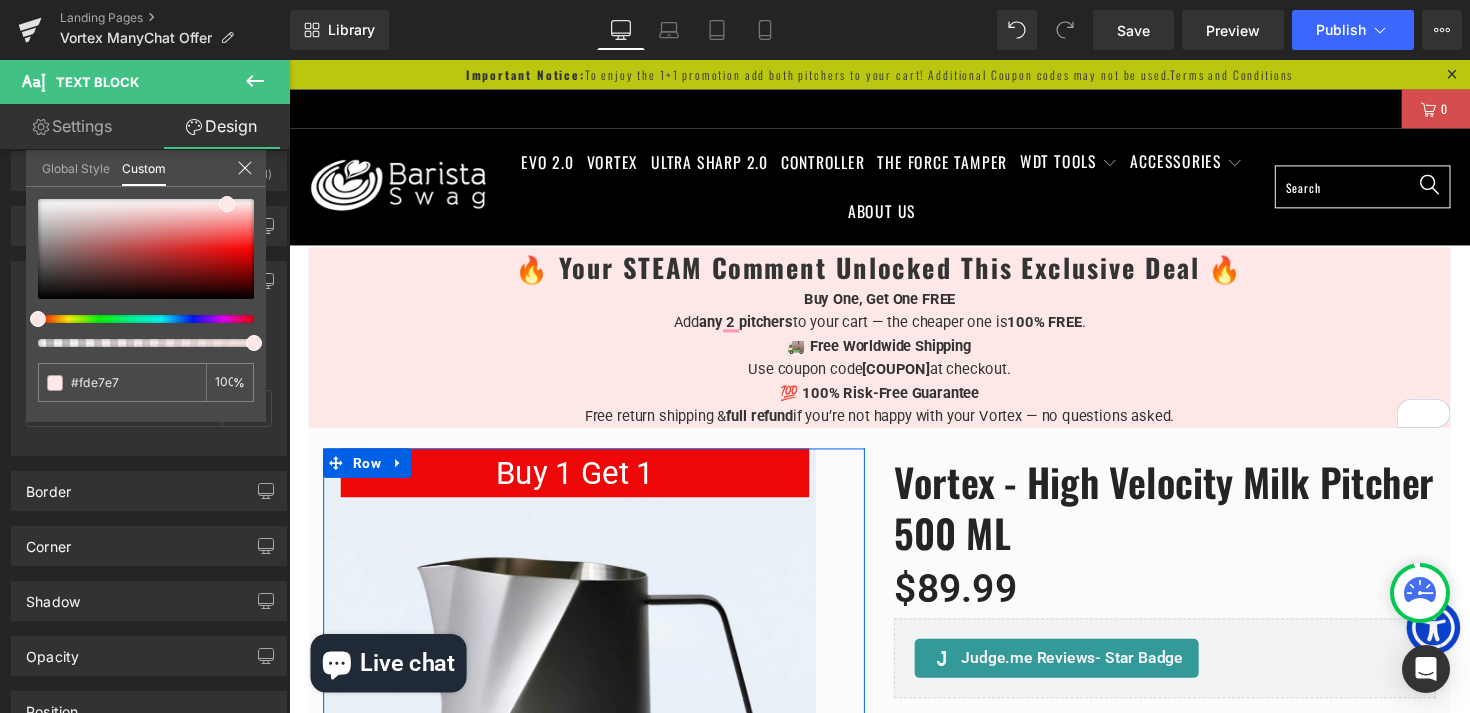 click on "EVO 2.0       Vortex       Ultra Sharp 2.0       Controller       The Force Tamper         WDT Tools
3BOMBER Cyclone WDT Tool
3Bomber YU Series Infinite Coffee Distributor
Aro Orbit
AutoComb
Accessories
Tulip Latte Art Cup
Keychains
Wooden Latte Art Mug
Wooden Latte Art Etching Pen
About Us
0       Your Cart is Empty
Continue Shopping
No reviews
$0.00   Subtotal     Taxes and  shipping  calculated at checkout
Important Notice: To enjoy the 1+1 promotion add both pitchers to your cart! Additional Coupon codes may not be used.  Terms and Conditions   Checkout" at bounding box center (894, 3630) 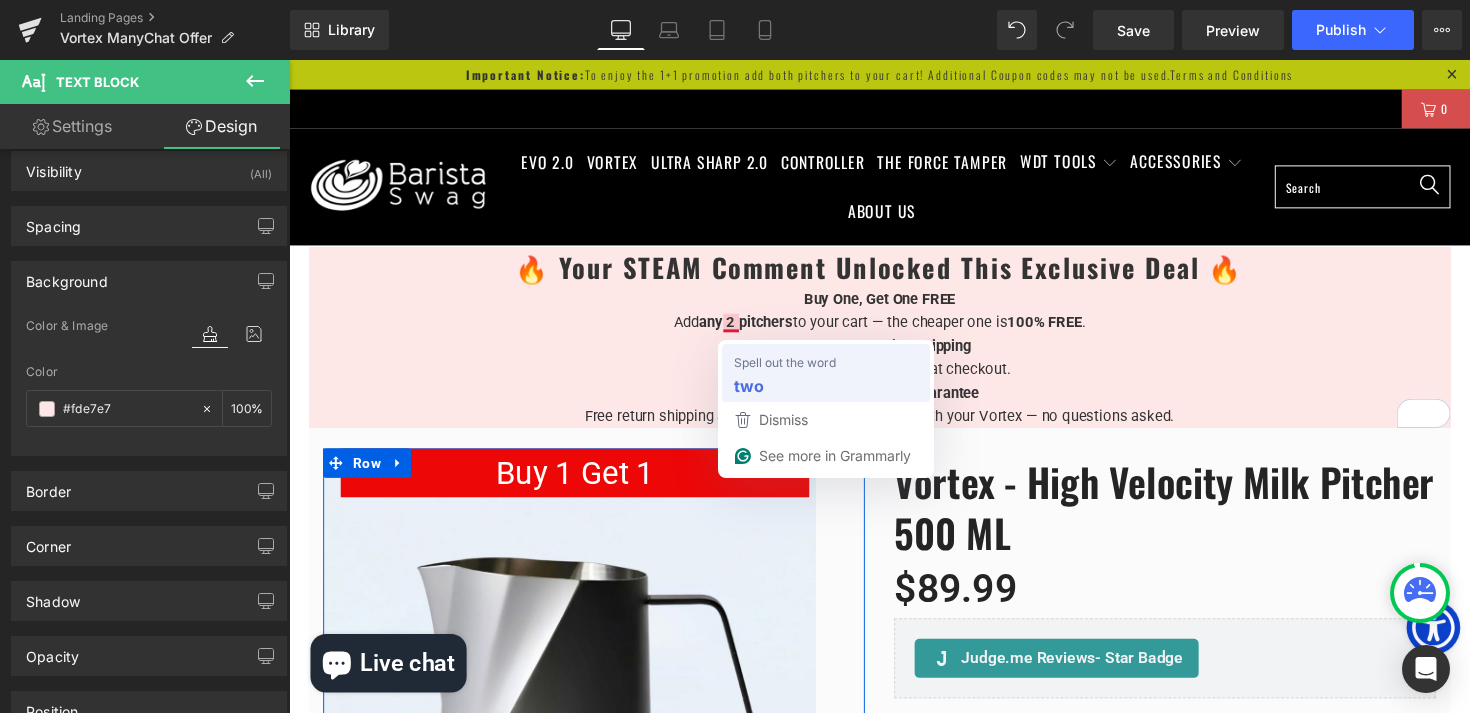 click on "two" at bounding box center [749, 385] 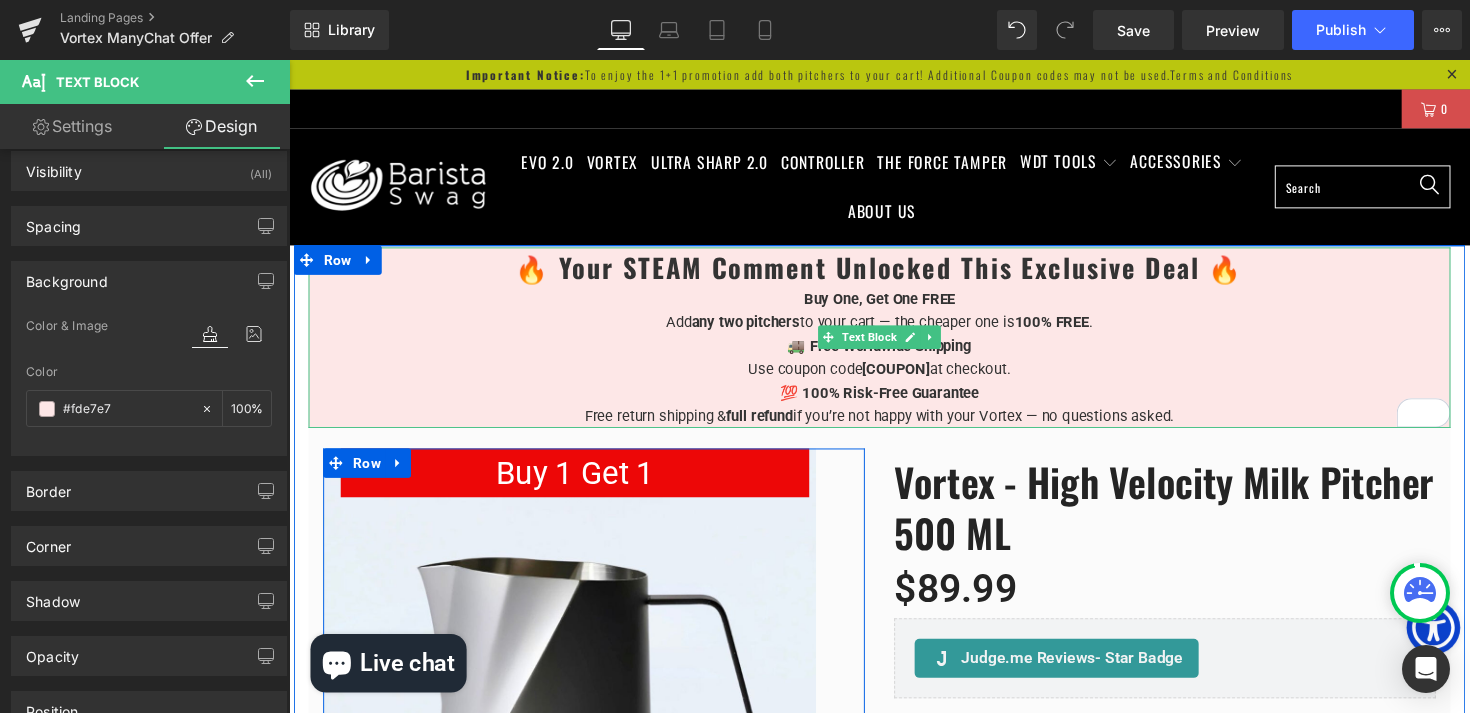 click on "full refund  if you’re not happy with your Vortex — no questions asked." at bounding box center [894, 413] 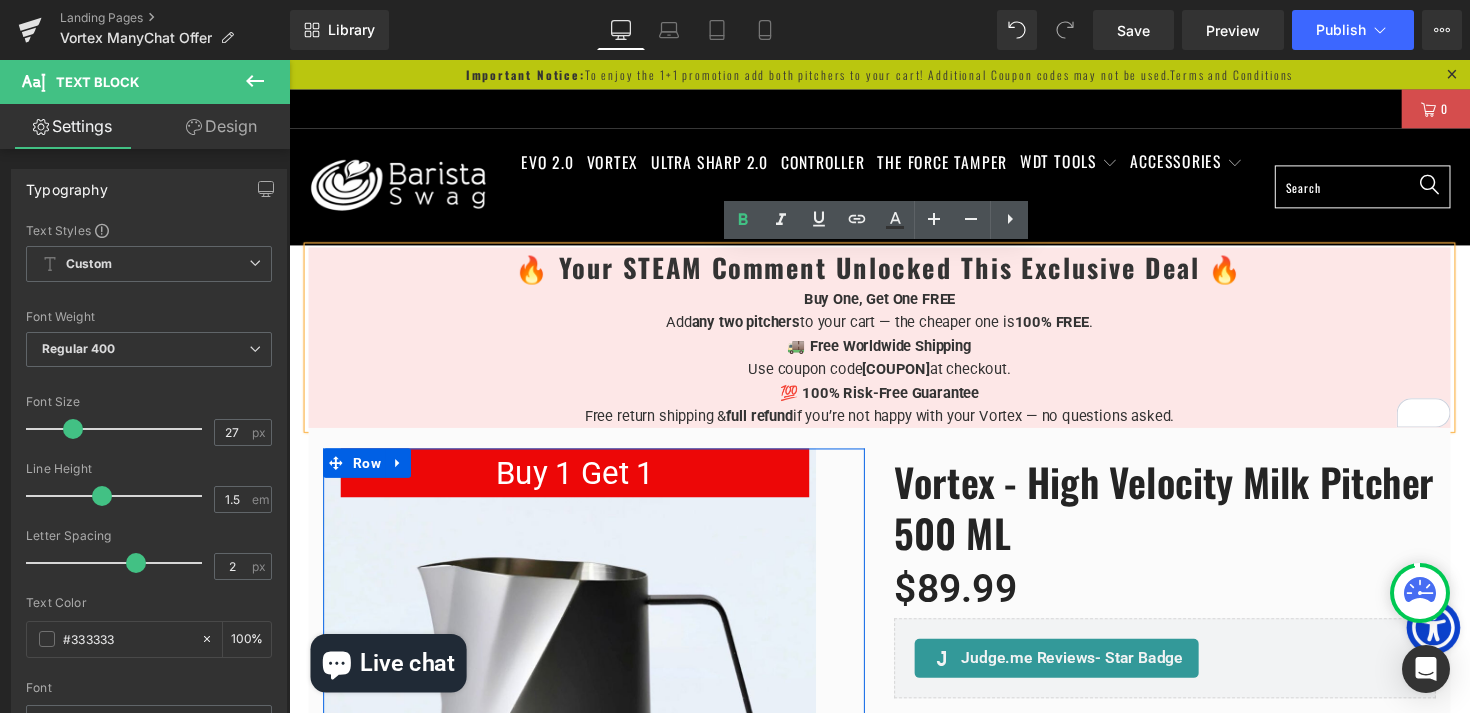 click on "Buy One, Get One FREE
Add  any two pitchers  to your cart — the cheaper one is  100% FREE ." at bounding box center (894, 317) 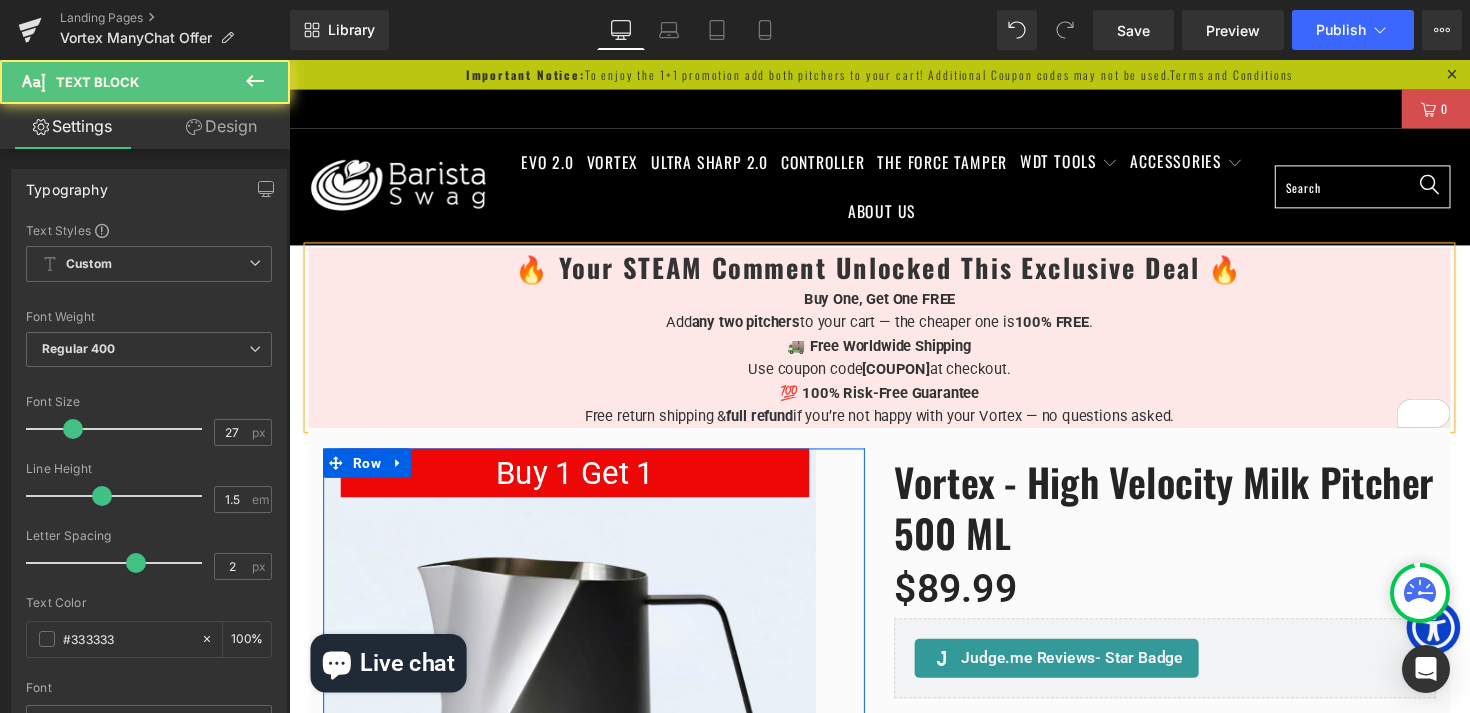 scroll, scrollTop: 10, scrollLeft: 10, axis: both 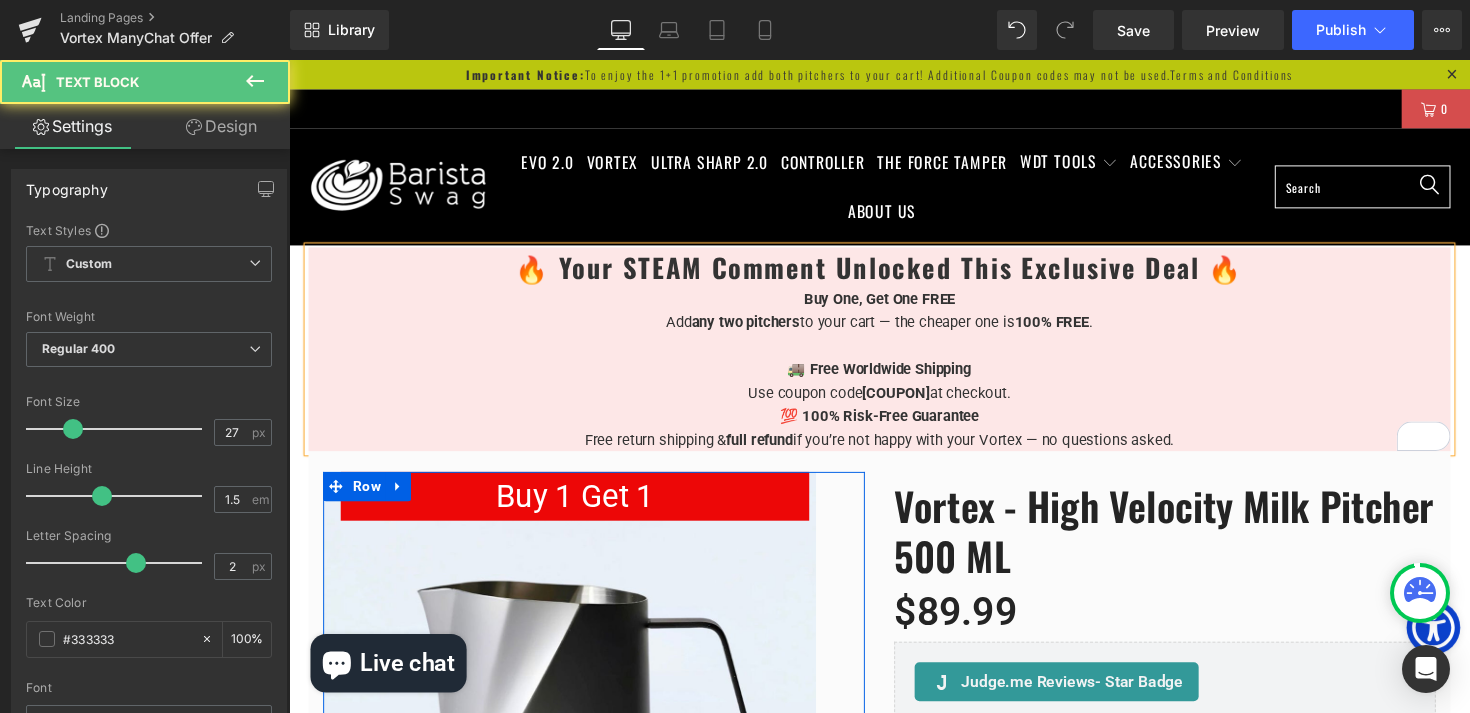 click on "Use coupon code [COUPON] at checkout." at bounding box center (894, 389) 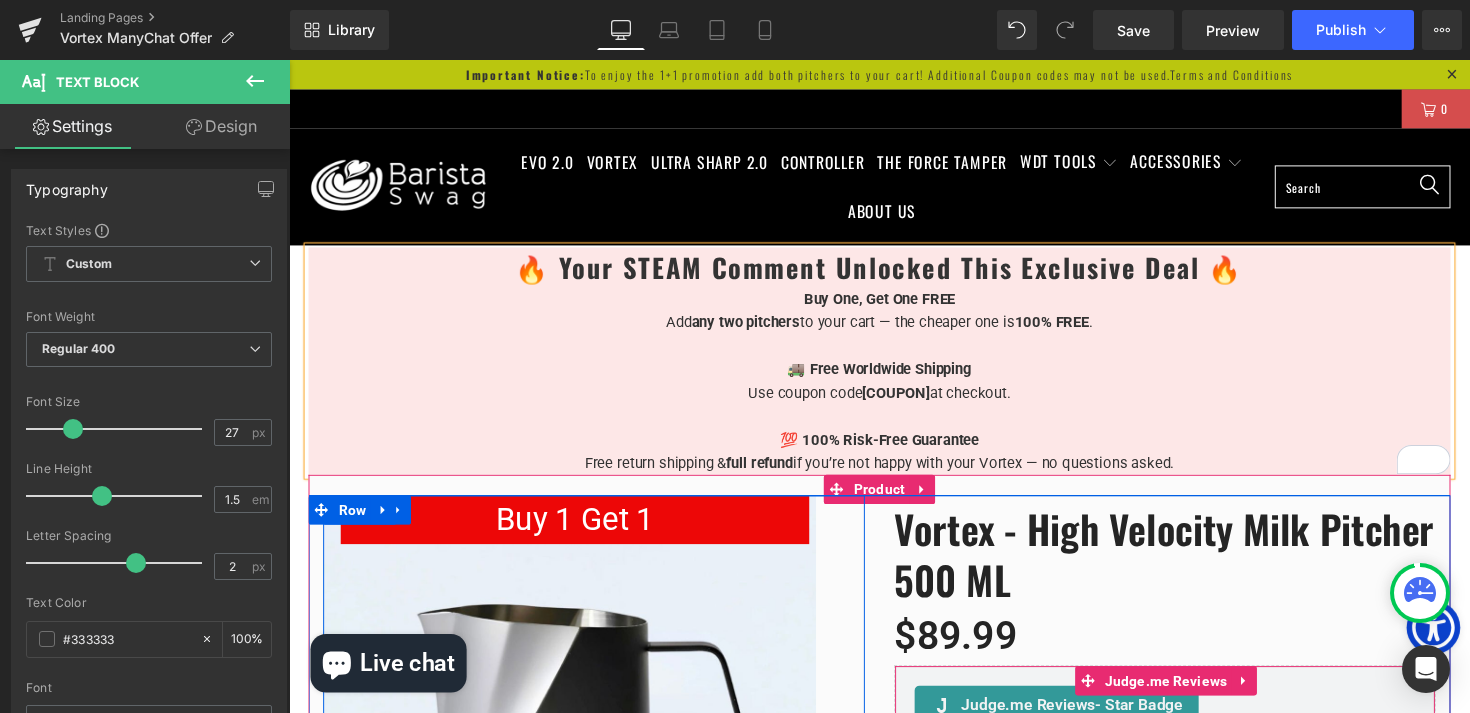 click on "Vortex - High Velocity Milk Pitcher 500 ML
(P) Title
$0
$89.99
(P) Price   Judge.me Reviews  - Star Badge Judge.me Reviews
Title
Default Title
(P) Swatches
Important Notice: The Vortex is hand-painted, so minor deviations in the design should be expected
Heading
1
(P) Quantity
ADD TO CART
(P) Cart Button
Row
Image" at bounding box center (1186, 901) 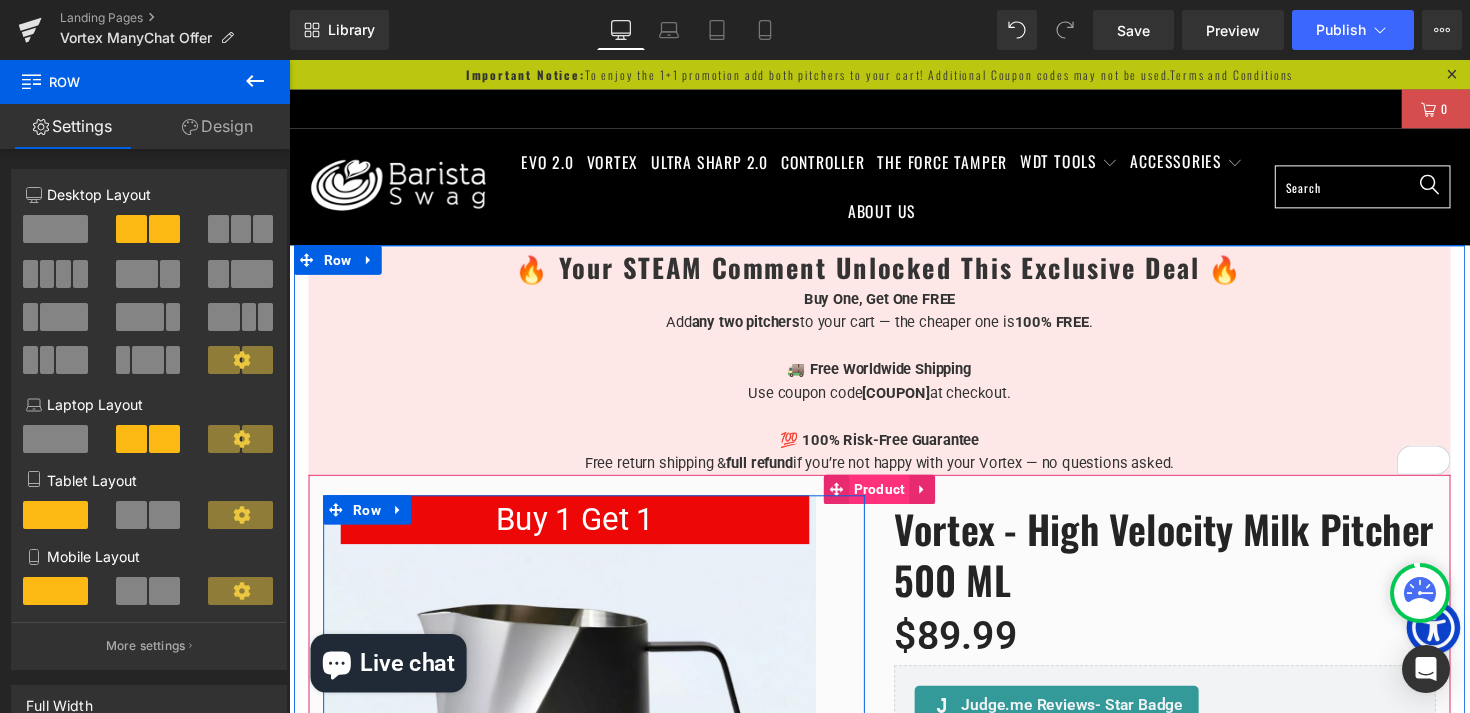 click on "Product" at bounding box center [894, 500] 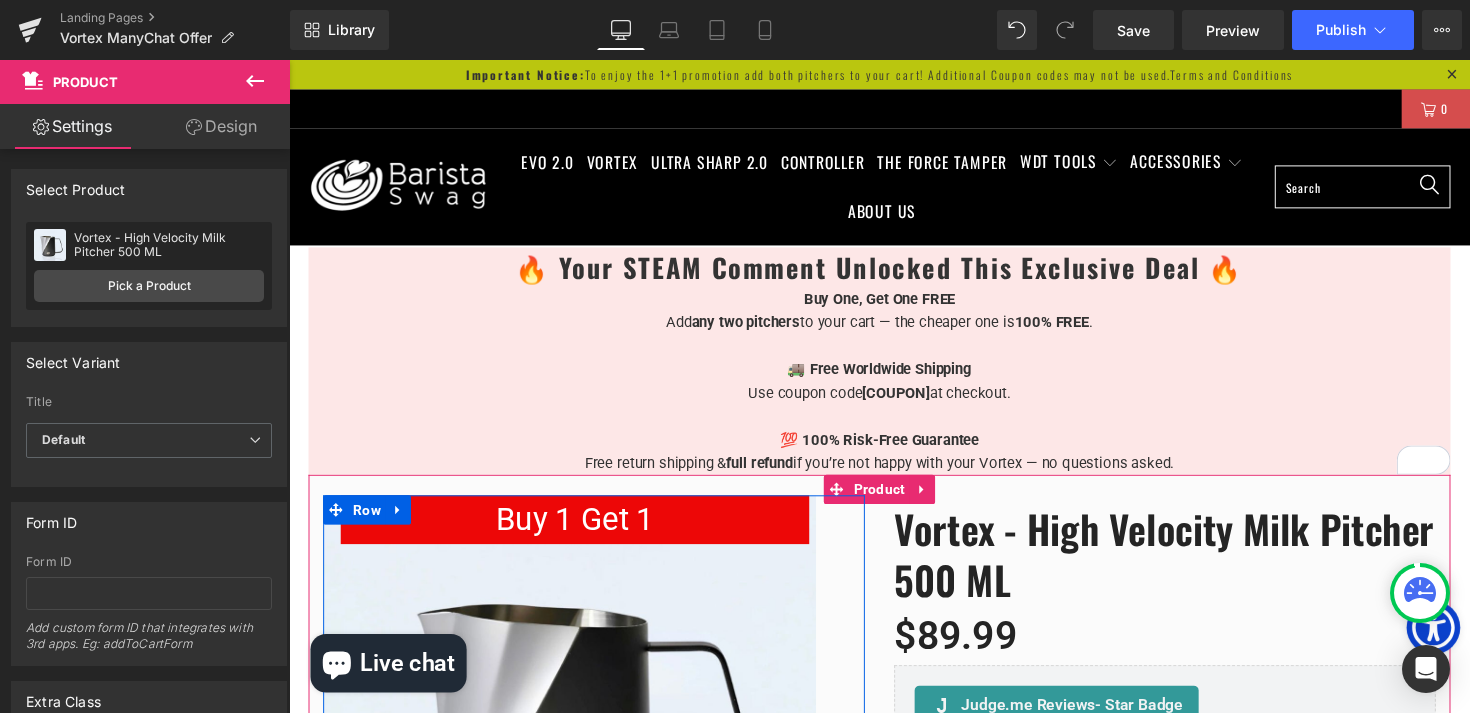 click on "Design" at bounding box center [221, 126] 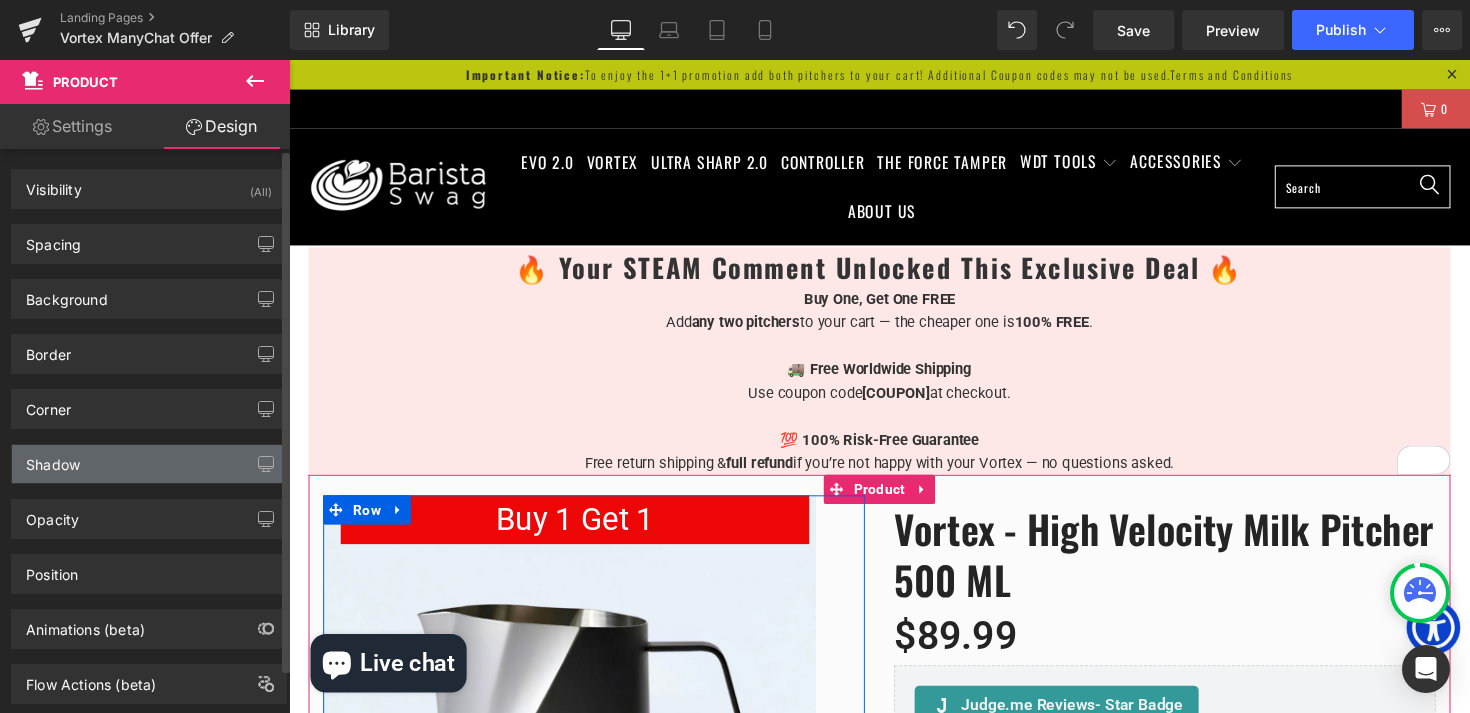 scroll, scrollTop: 48, scrollLeft: 0, axis: vertical 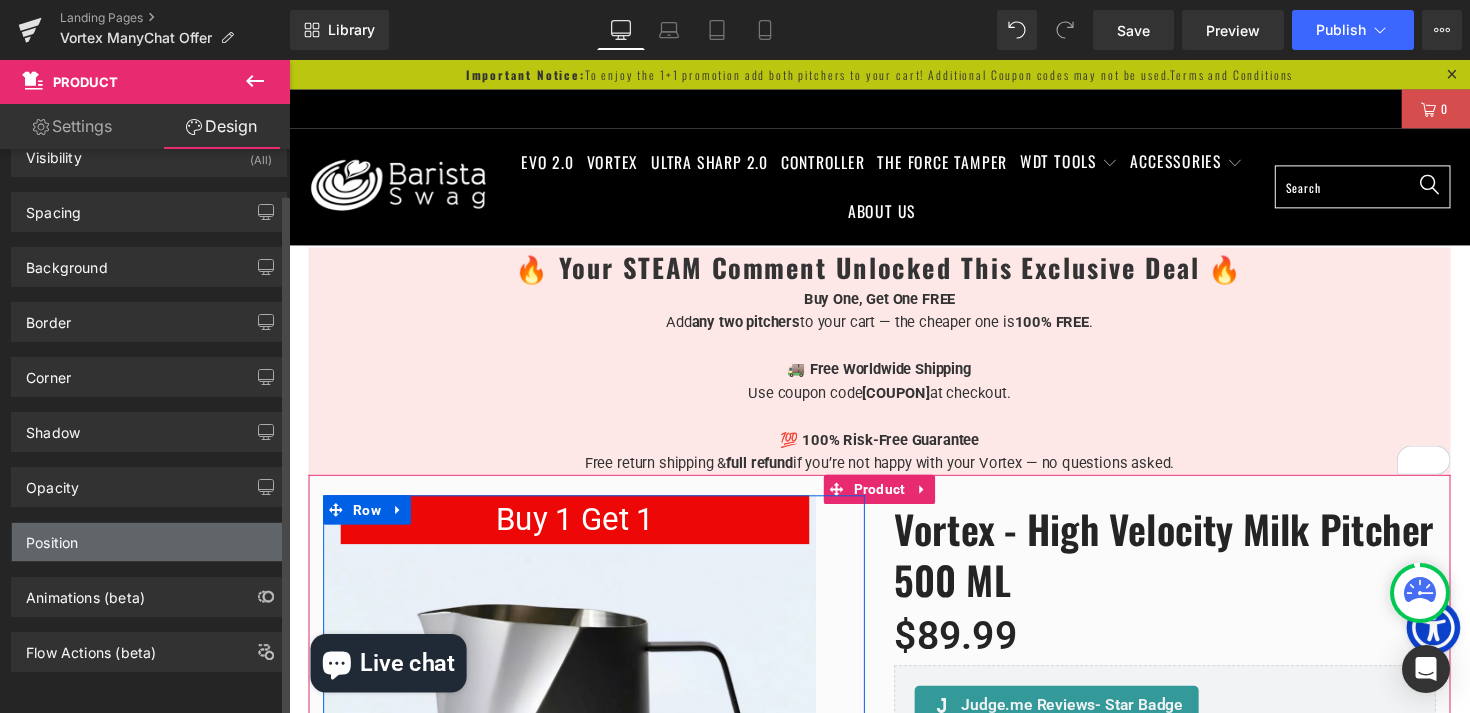click on "Position" at bounding box center [149, 542] 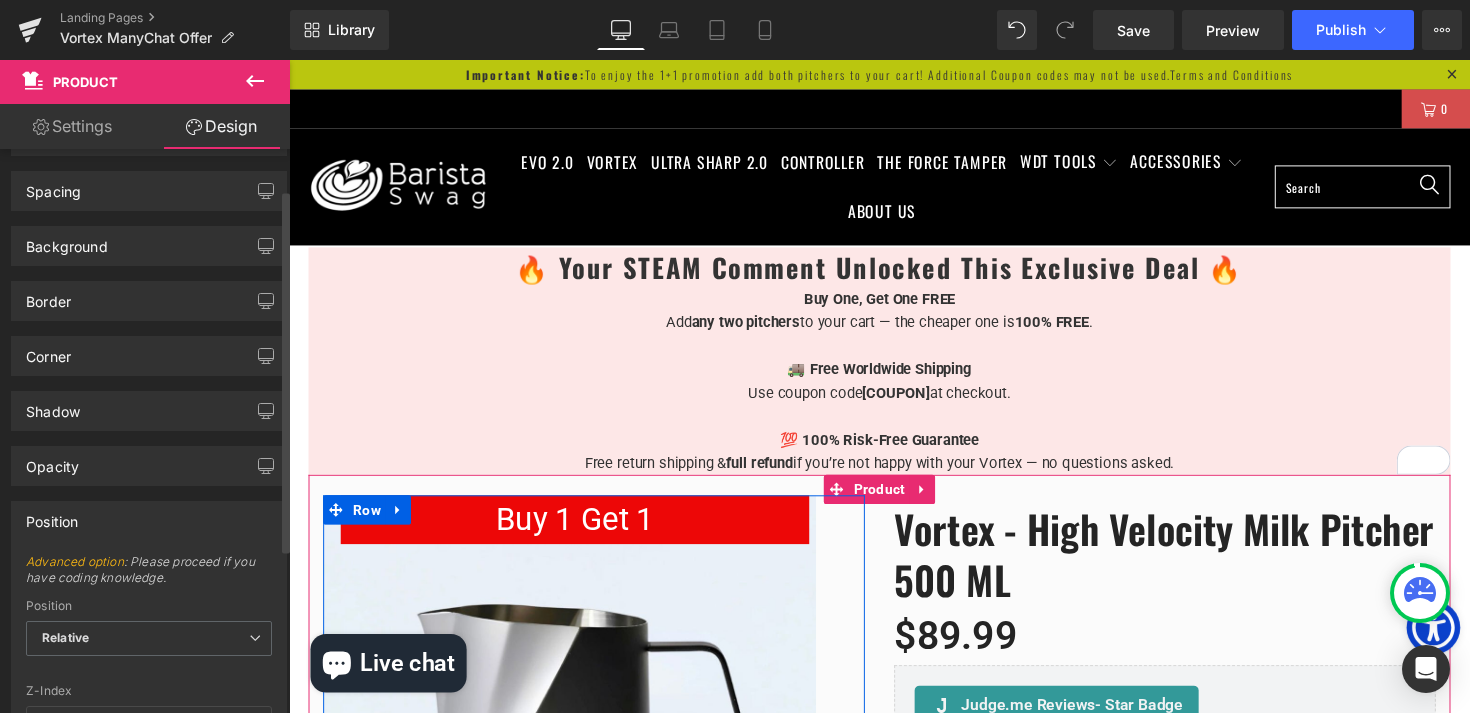 scroll, scrollTop: 0, scrollLeft: 0, axis: both 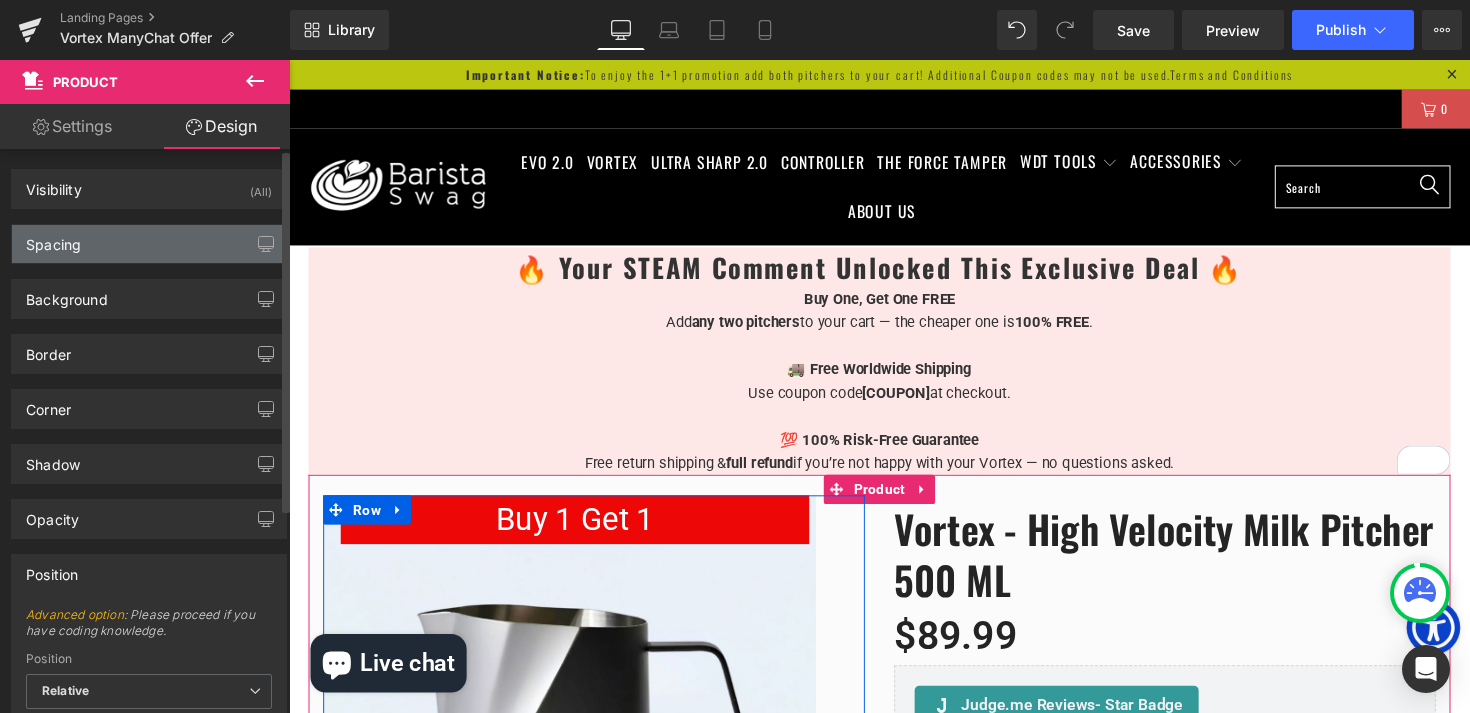 click on "Spacing" at bounding box center (149, 244) 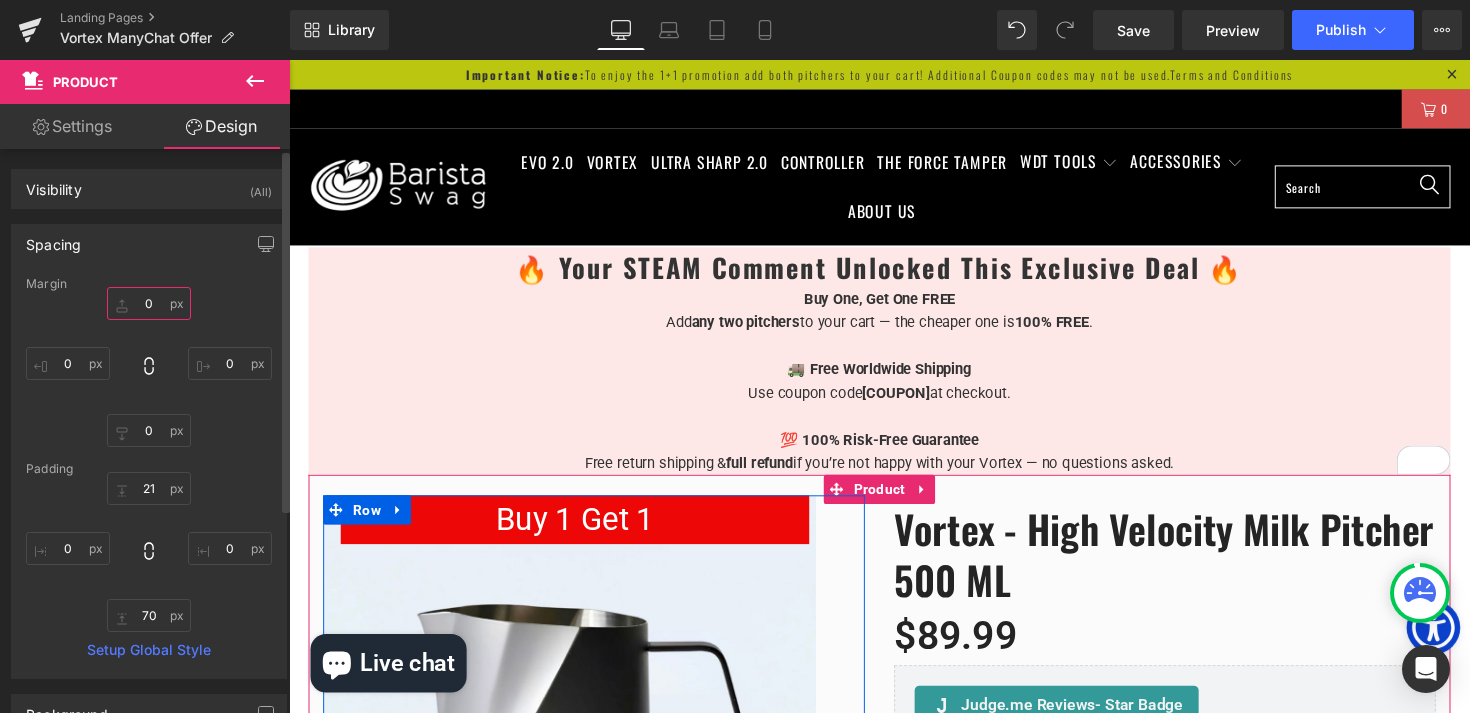 click on "0" at bounding box center [149, 303] 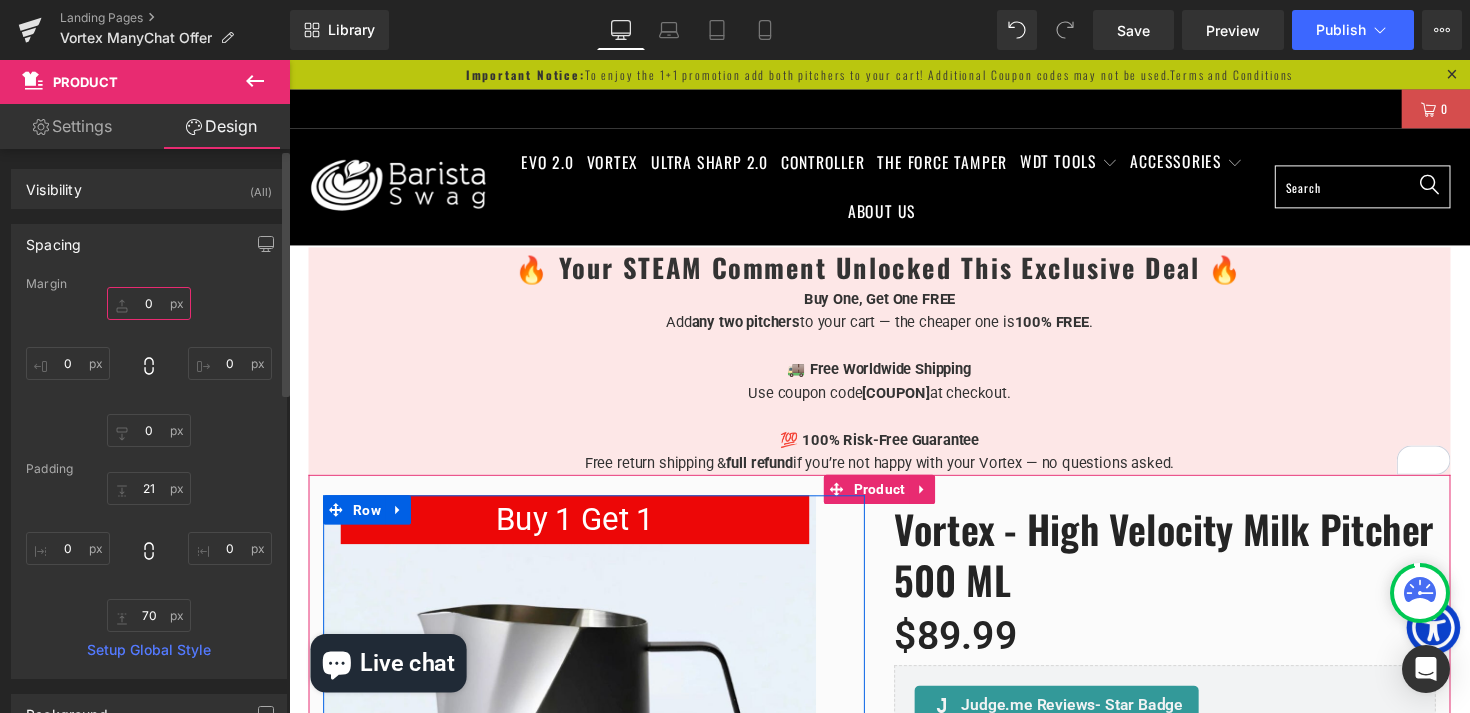 click on "0" at bounding box center [149, 303] 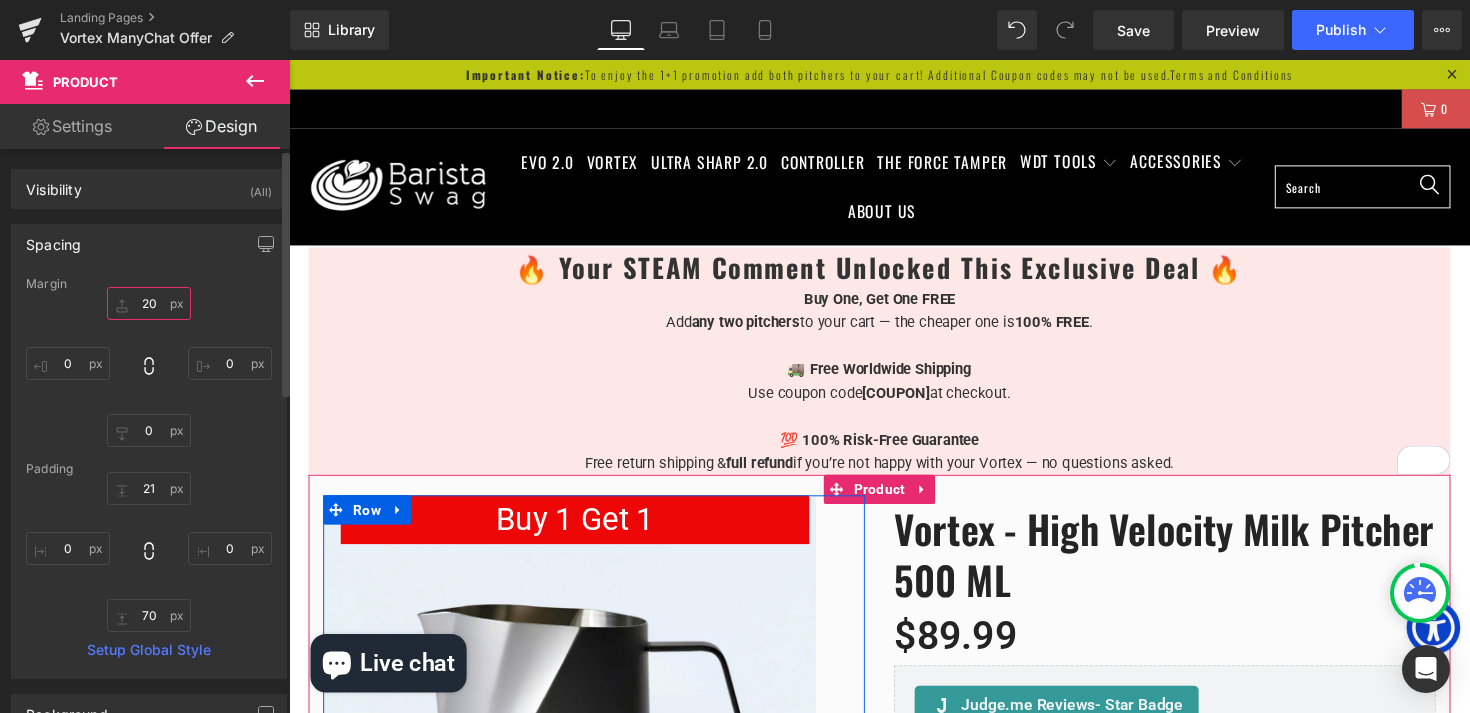 scroll, scrollTop: 10, scrollLeft: 10, axis: both 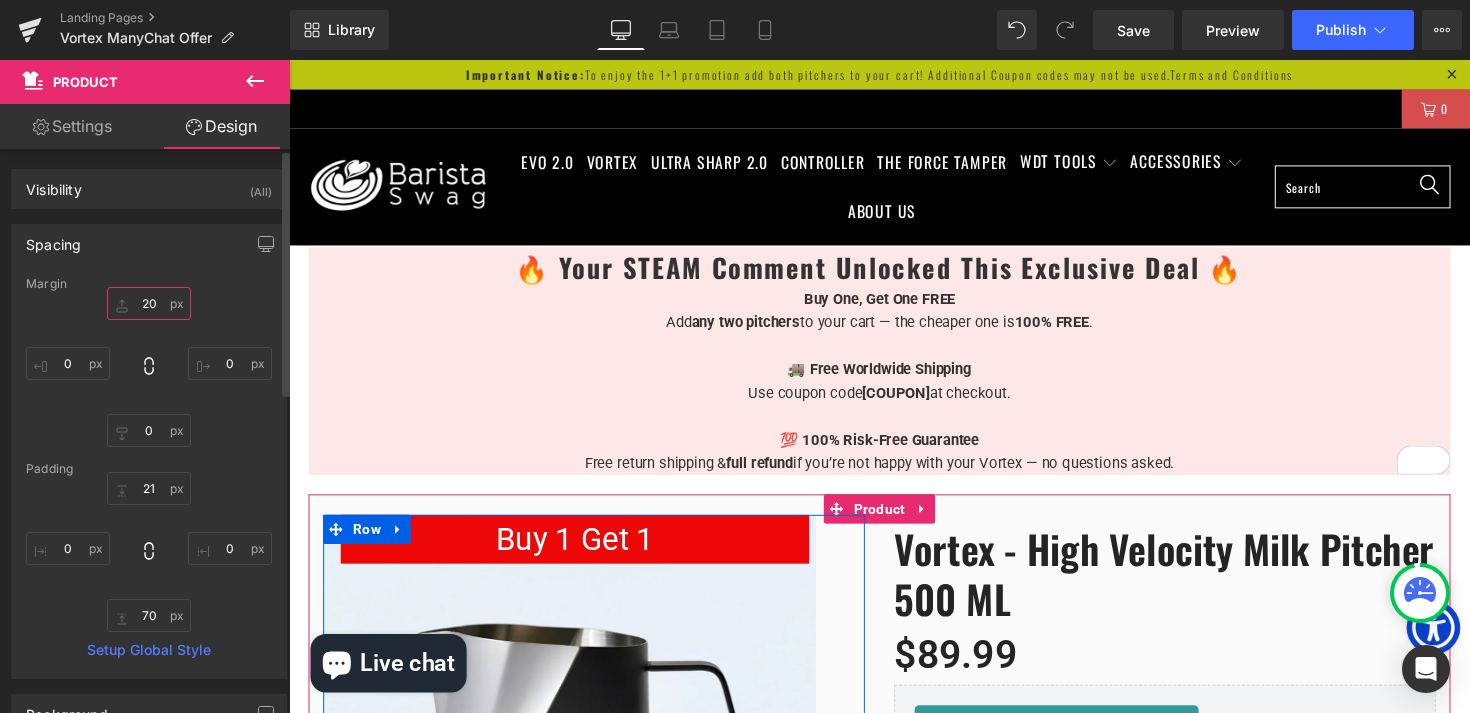 type on "20" 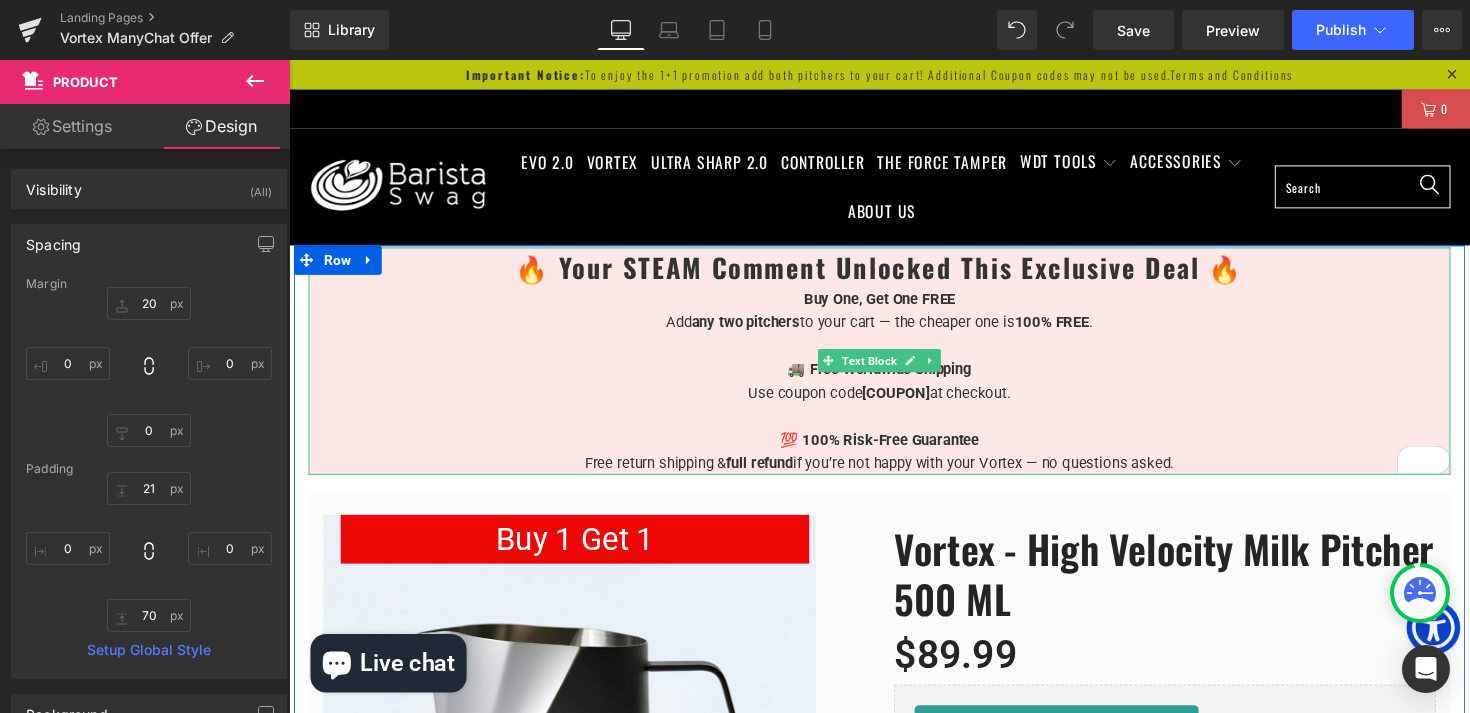 click at bounding box center [894, 353] 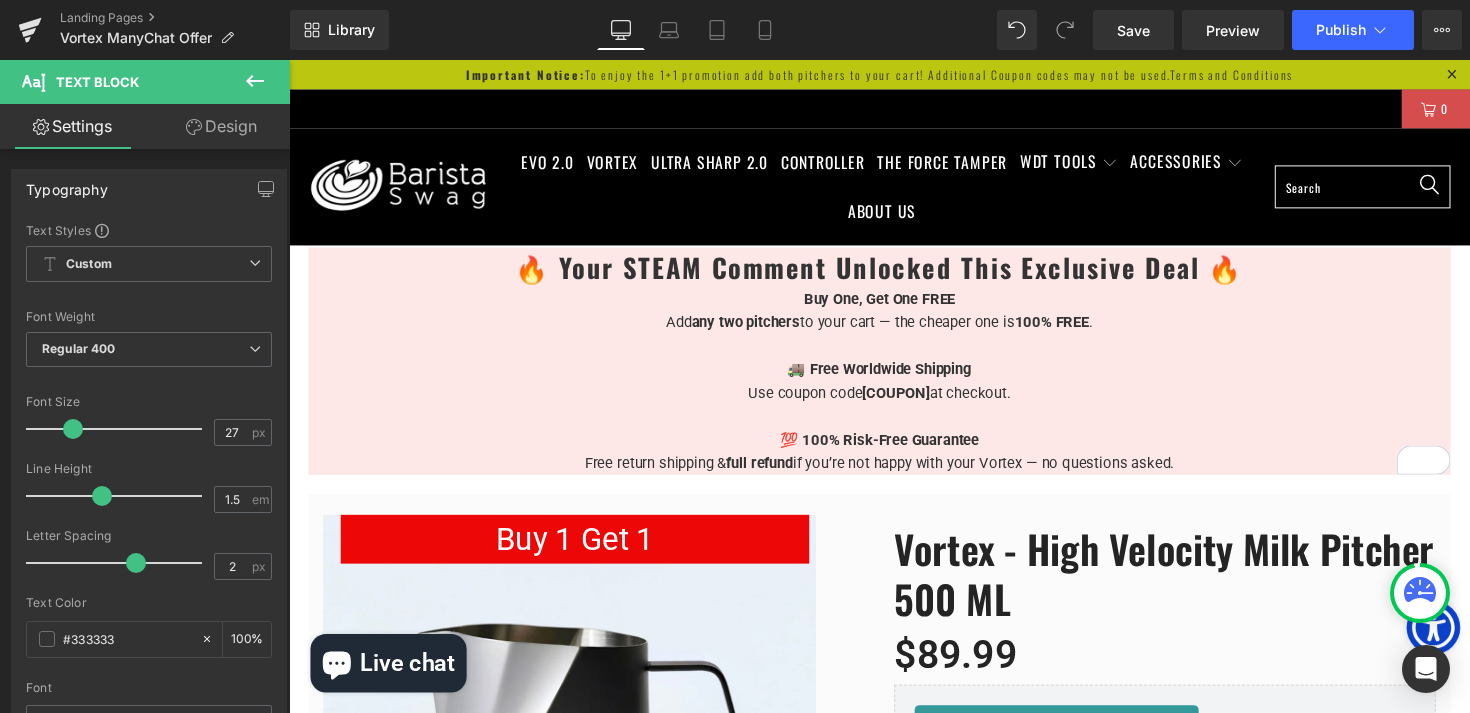 click on "Design" at bounding box center (221, 126) 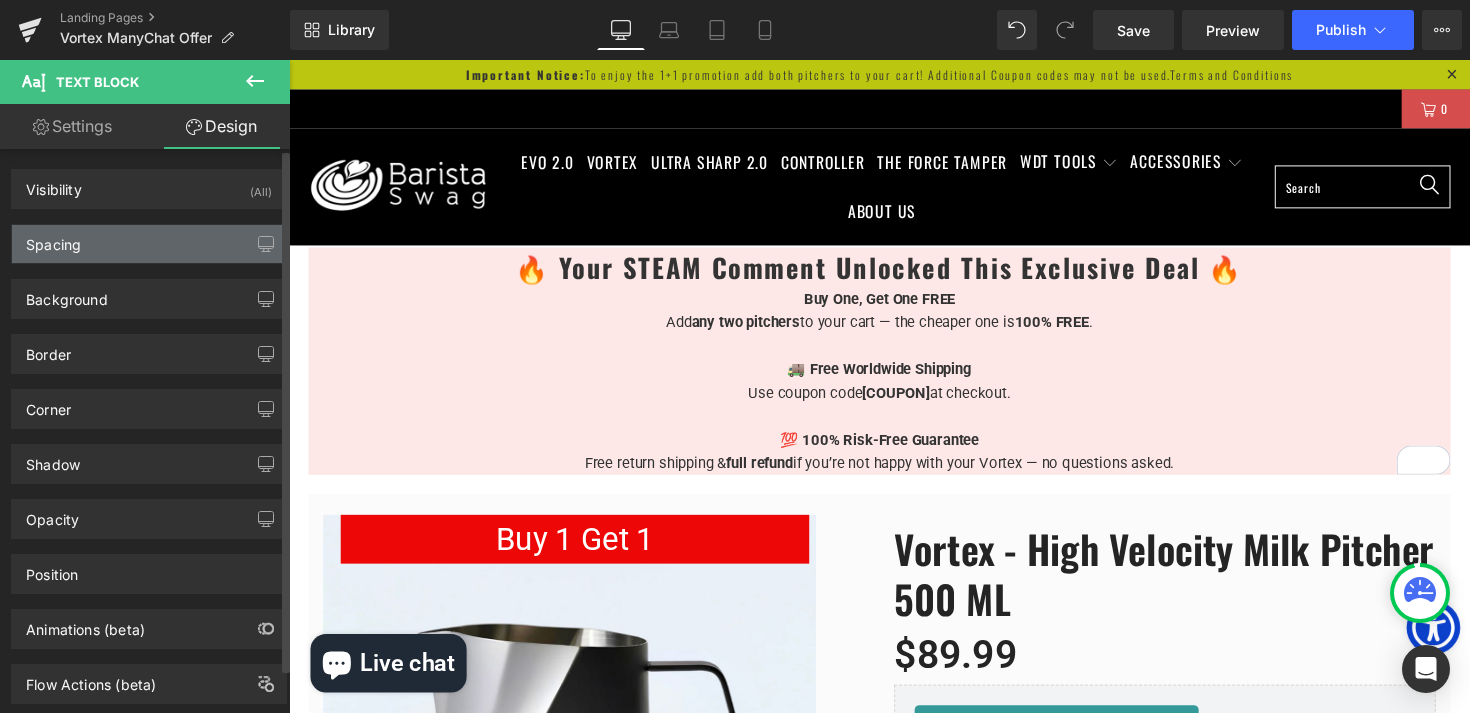 type on "0" 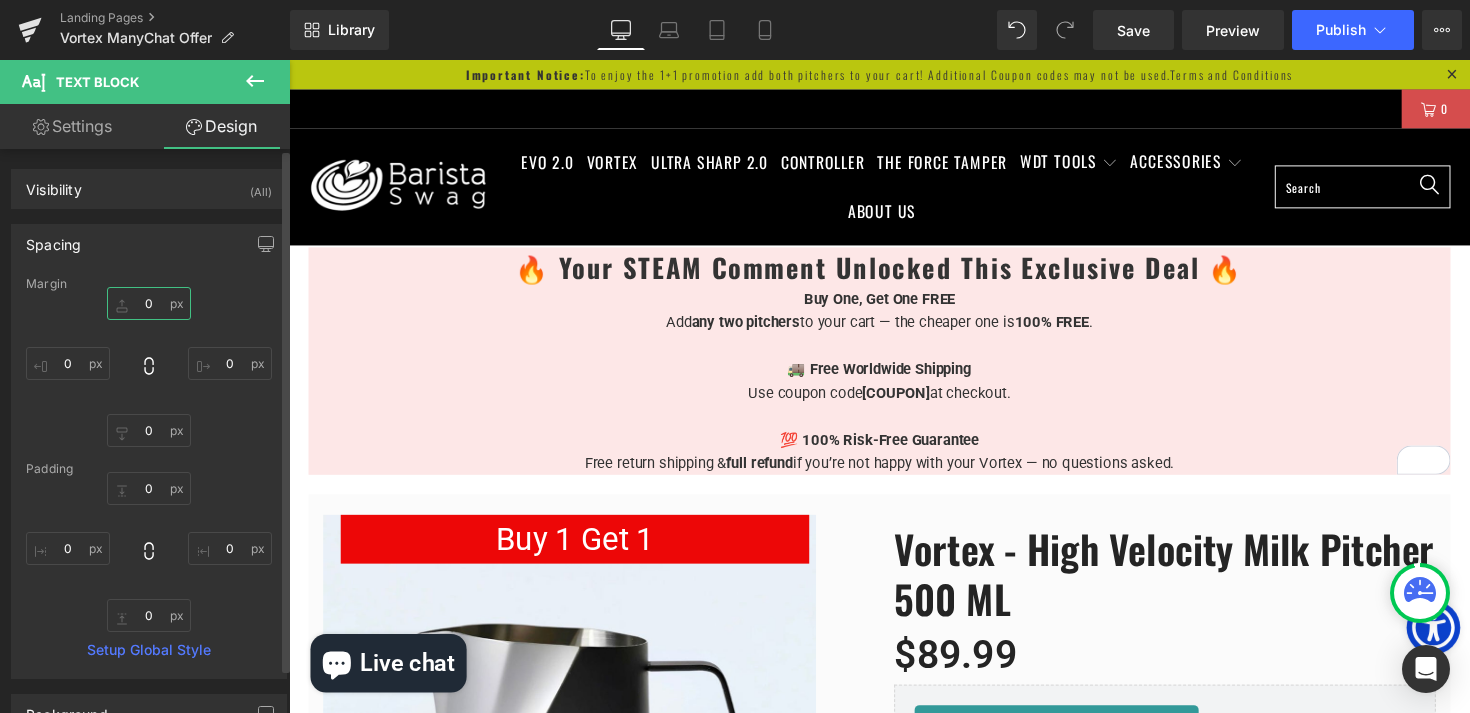 click on "0" at bounding box center (149, 303) 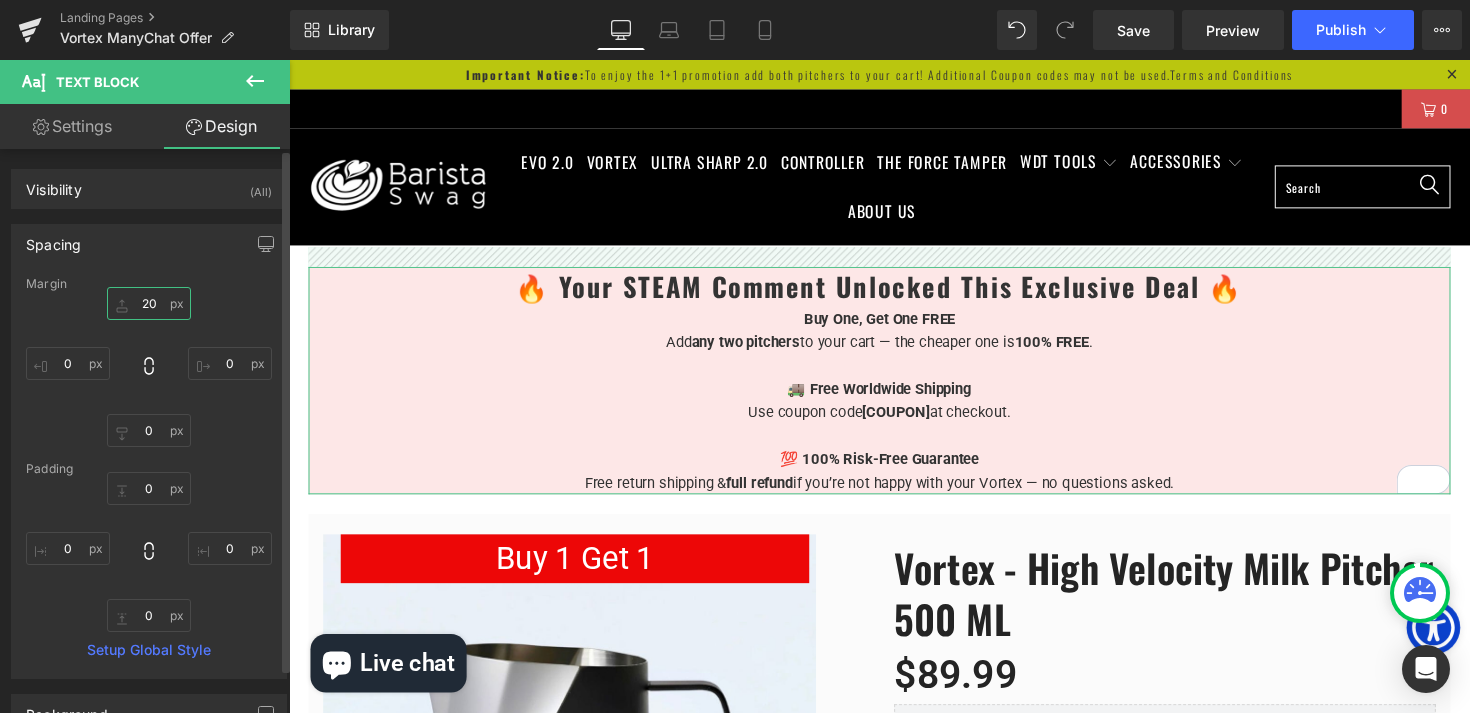 scroll, scrollTop: 10, scrollLeft: 10, axis: both 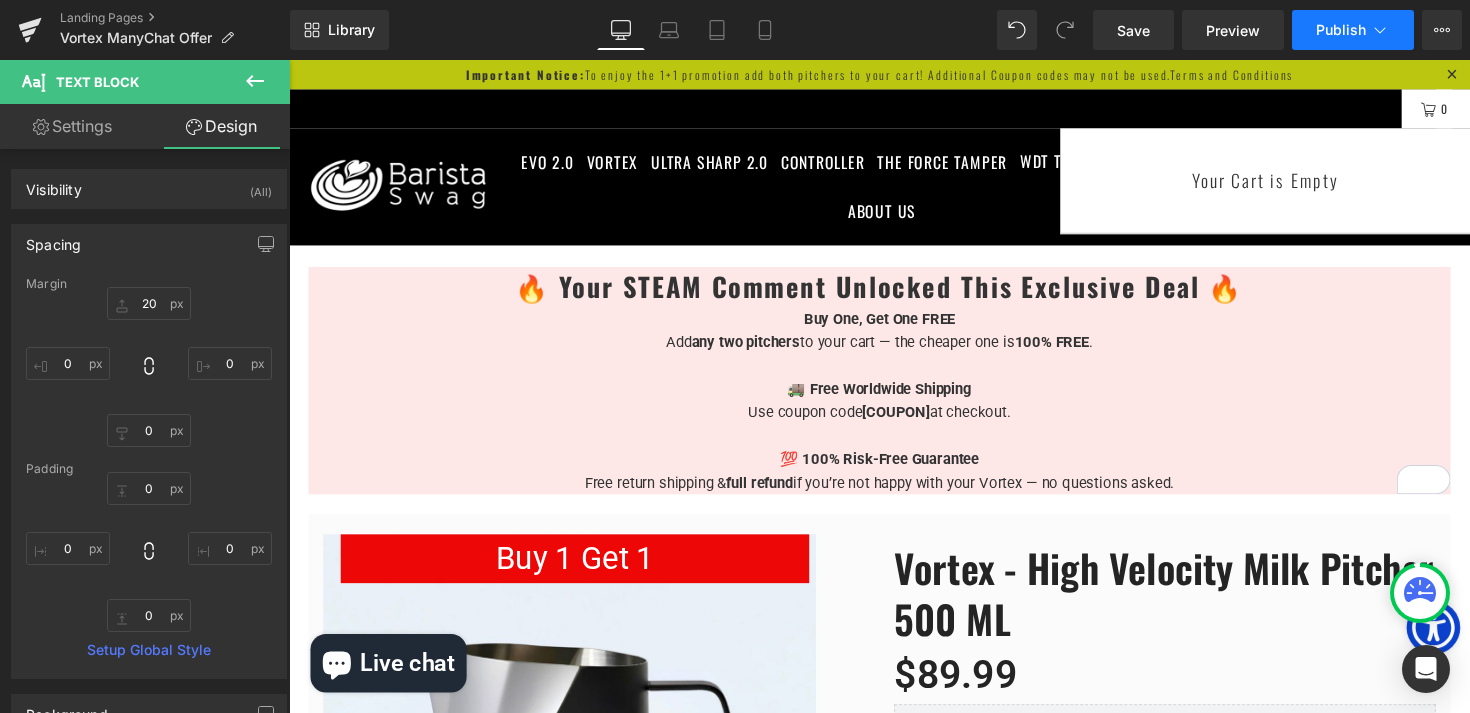 click on "Publish" at bounding box center (1341, 30) 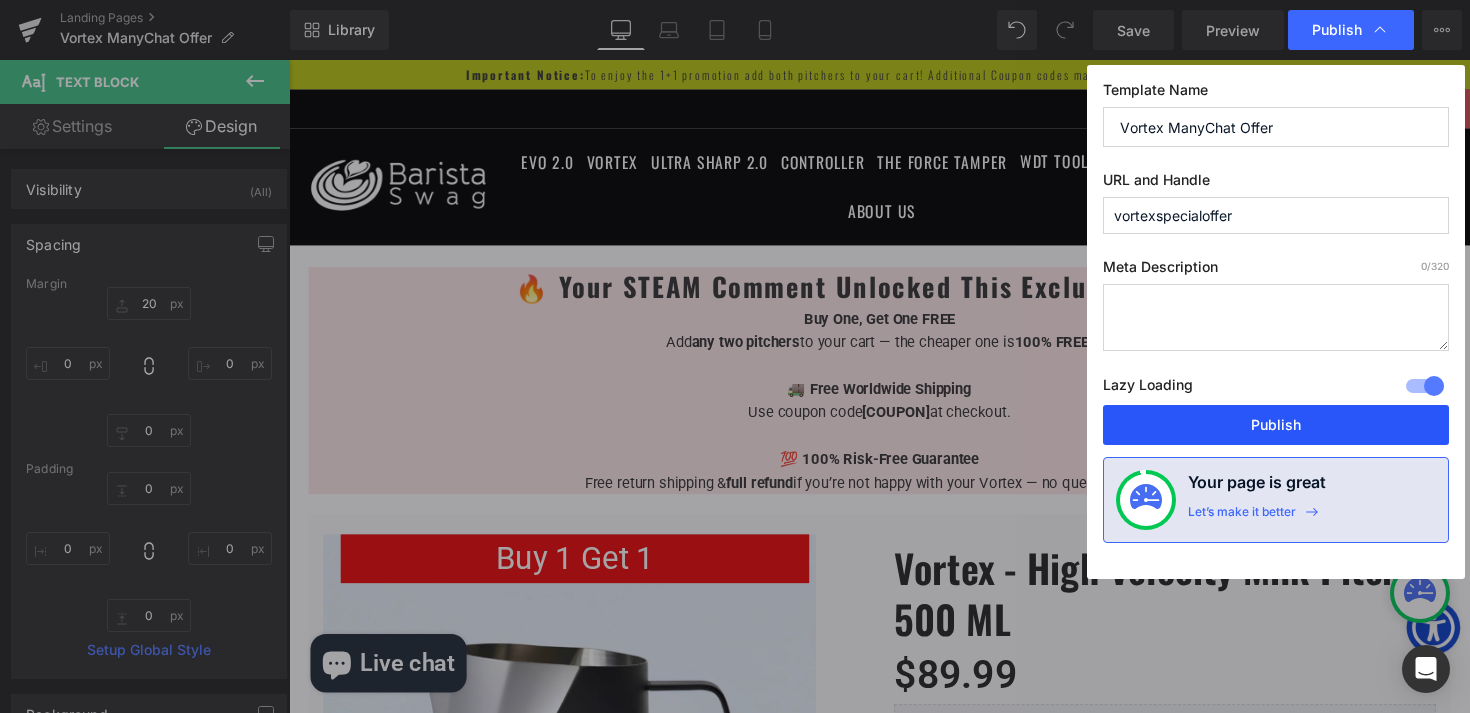 click on "Publish" at bounding box center (1276, 425) 